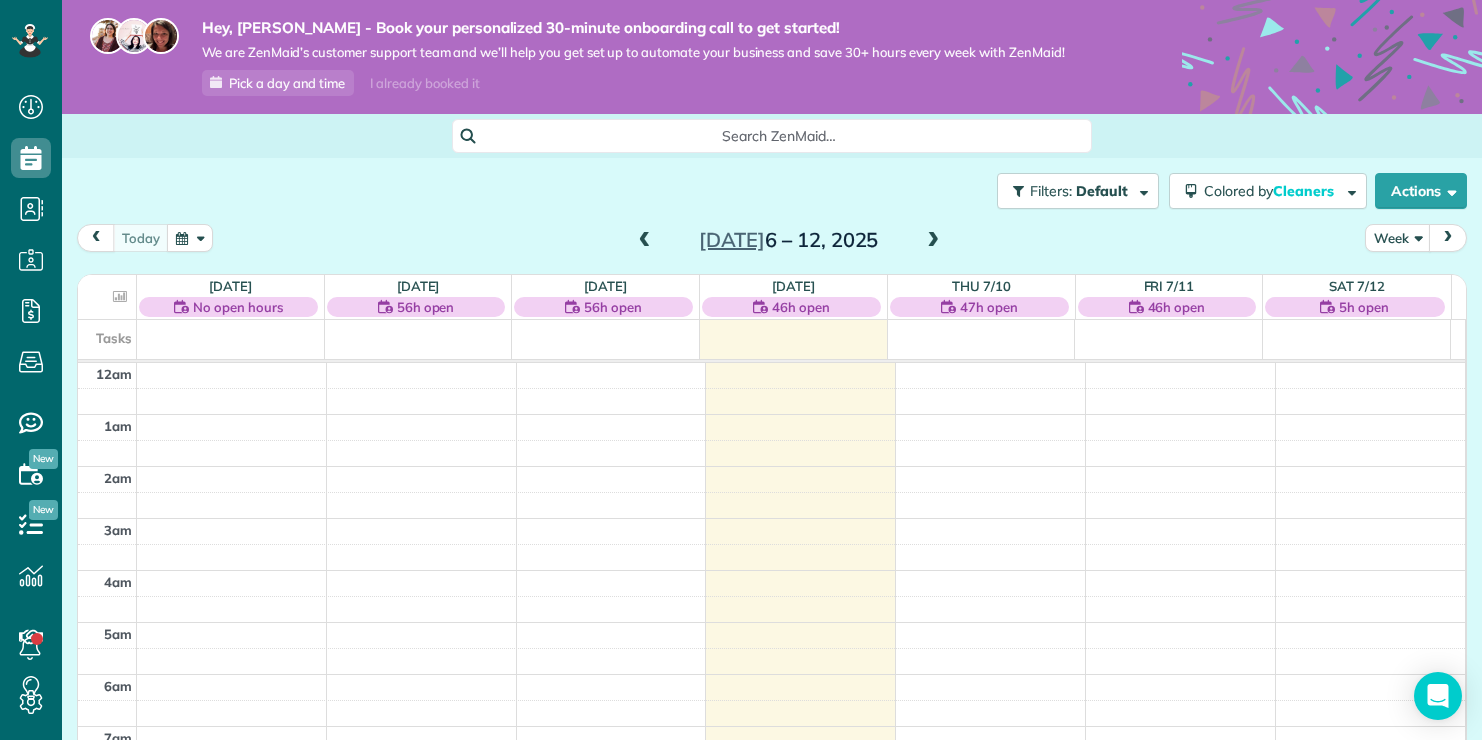 scroll, scrollTop: 0, scrollLeft: 0, axis: both 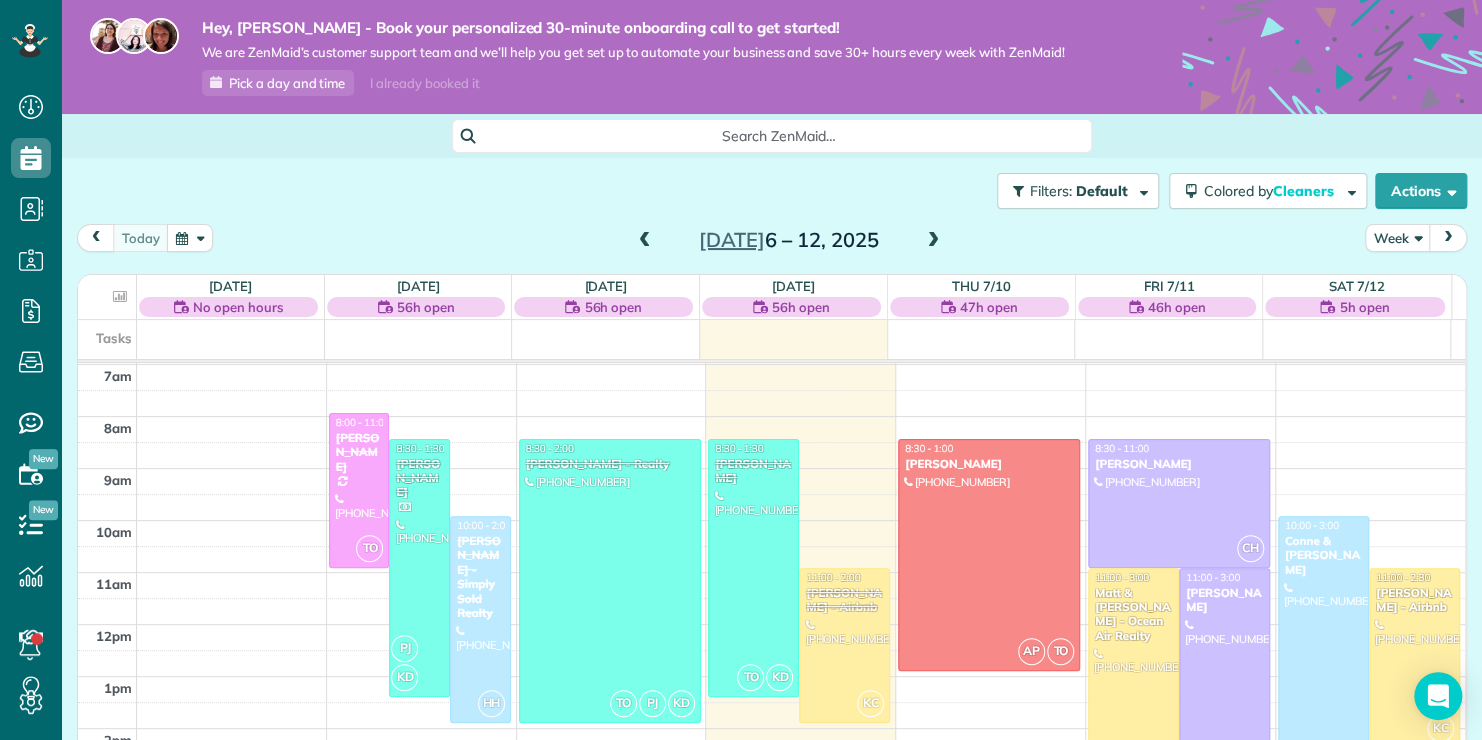 click on "12am 1am 2am 3am 4am 5am 6am 7am 8am 9am 10am 11am 12pm 1pm 2pm 3pm 4pm 5pm 6pm 7pm 8pm 9pm 10pm 11pm TO 8:00 - 11:00 Kelly Delaney (910) 650-2280 907 Eakins Lane Richlands, NC 28574 PJ KD 8:30 - 1:30 Alexandria Mullins Mullins (704) 401-6343 213 Admiral Court Sneads Ferry, NC 28460 HH 10:00 - 2:00 Priscilla Parrott - Simply Sold Realty (920) 427-0852 4c Port West Ct Swansboro, NC ? TO PJ KD 8:30 - 2:00 Ally Sypniewski - Realty (570) 240-1845 523 Cherry Blossom Lane Richlands, NC ? TO KD 8:30 - 1:30 Geoffrey Mraz (630) 478-5568 126 Walnut Hills Drive Richlands, NC 28574 KC 11:00 - 2:00 Nathan Carithers - Airbnb (910) 833-2761 121 Quartersdeck Rogers Bay North Topsail Beach, NC 28460 AP TO 8:30 - 1:00 Emily Albertson (910) 545-2076 439 Candlewood Drive Jacksonville, NC 28540 CH 8:30 - 11:00 Deisy Mills (713) 325-1061 5274 Stout Ct TARAWA TER, NC 28543 KC 11:00 - 3:00 Matt & April Comstock - Ocean Air Realty (919) 780-3258 69B Leeward Rogers Bay Sneads Ferry, NC 28460 CH 11:00 - 3:00 Jaclynn Tolbert HH KC" at bounding box center (771, 624) 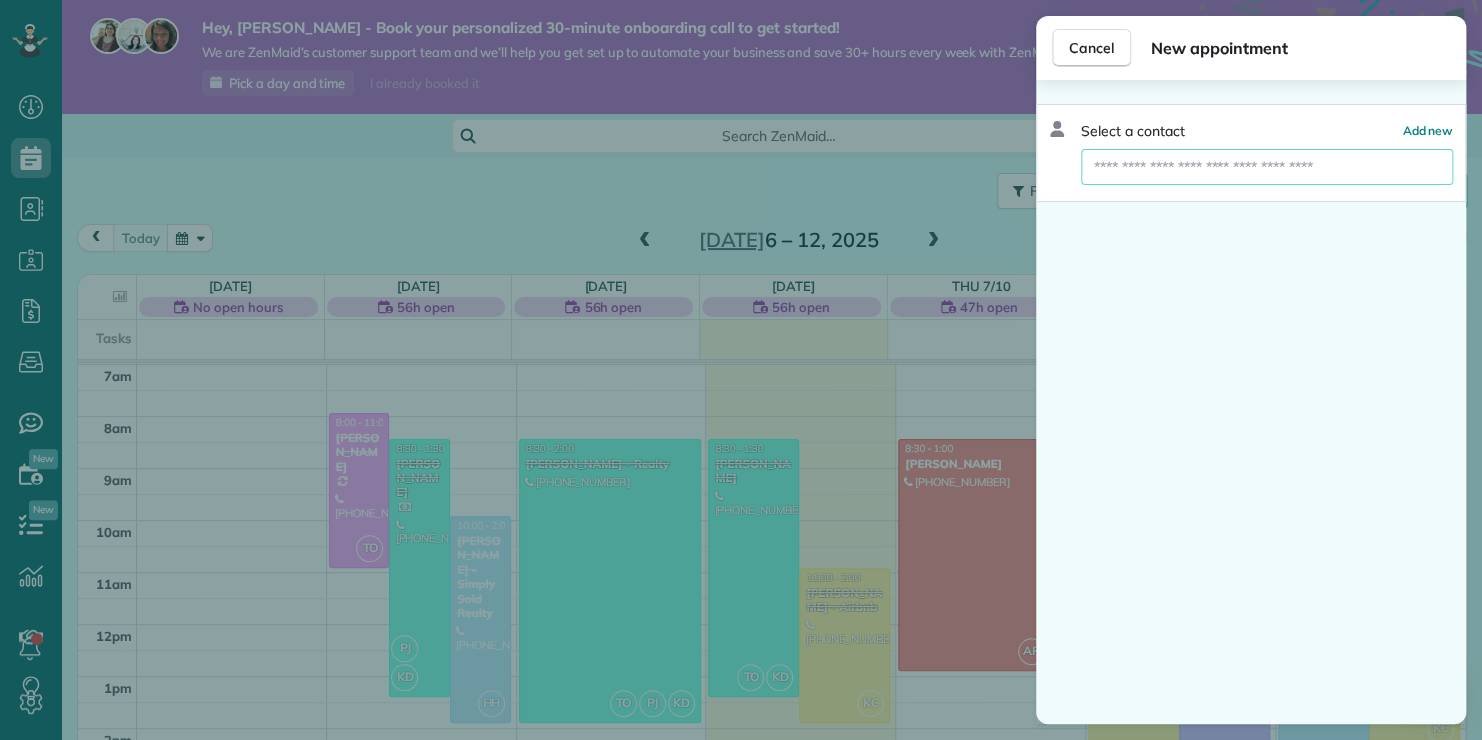 click at bounding box center (1267, 167) 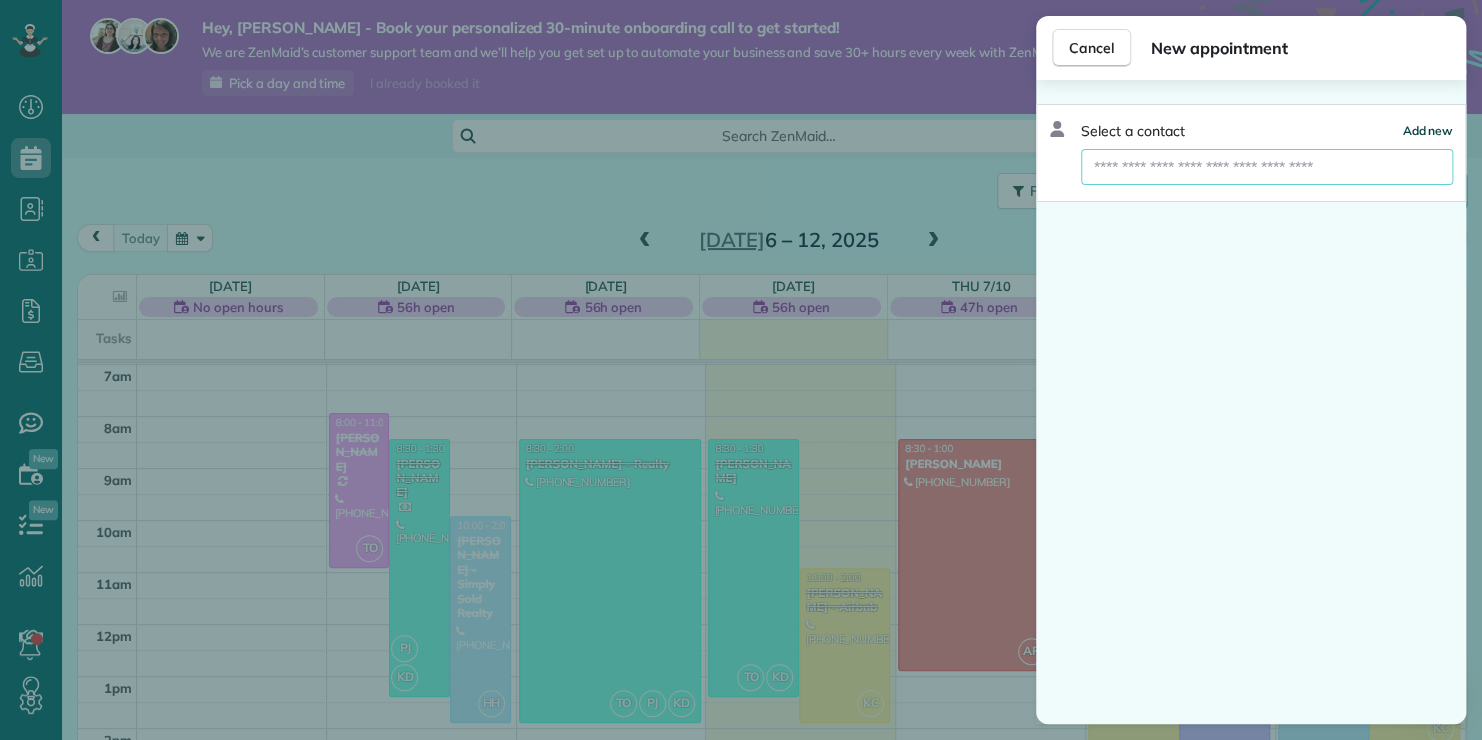 click on "Add new" at bounding box center (1427, 131) 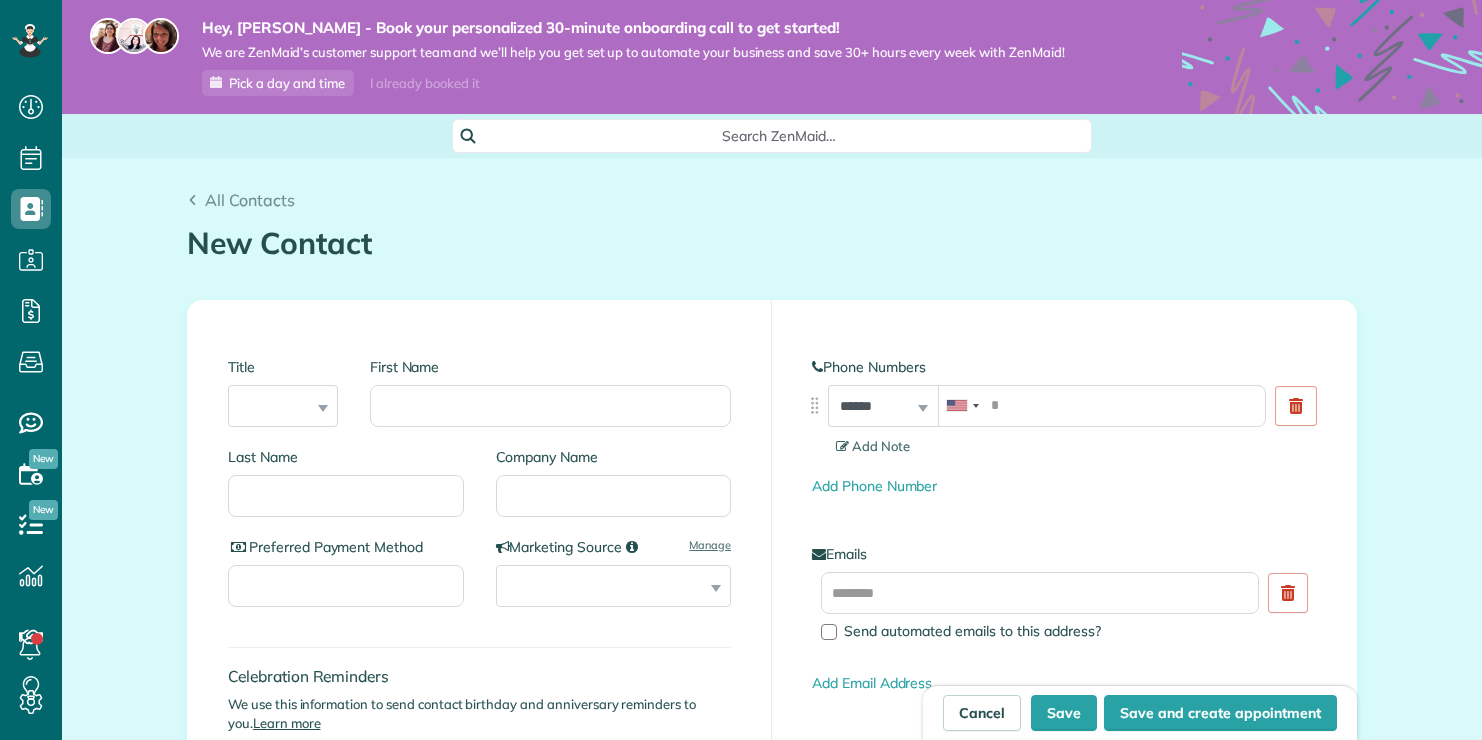 scroll, scrollTop: 0, scrollLeft: 0, axis: both 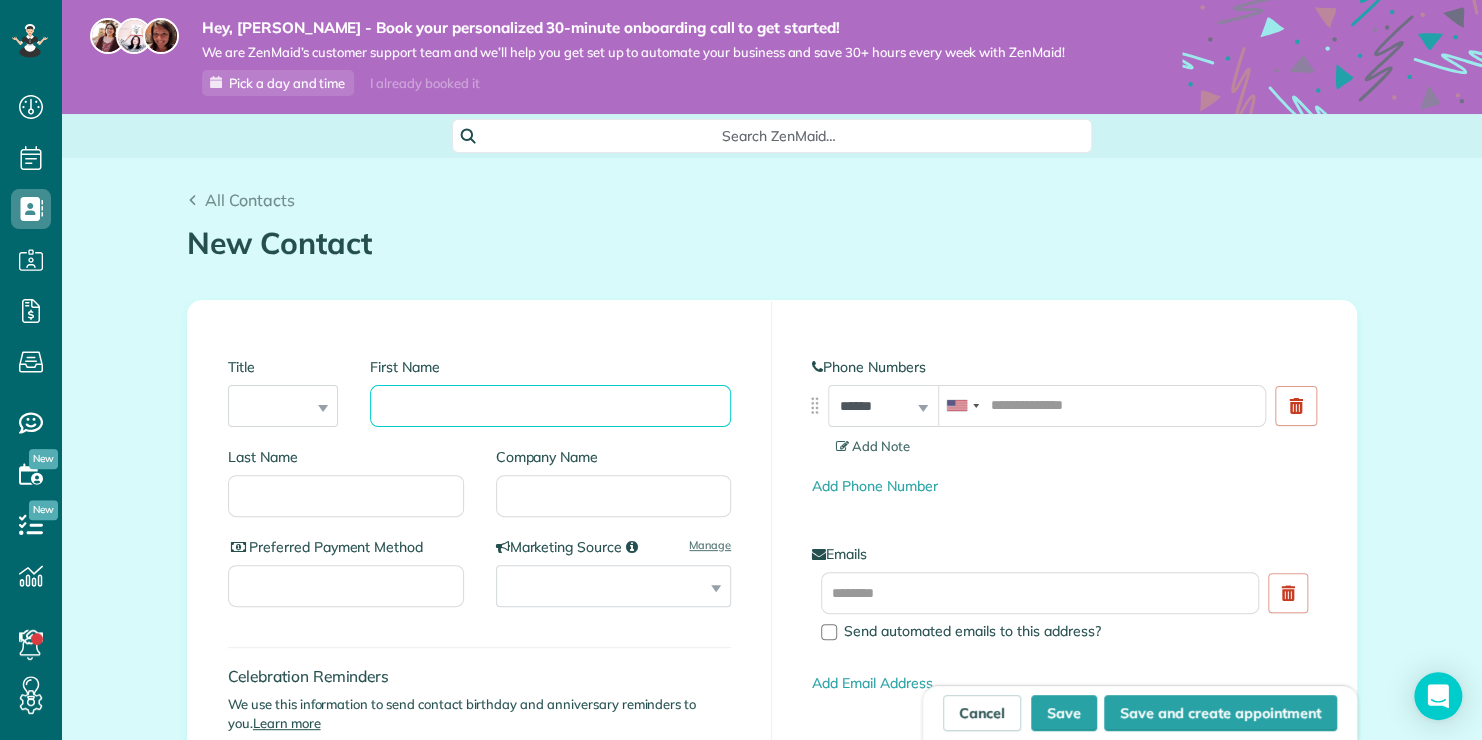 click on "First Name" at bounding box center (550, 406) 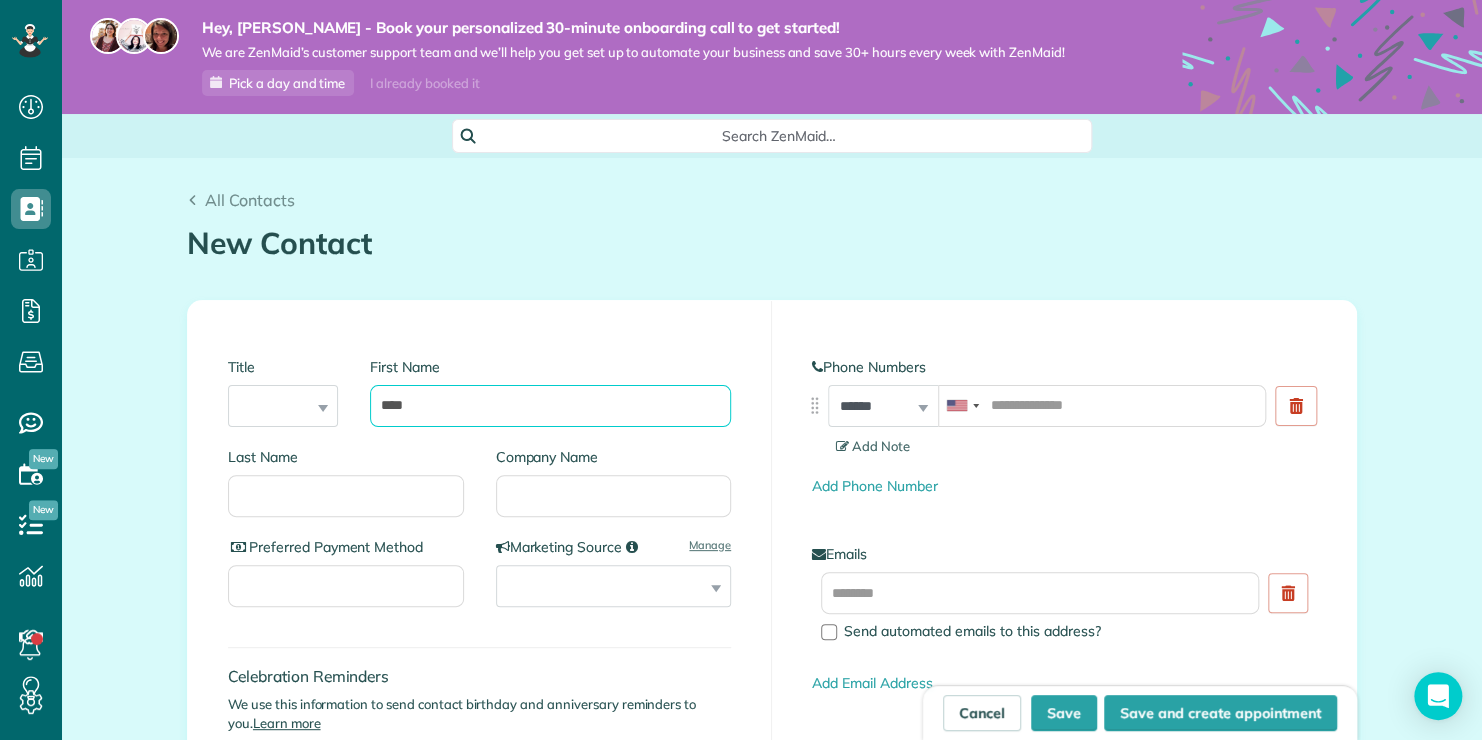 type on "****" 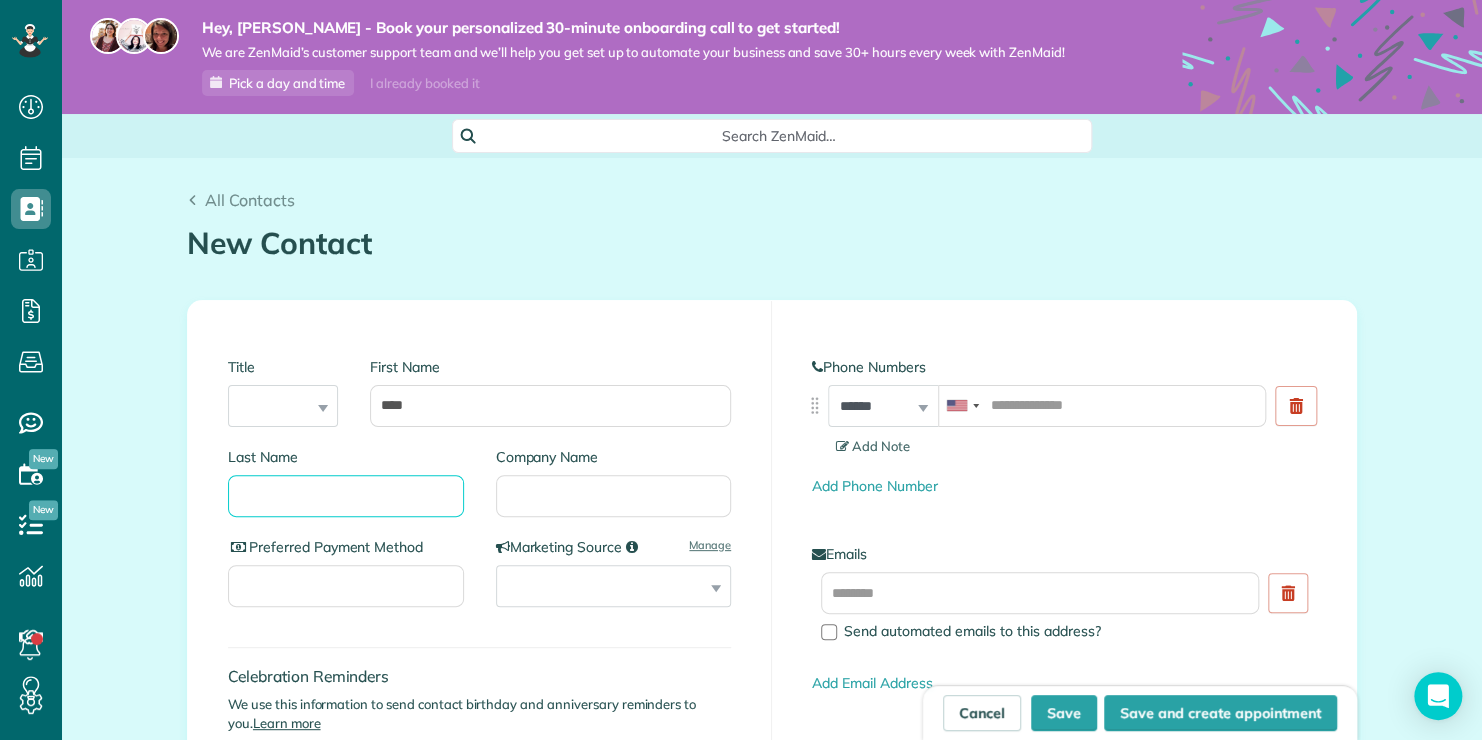 click on "Last Name" at bounding box center [346, 496] 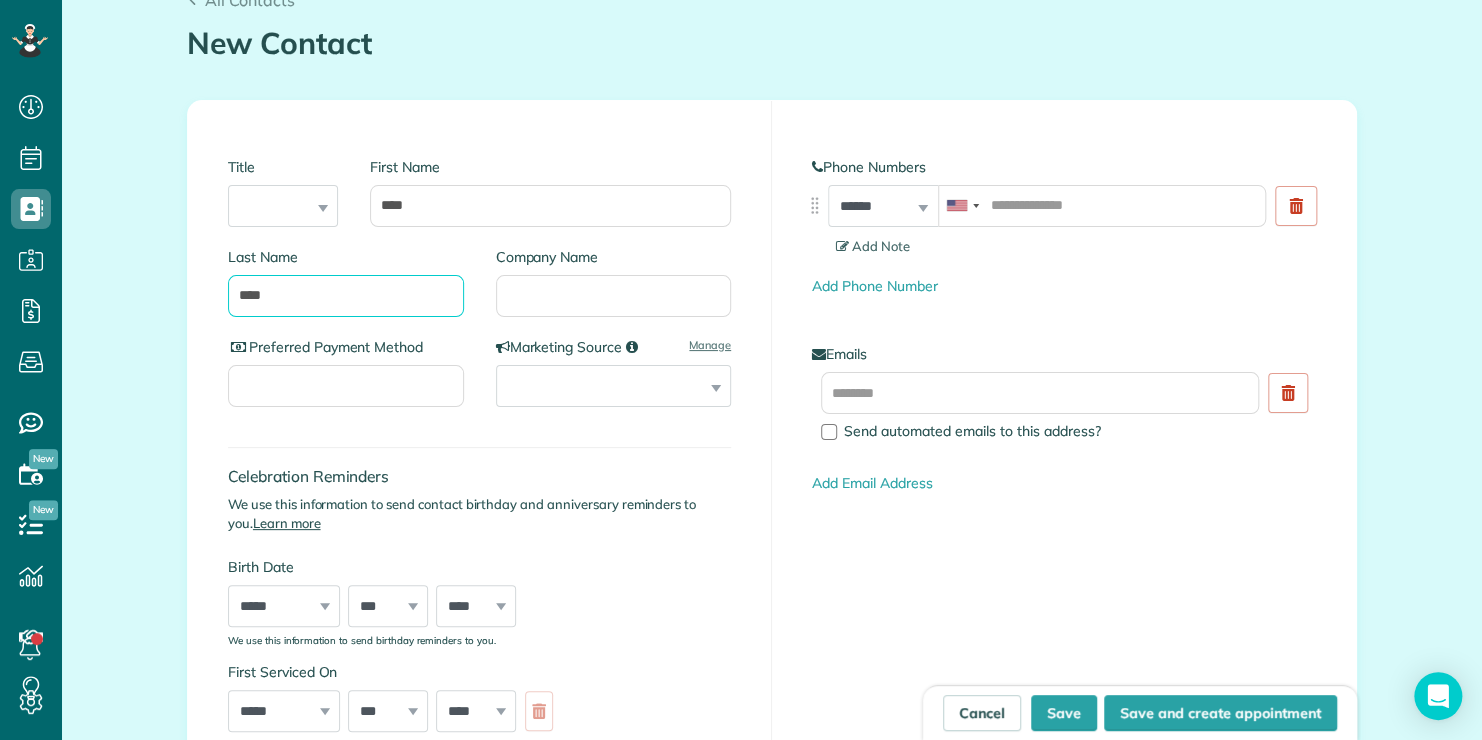scroll, scrollTop: 300, scrollLeft: 0, axis: vertical 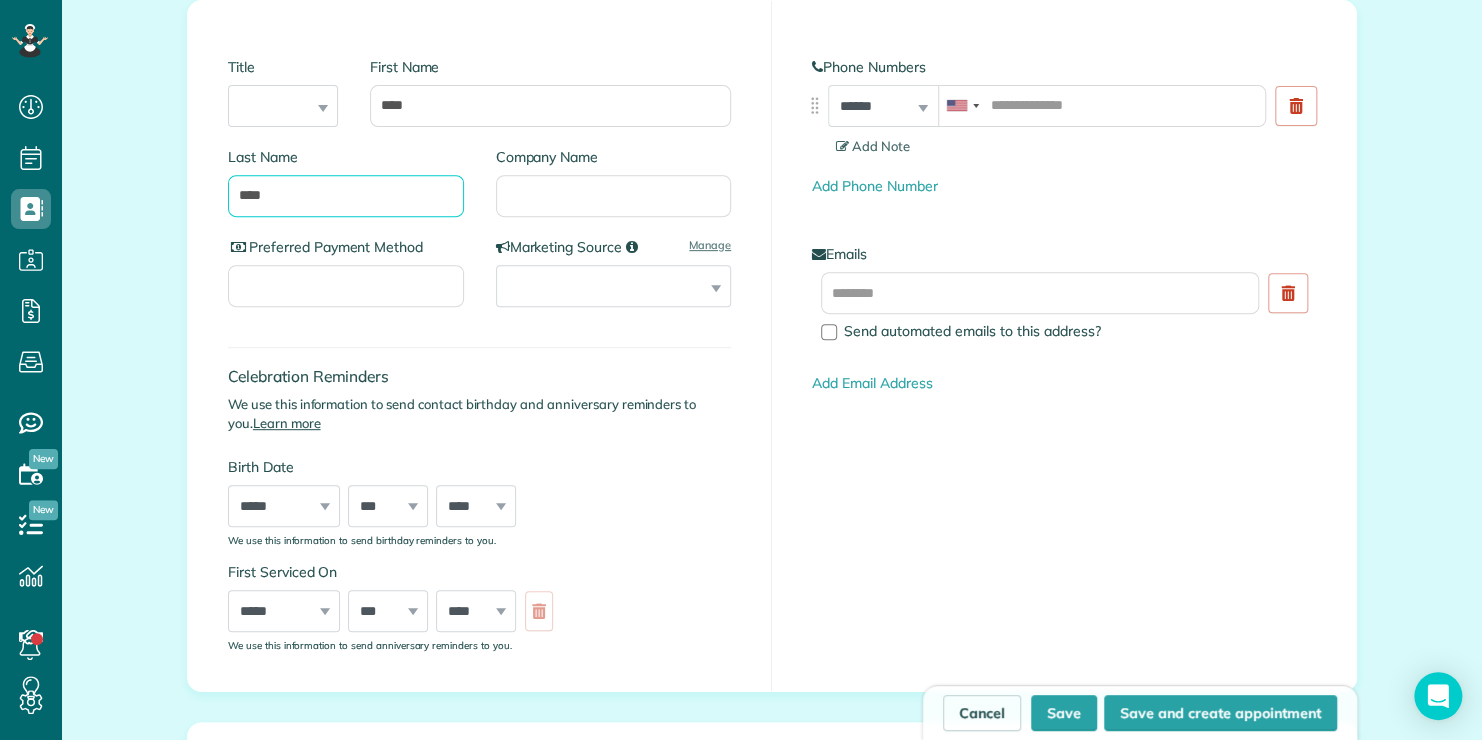 type on "****" 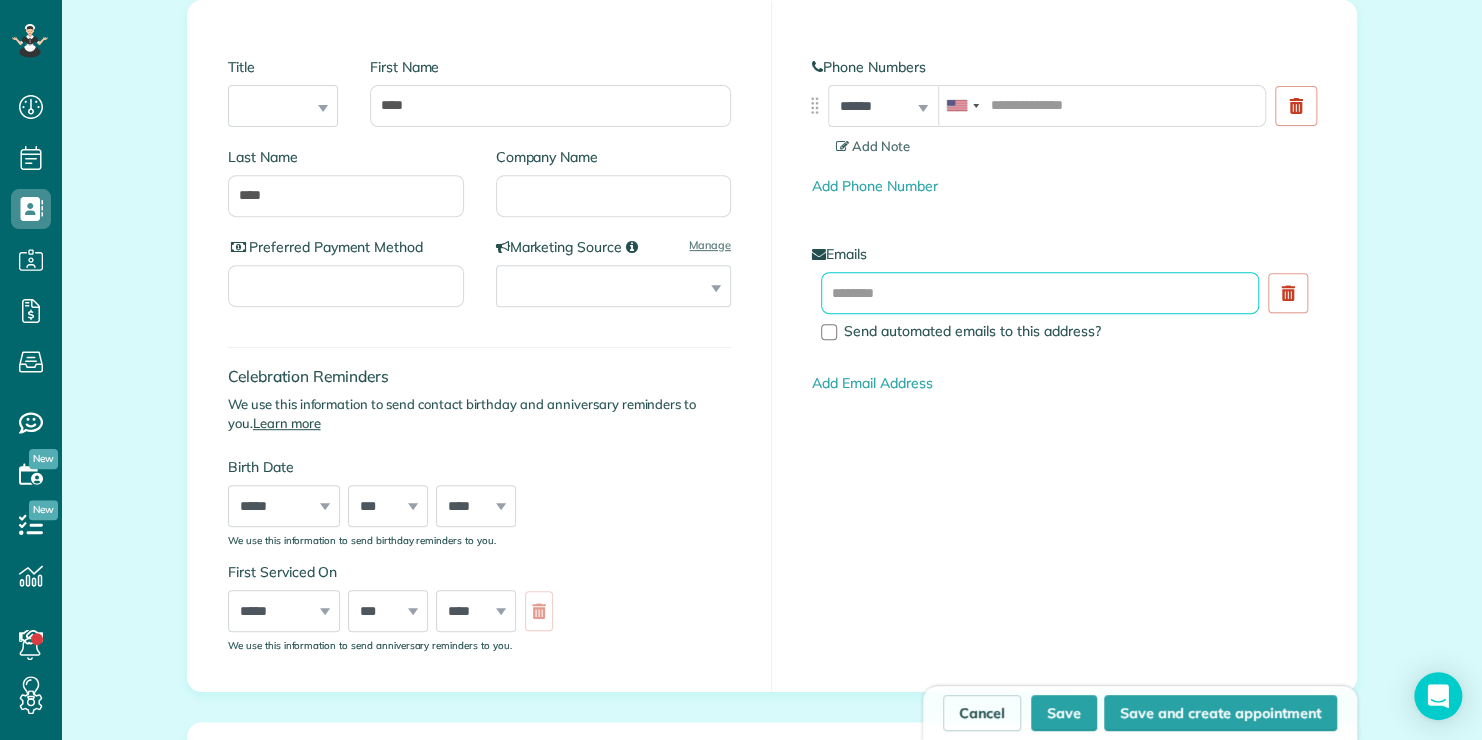 click at bounding box center (1040, 293) 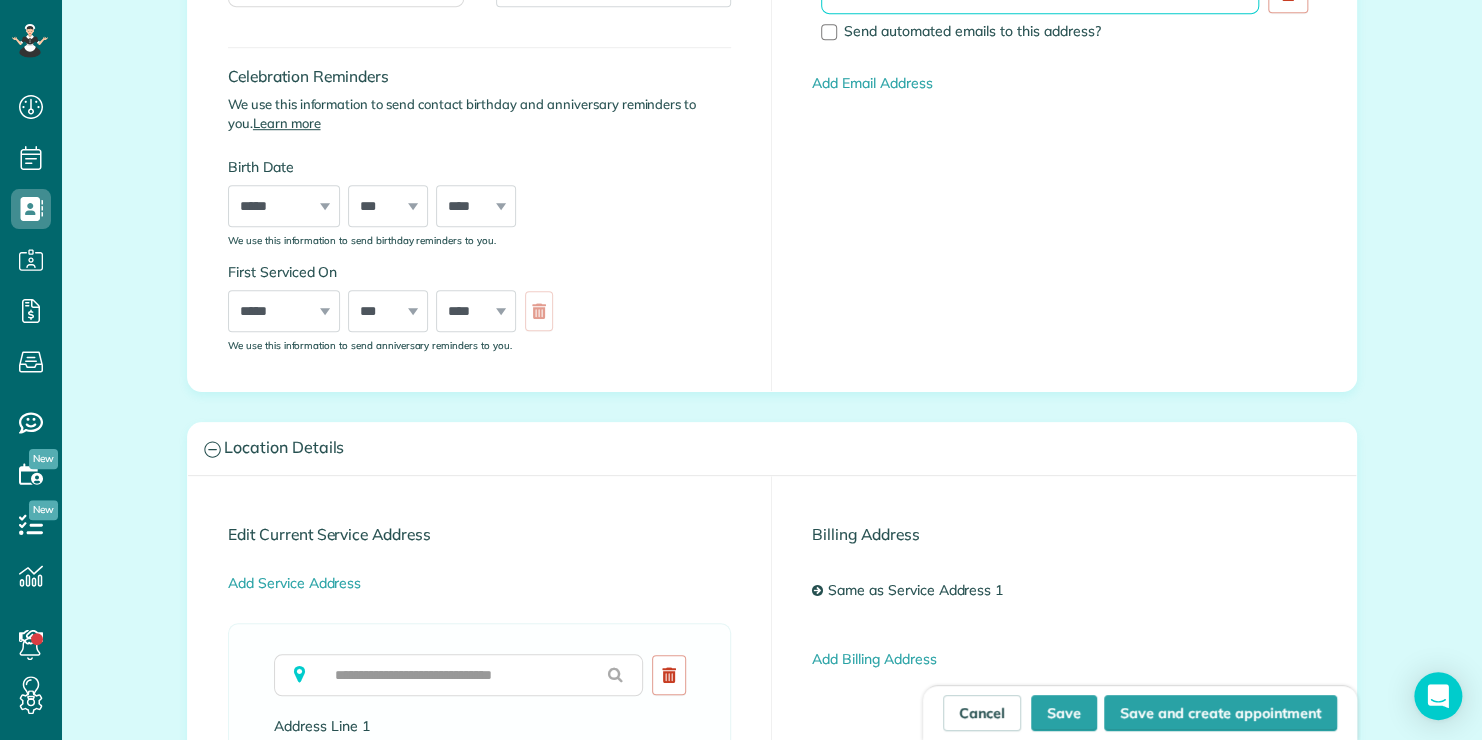 scroll, scrollTop: 800, scrollLeft: 0, axis: vertical 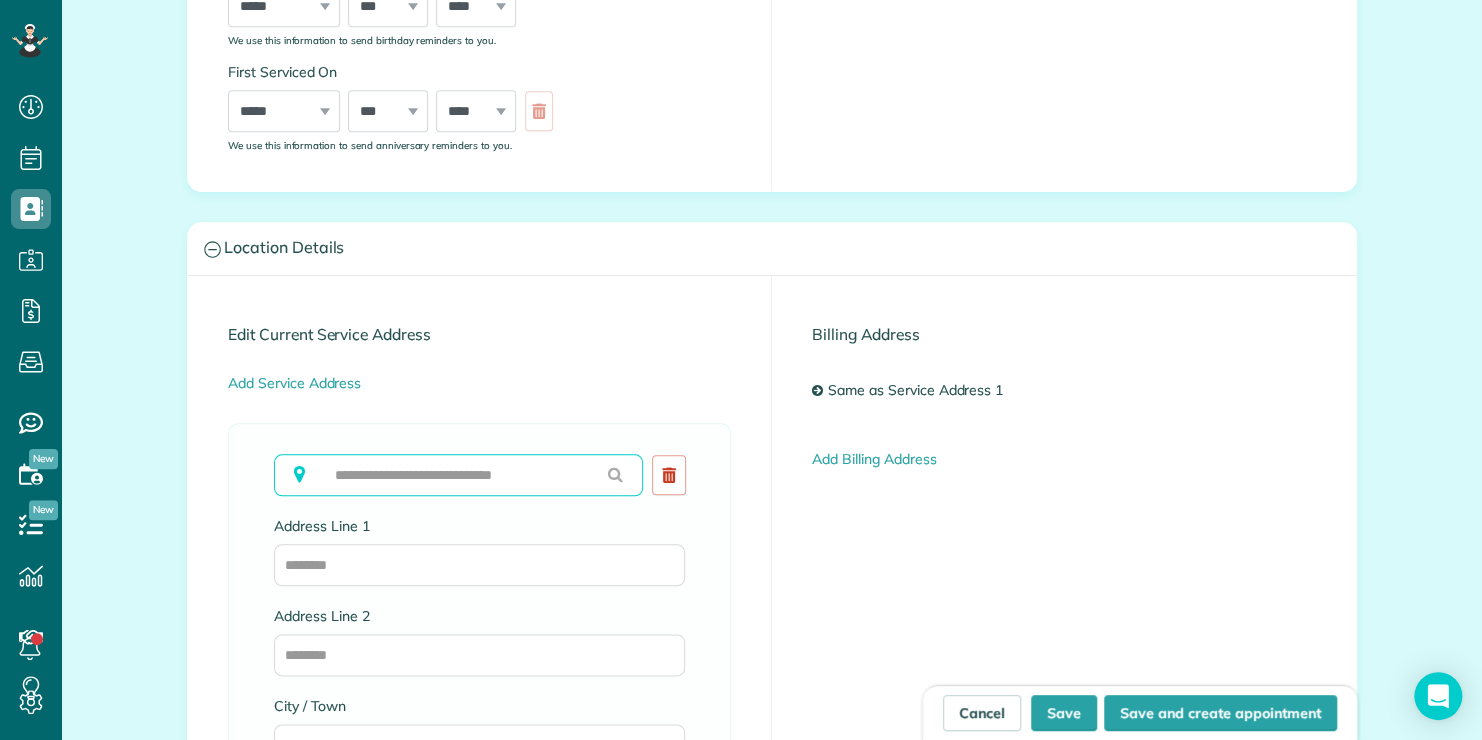 click at bounding box center [458, 475] 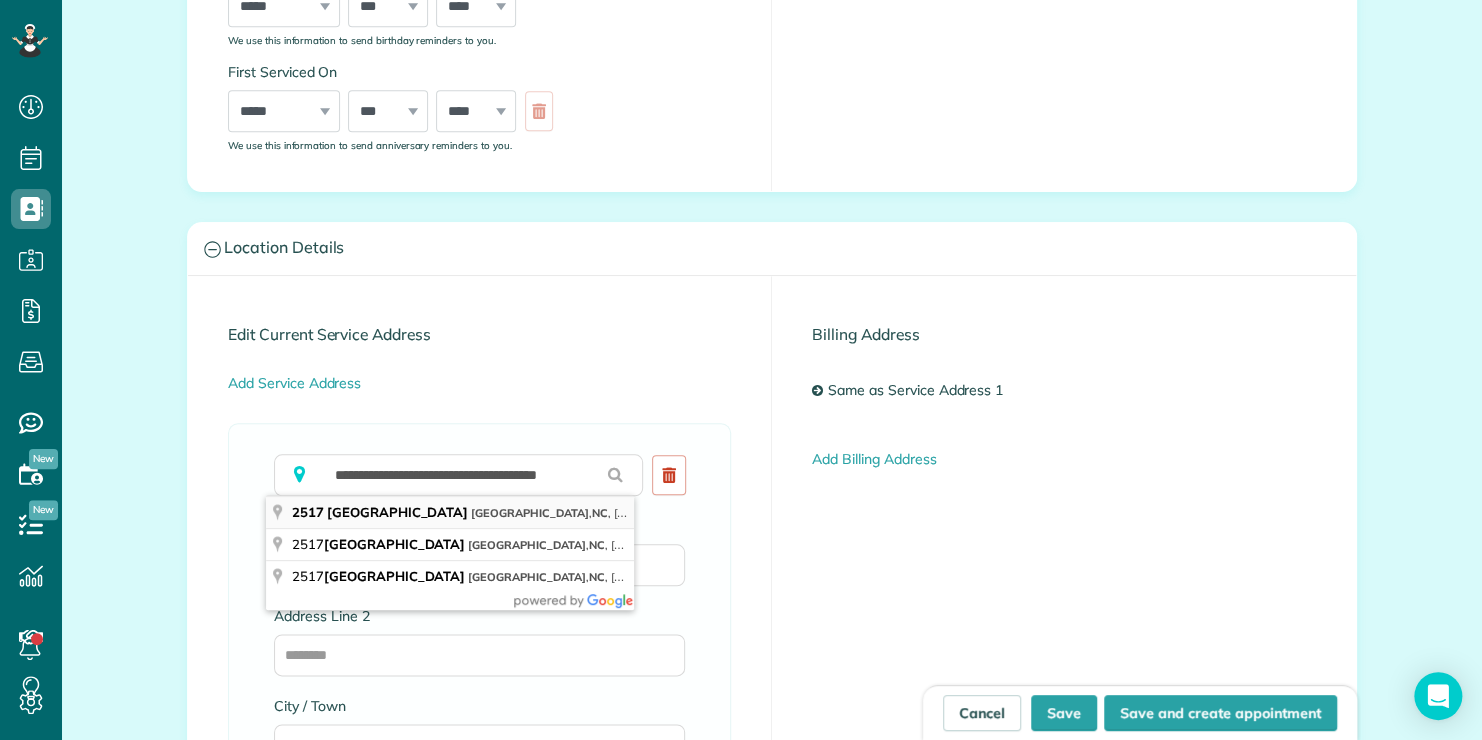 type on "**********" 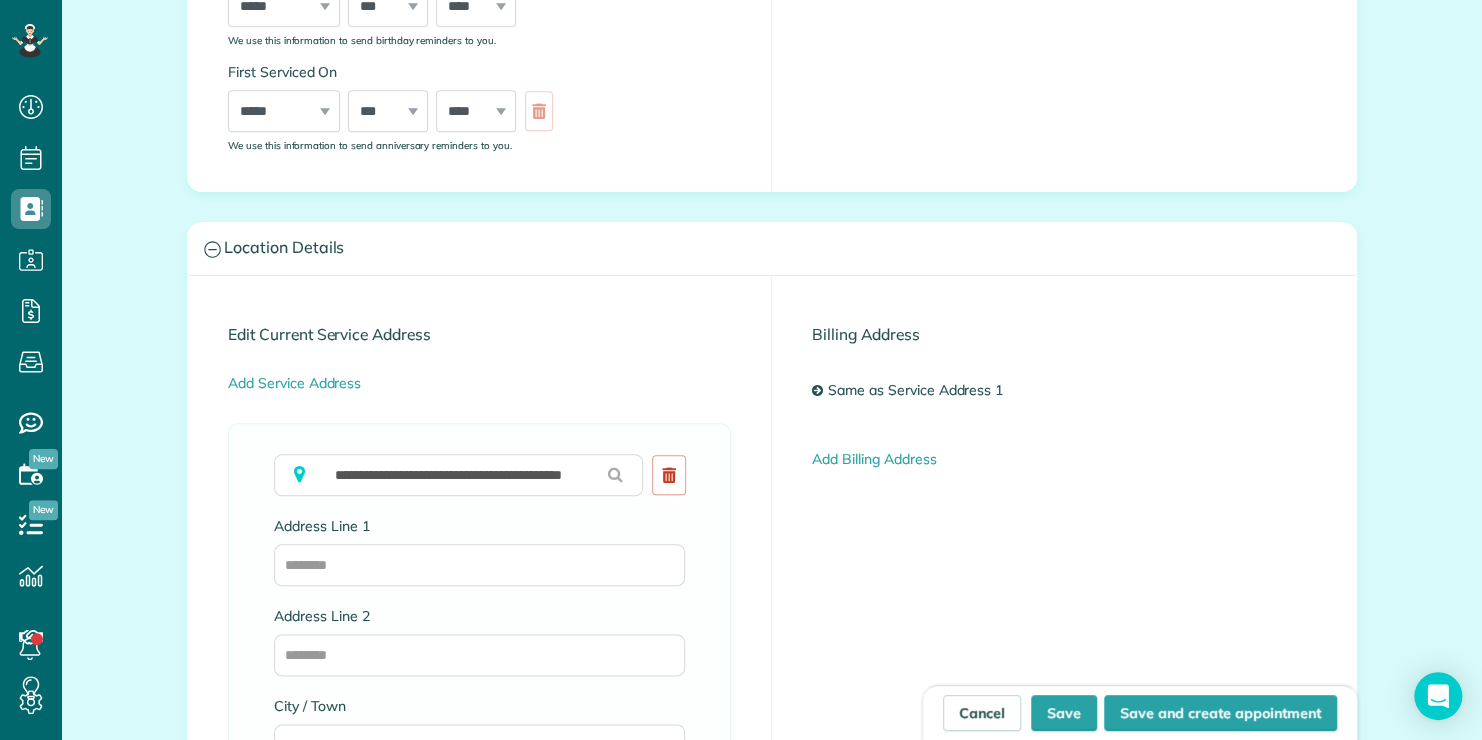 type on "**********" 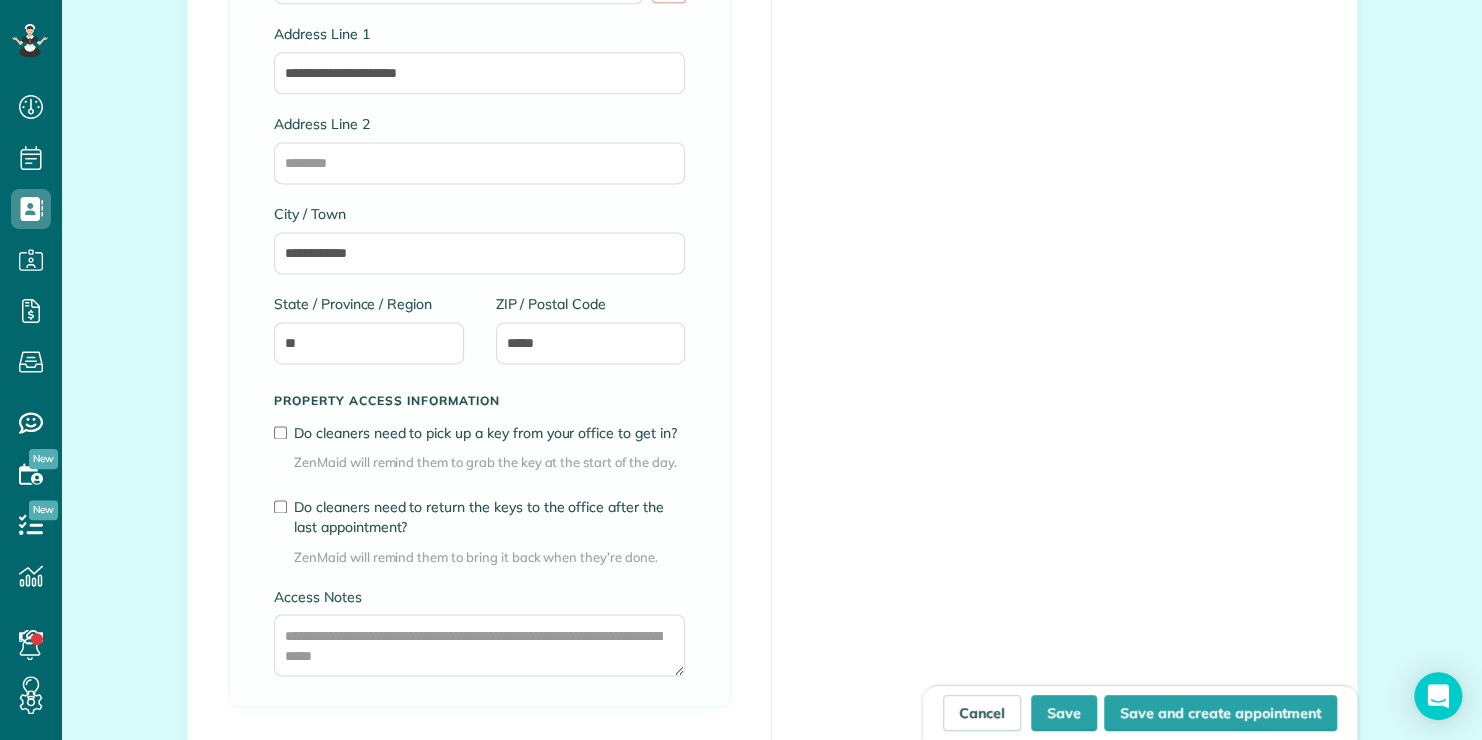 scroll, scrollTop: 1300, scrollLeft: 0, axis: vertical 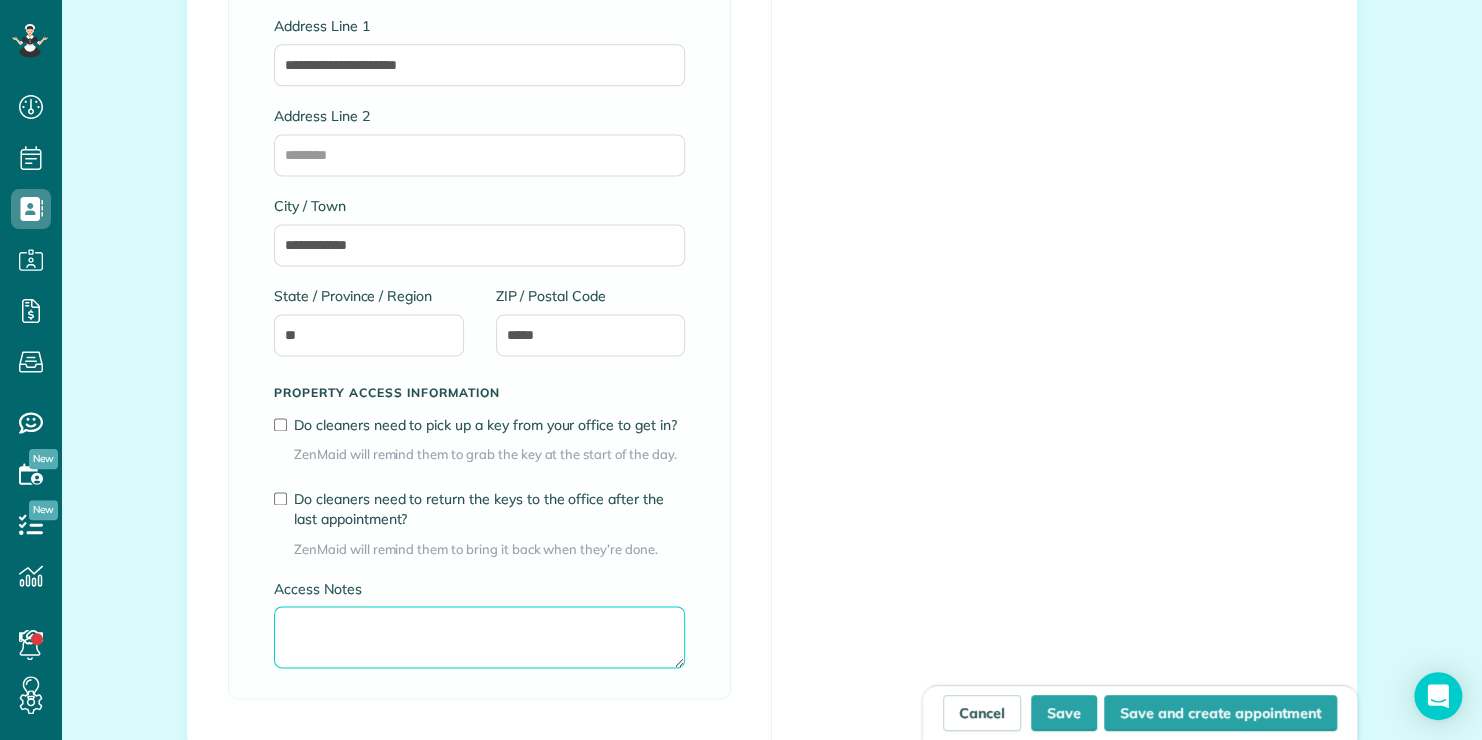 click on "Access Notes" at bounding box center (479, 637) 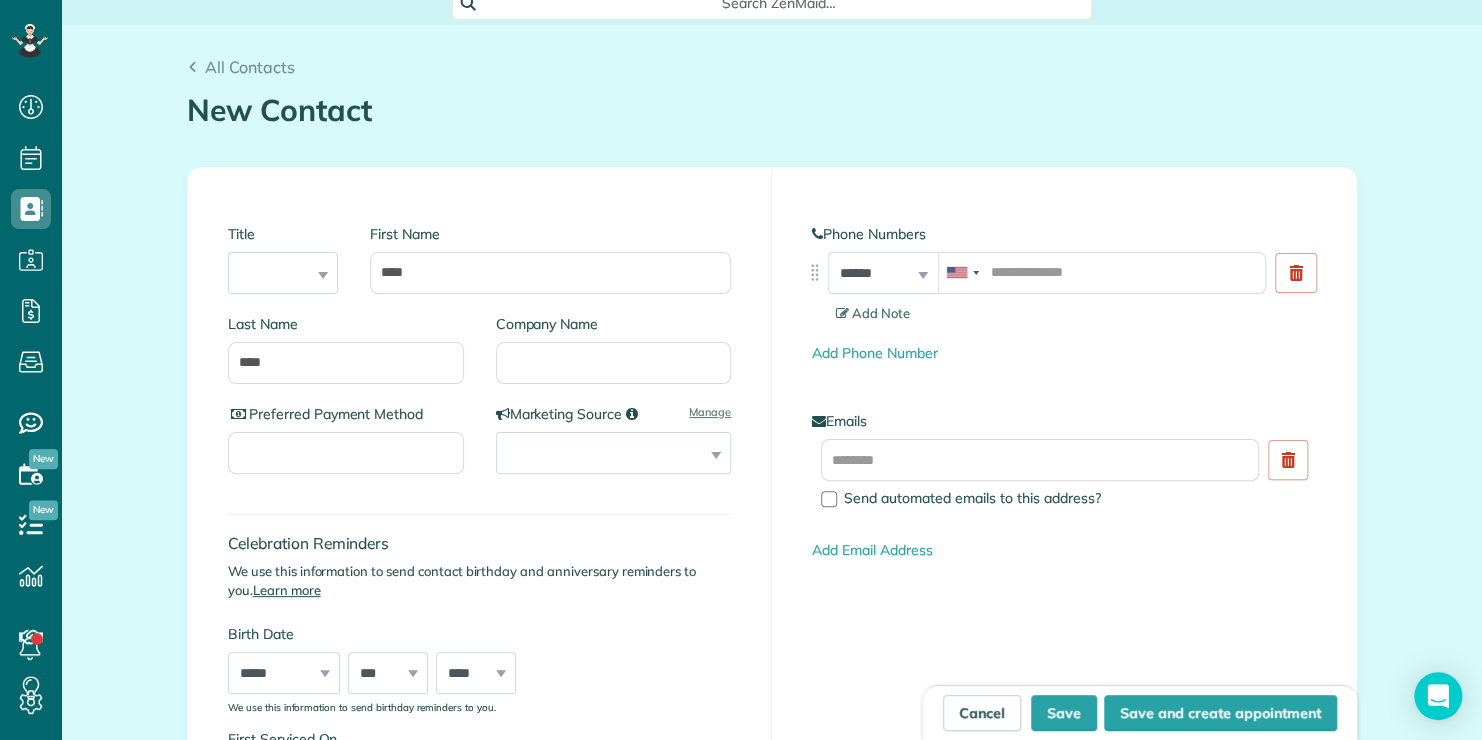 scroll, scrollTop: 100, scrollLeft: 0, axis: vertical 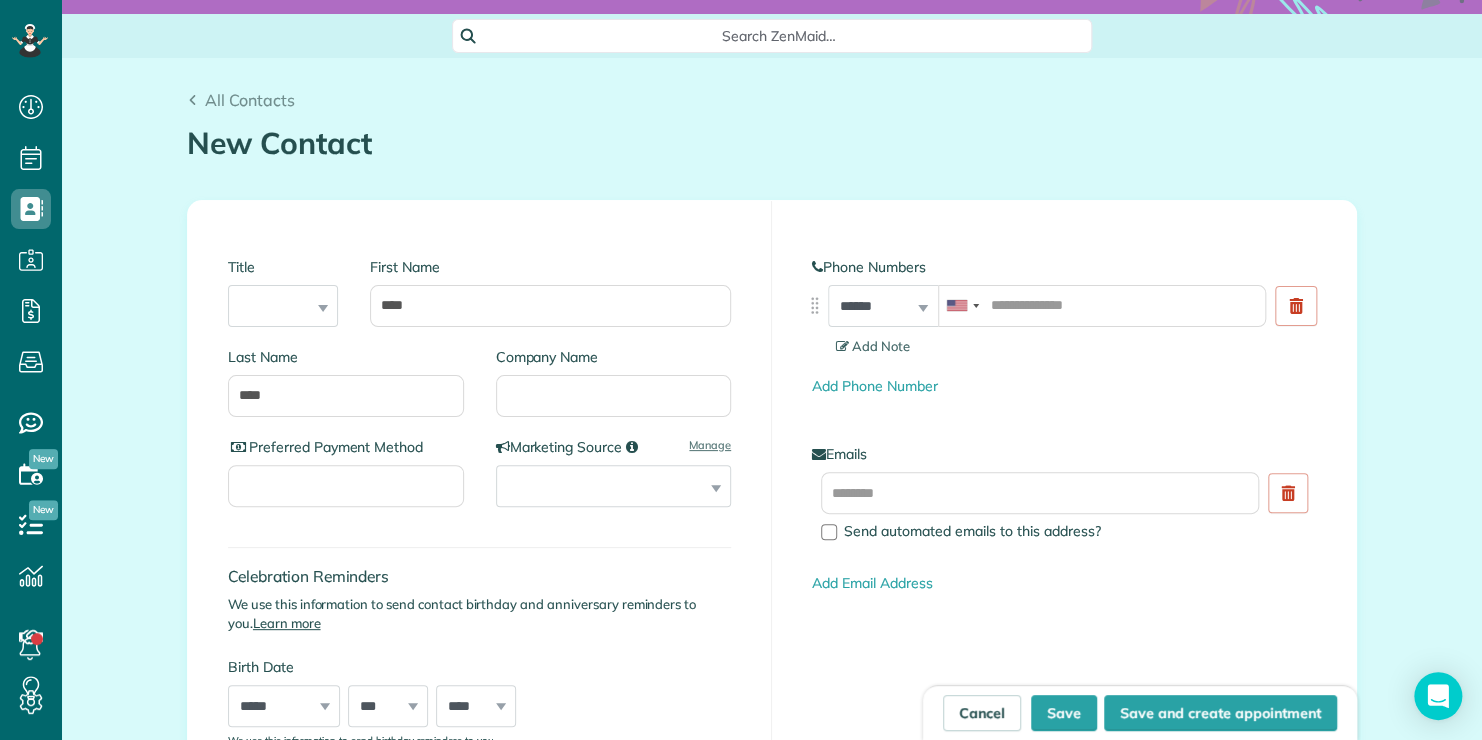 type on "**********" 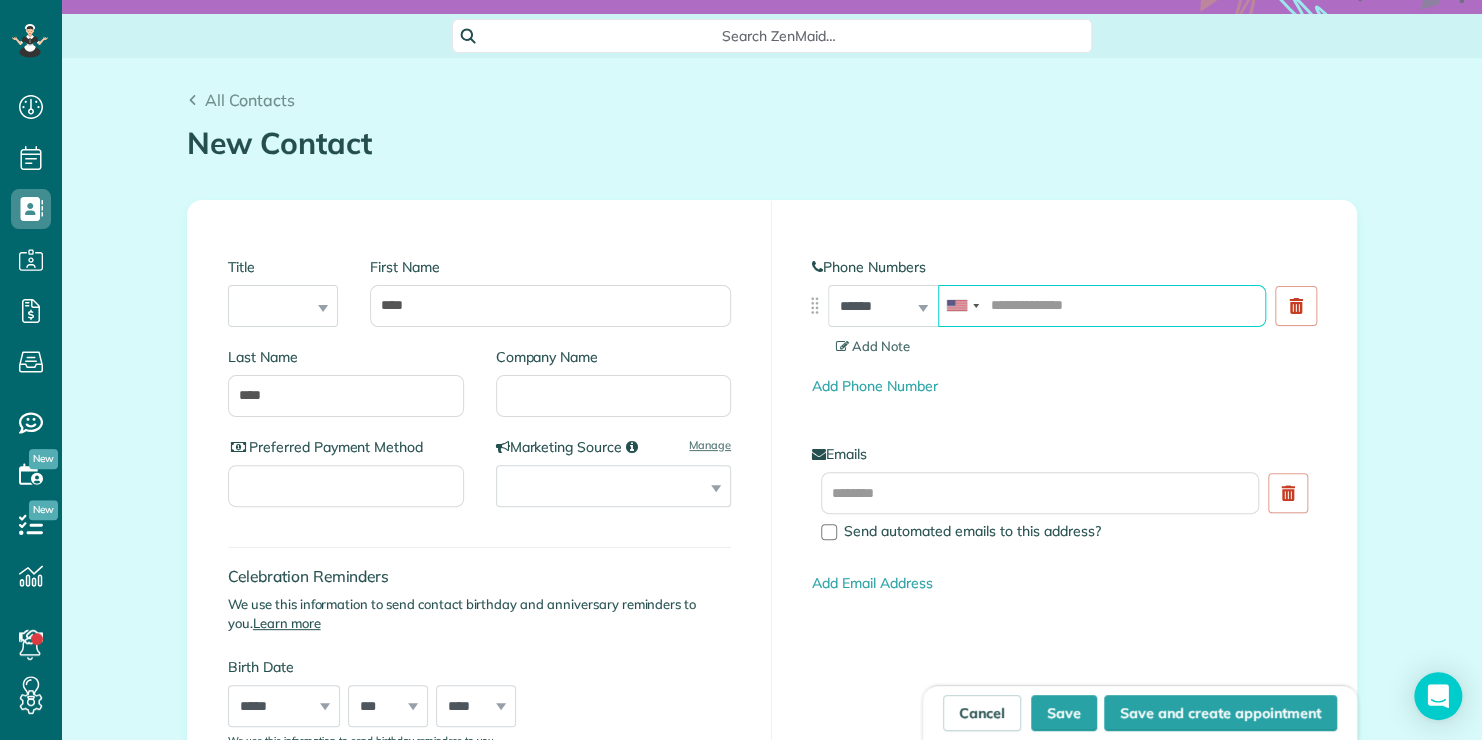 click at bounding box center [1102, 306] 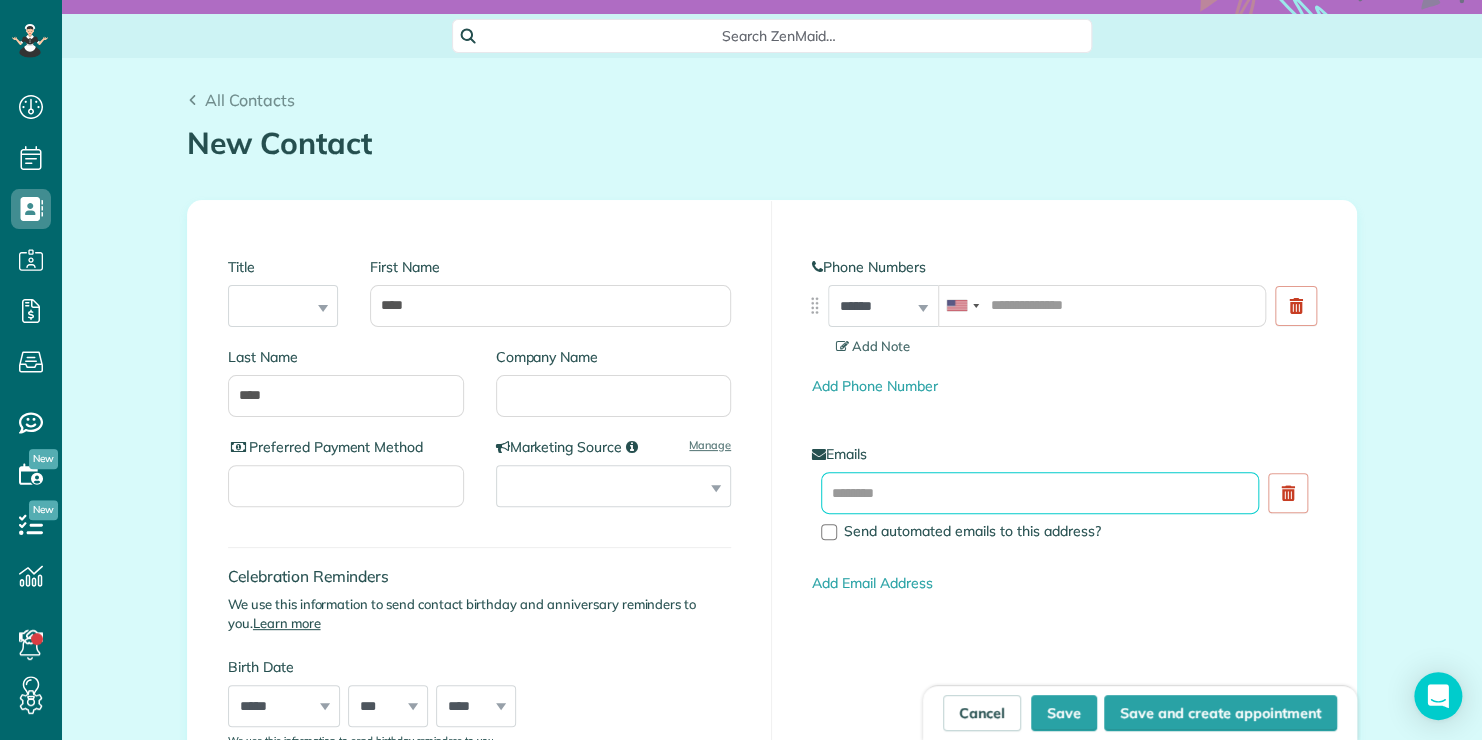 click at bounding box center (1040, 493) 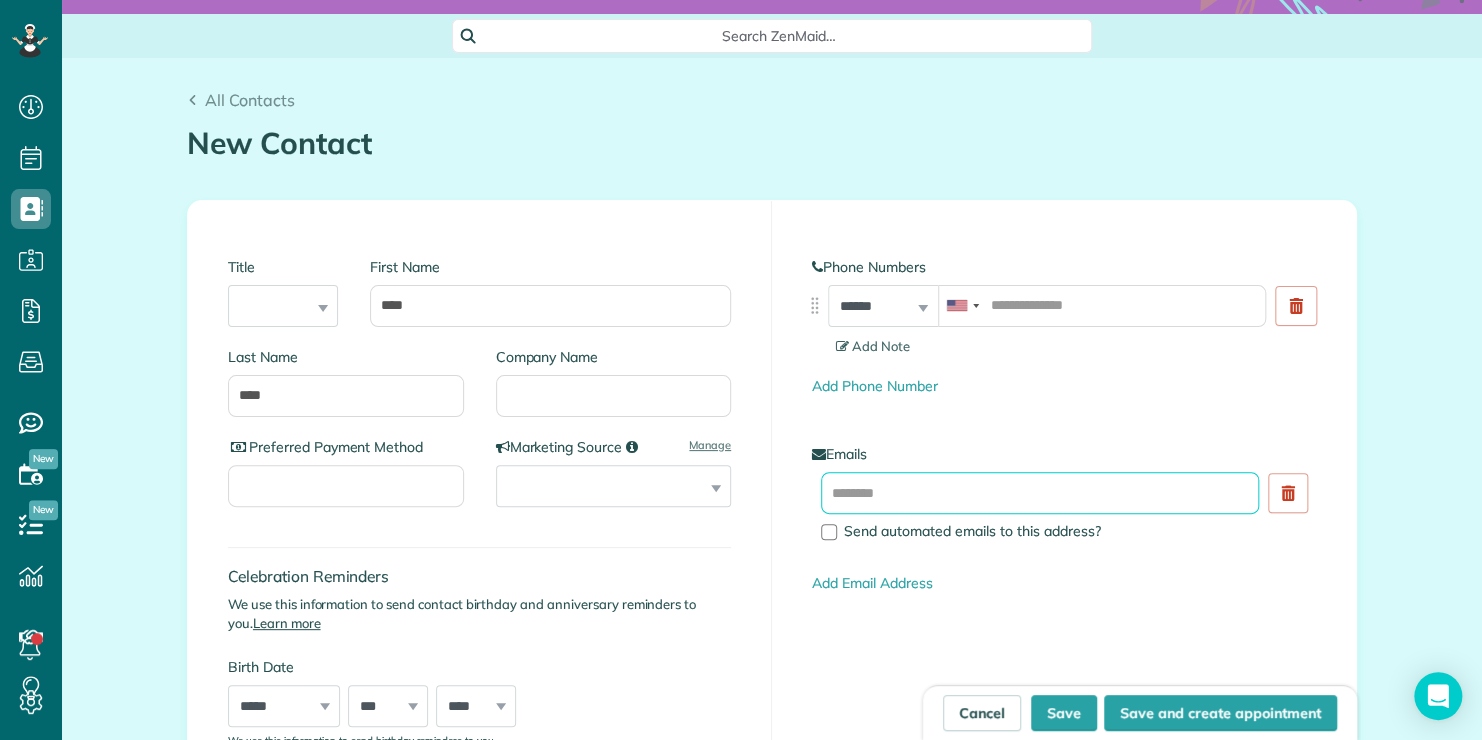 paste on "**********" 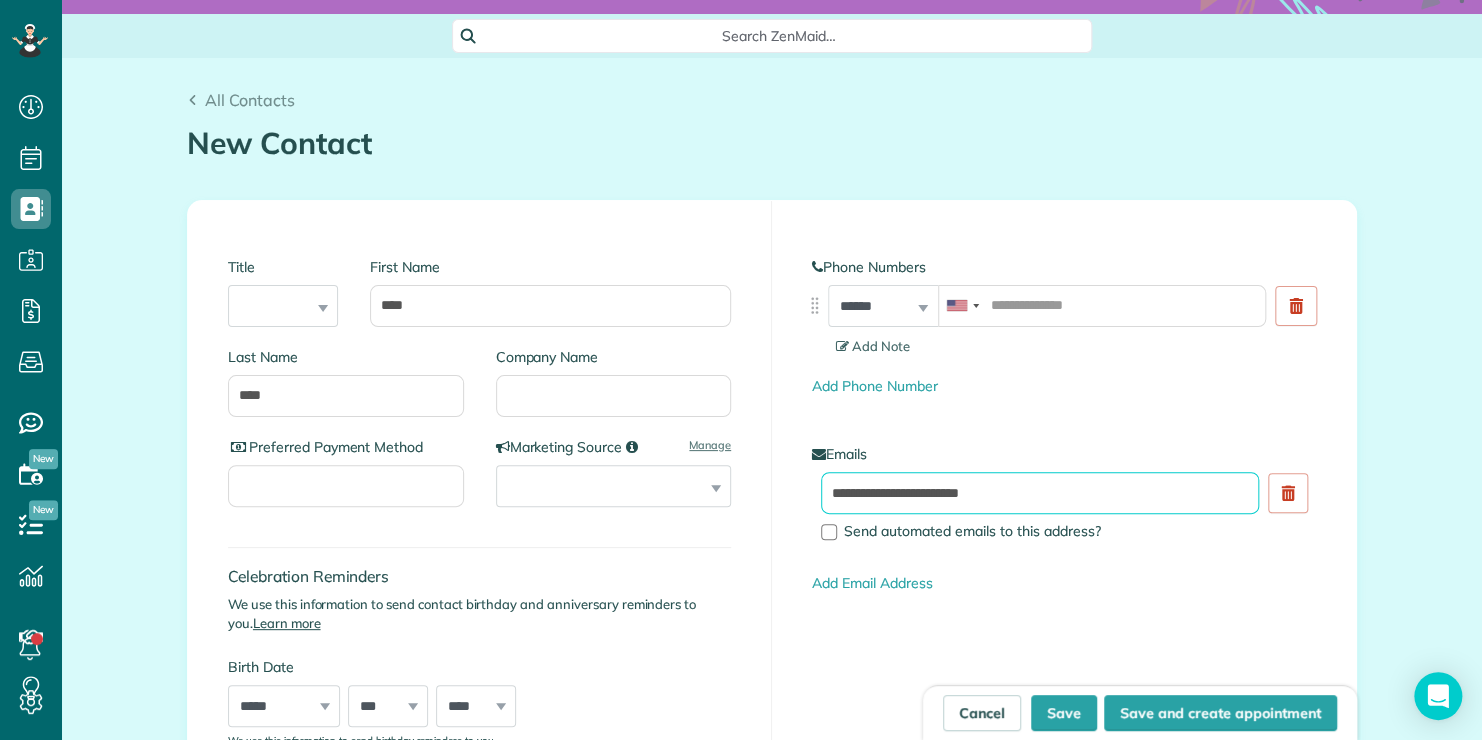 type on "**********" 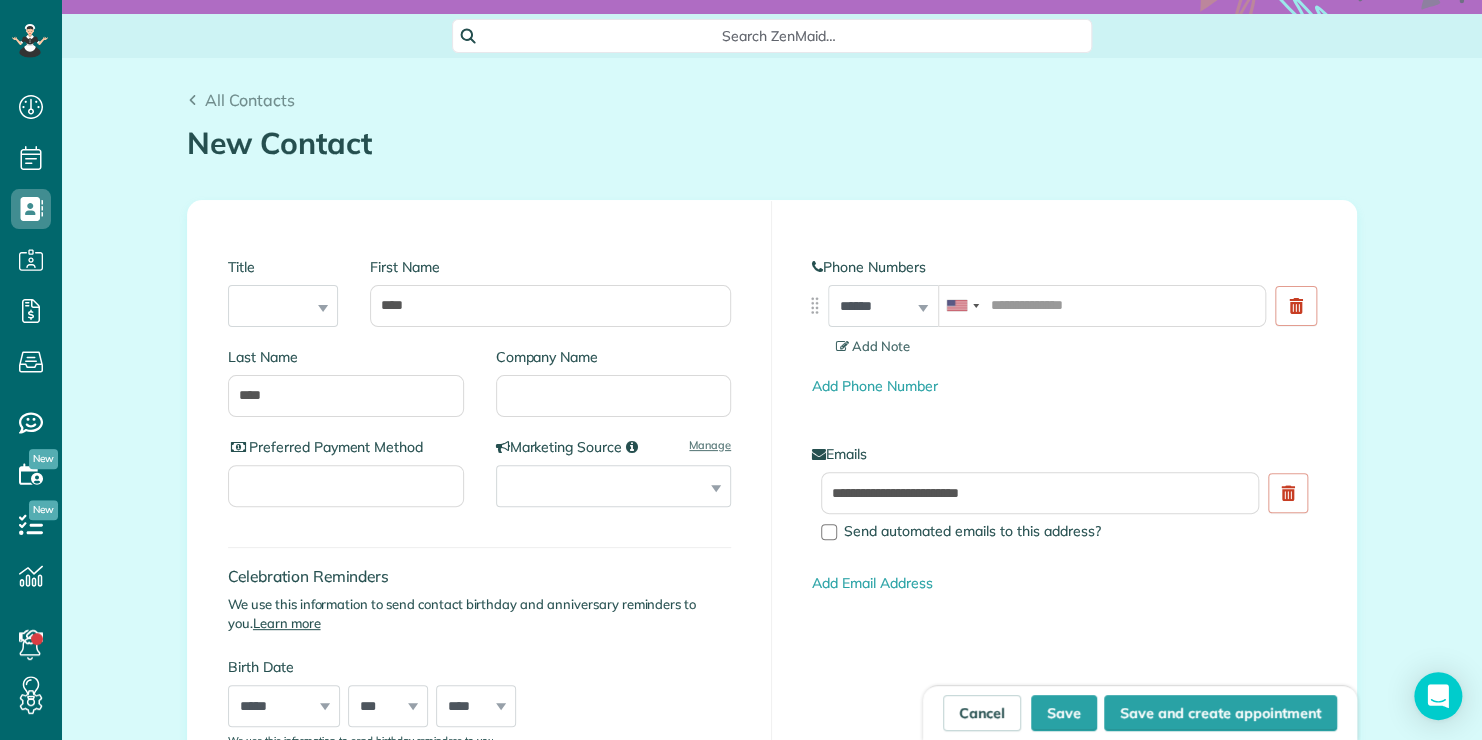click on "**********" at bounding box center [1064, 546] 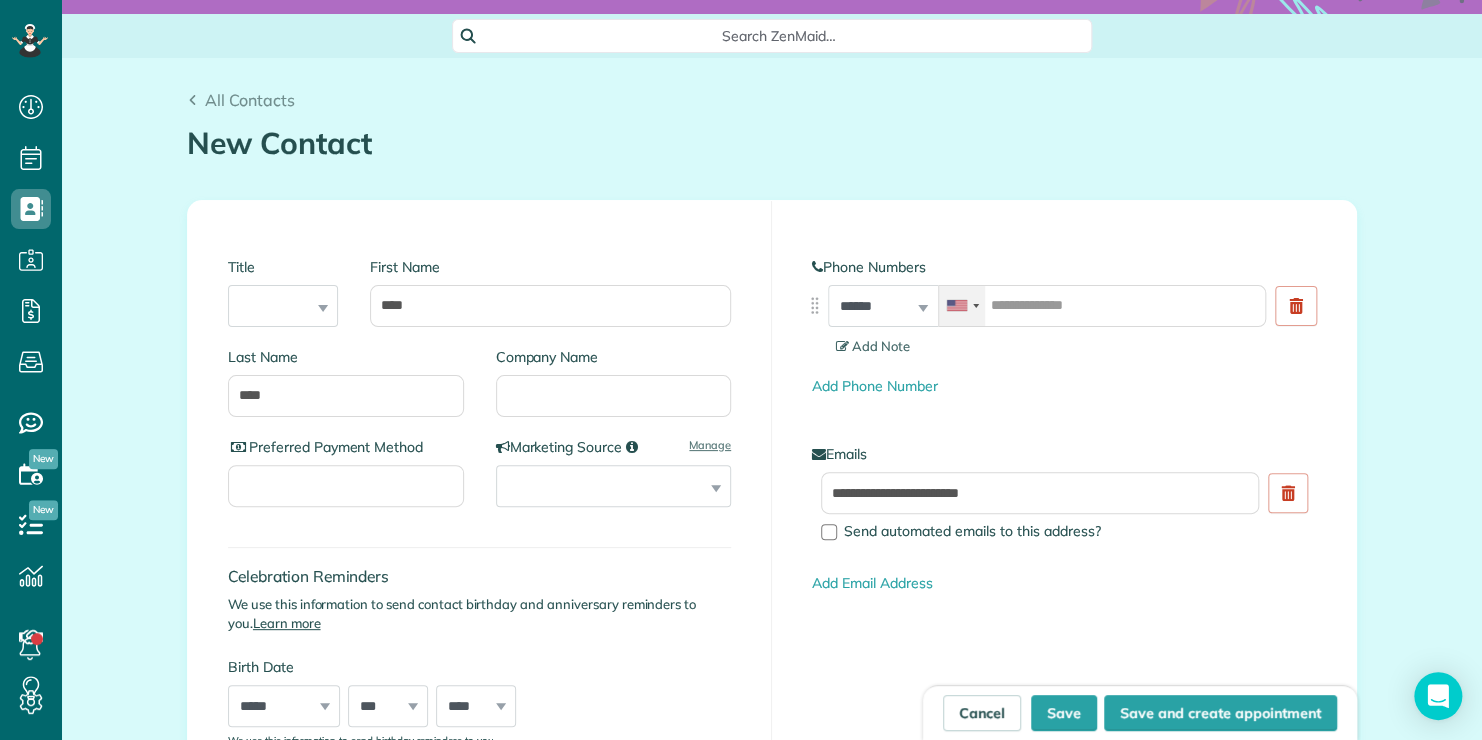 click at bounding box center [962, 306] 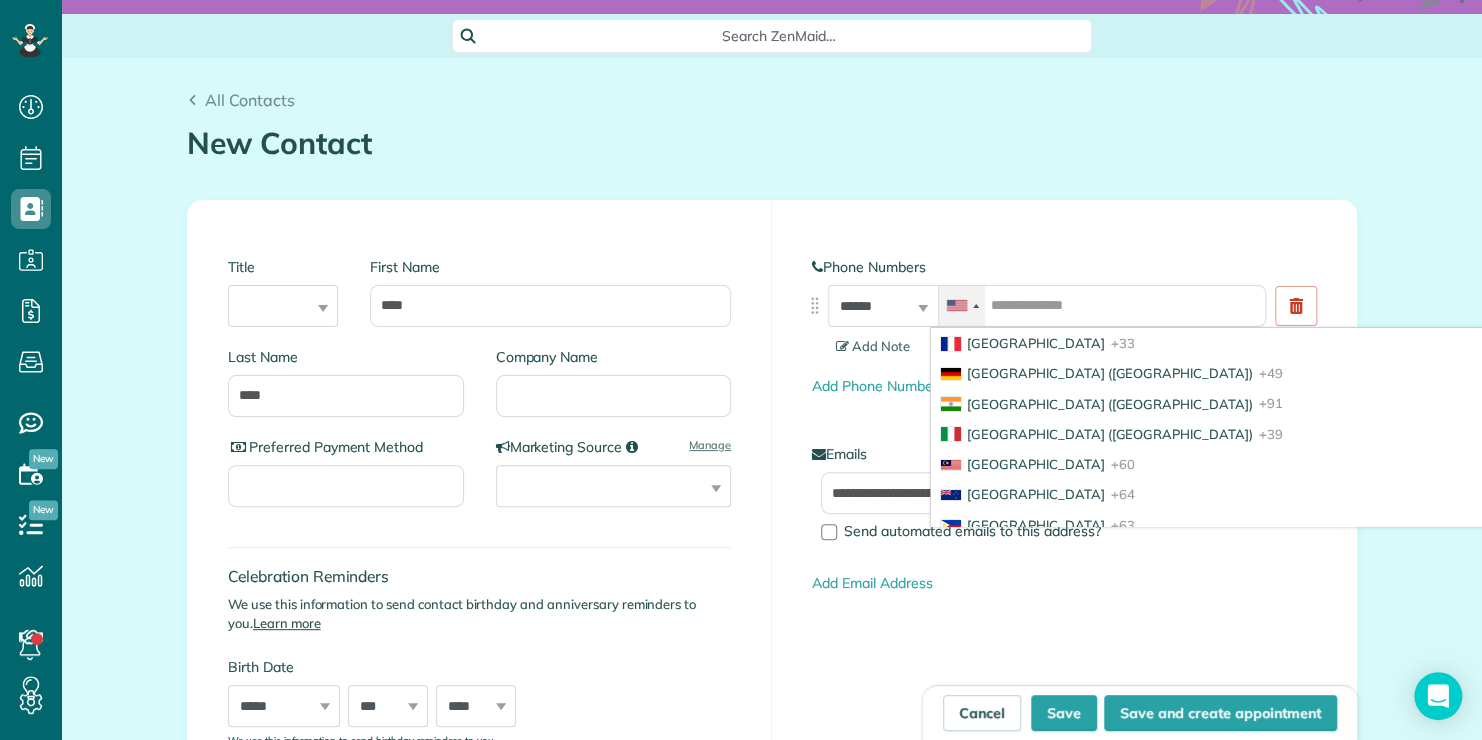 scroll, scrollTop: 274, scrollLeft: 0, axis: vertical 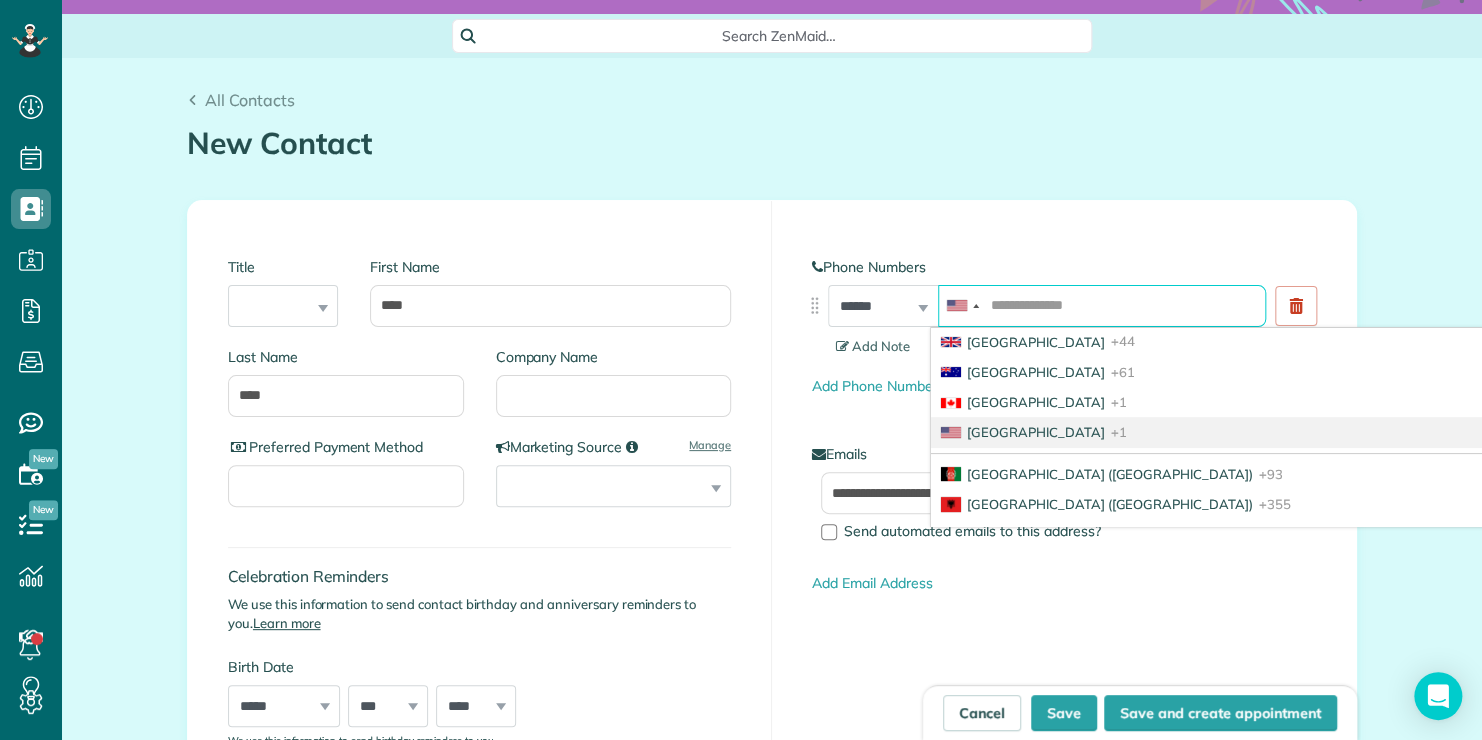 click at bounding box center [1102, 306] 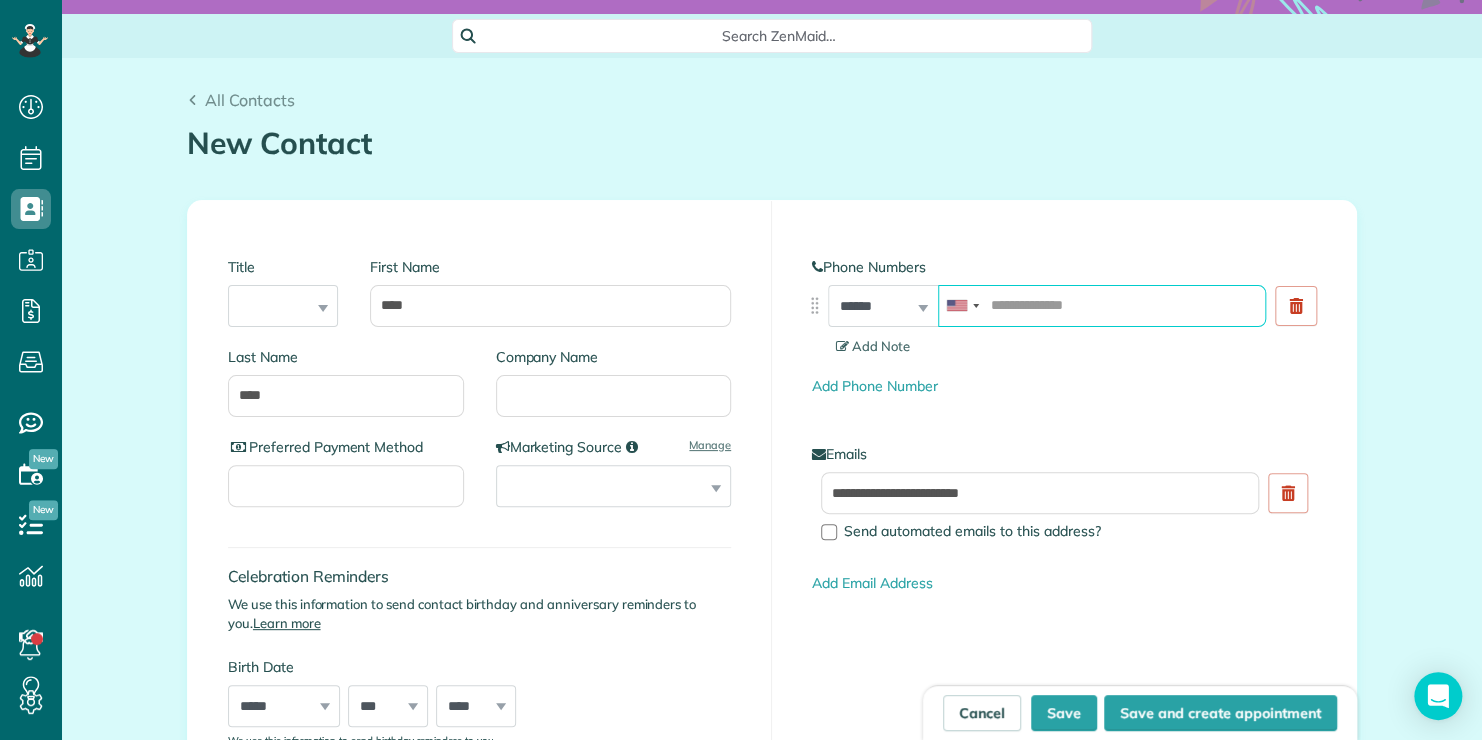 paste on "**********" 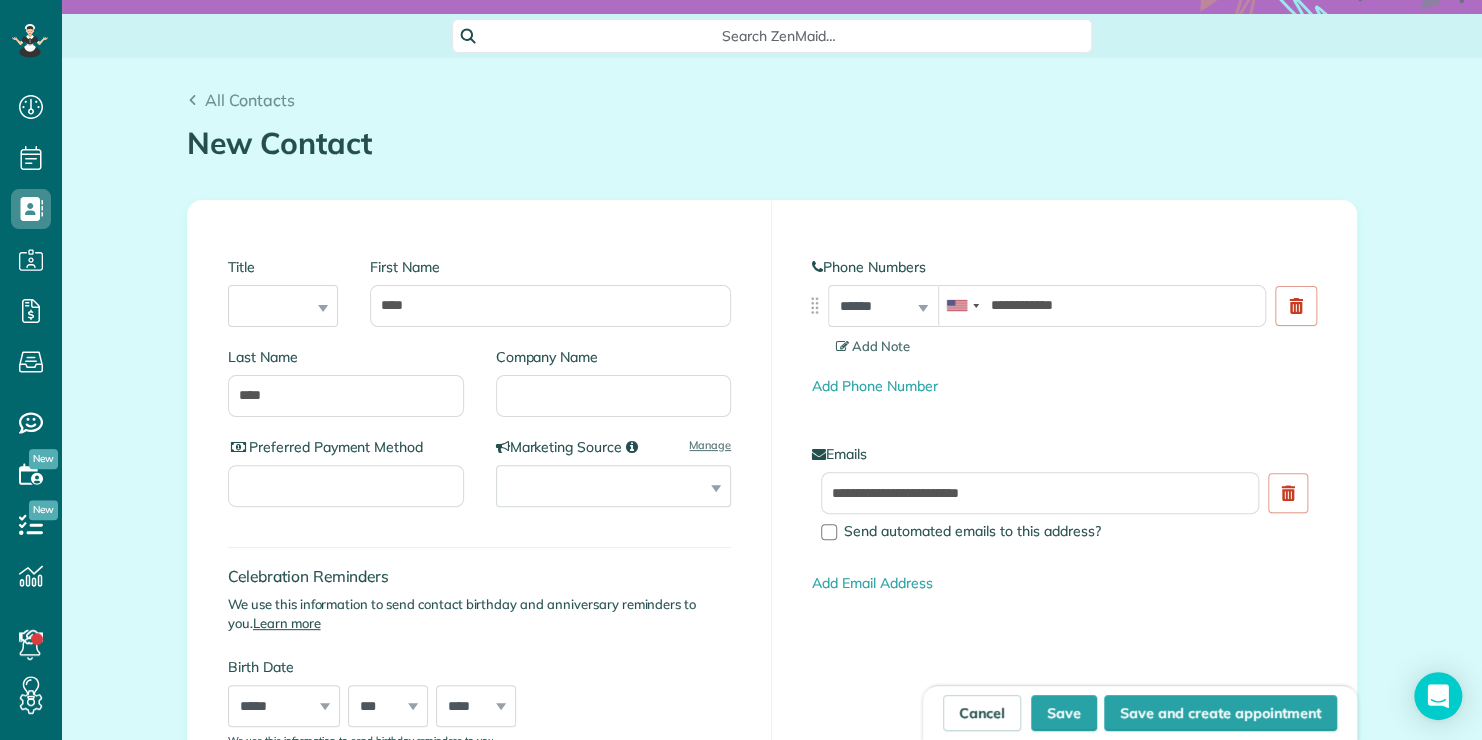 click on "**********" at bounding box center (1064, 546) 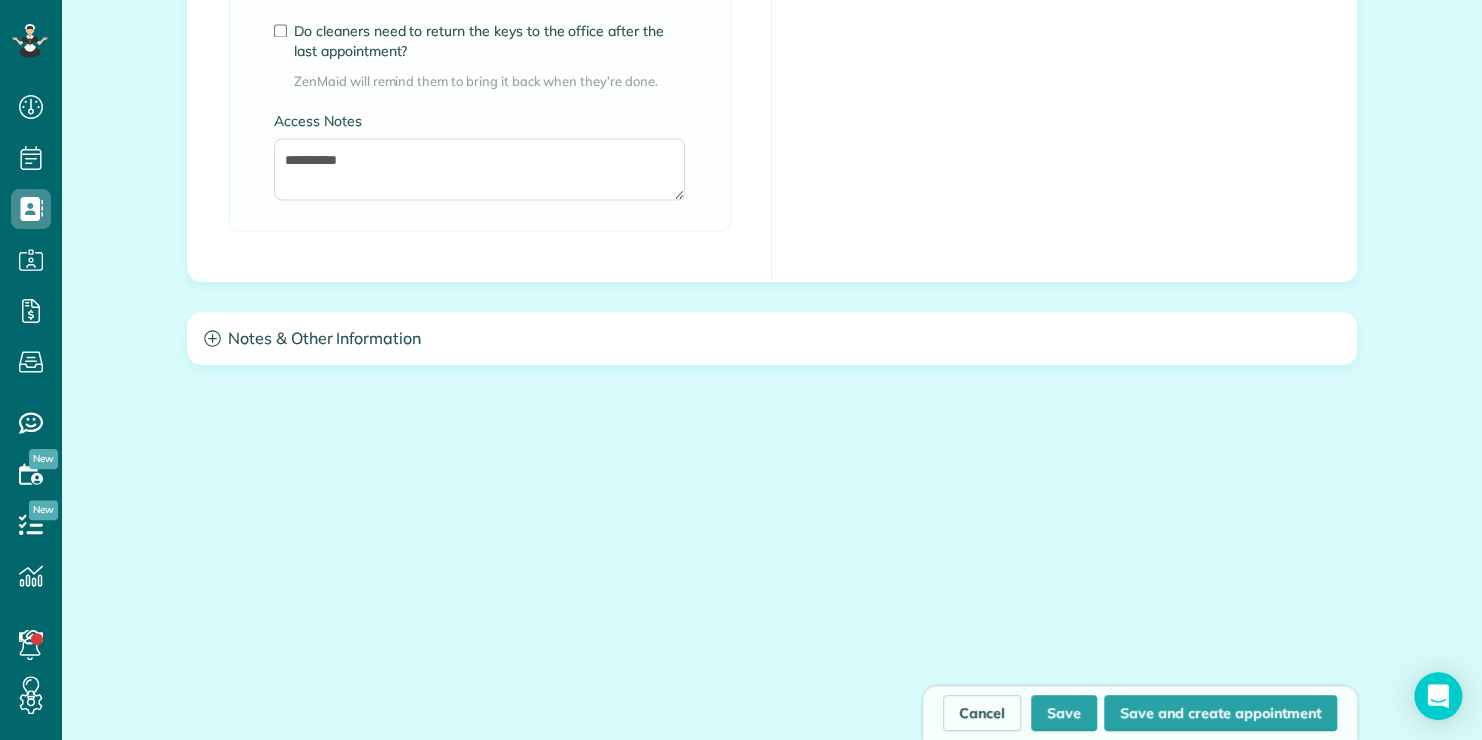 scroll, scrollTop: 1780, scrollLeft: 0, axis: vertical 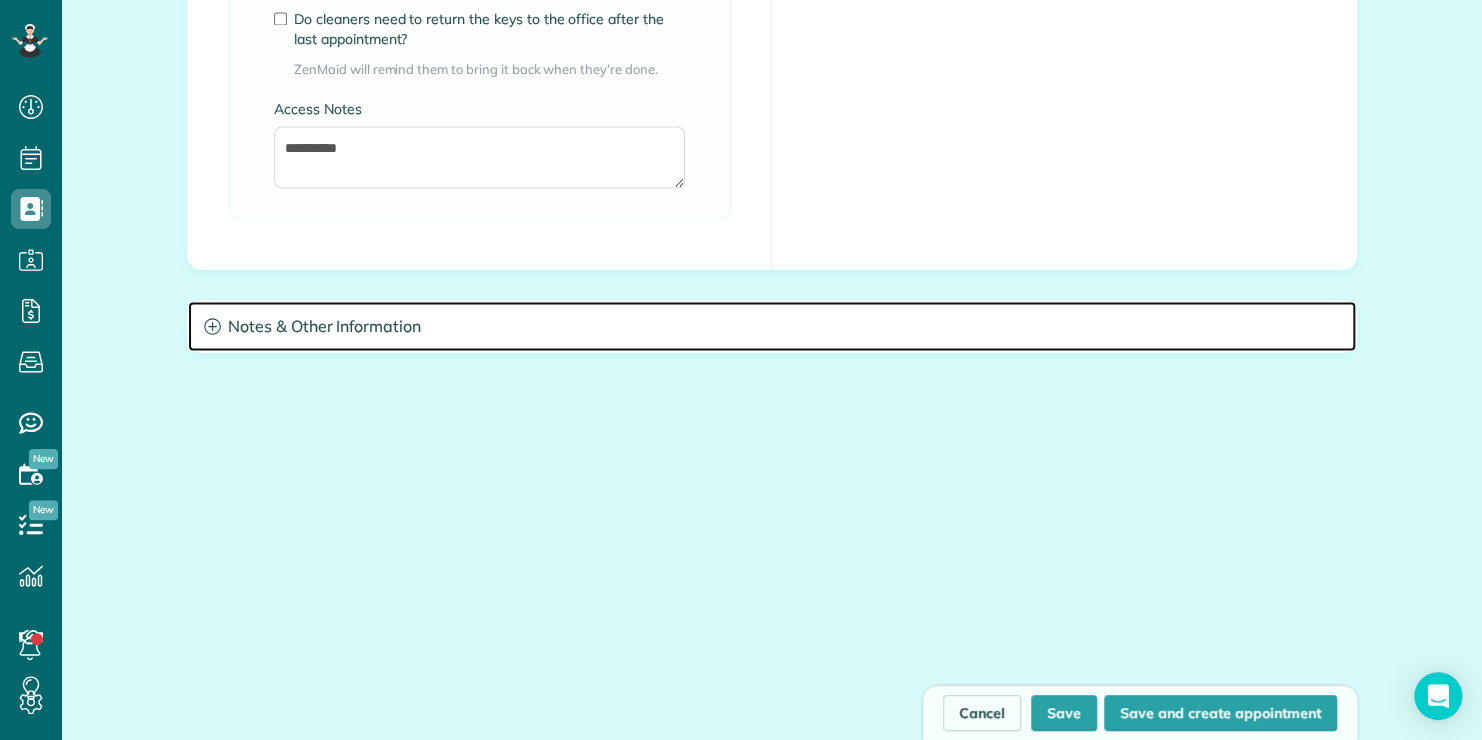 click on "Notes & Other Information" at bounding box center (772, 326) 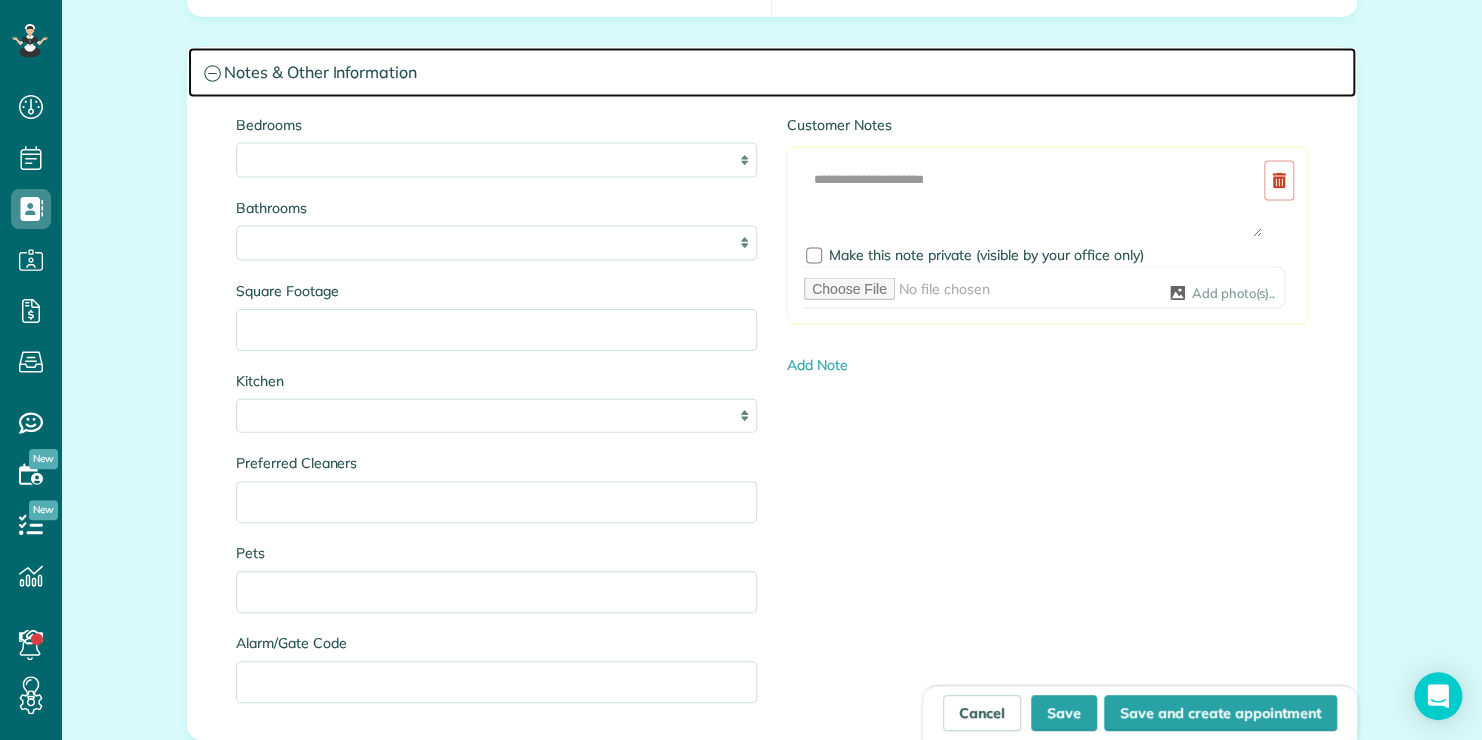 scroll, scrollTop: 2080, scrollLeft: 0, axis: vertical 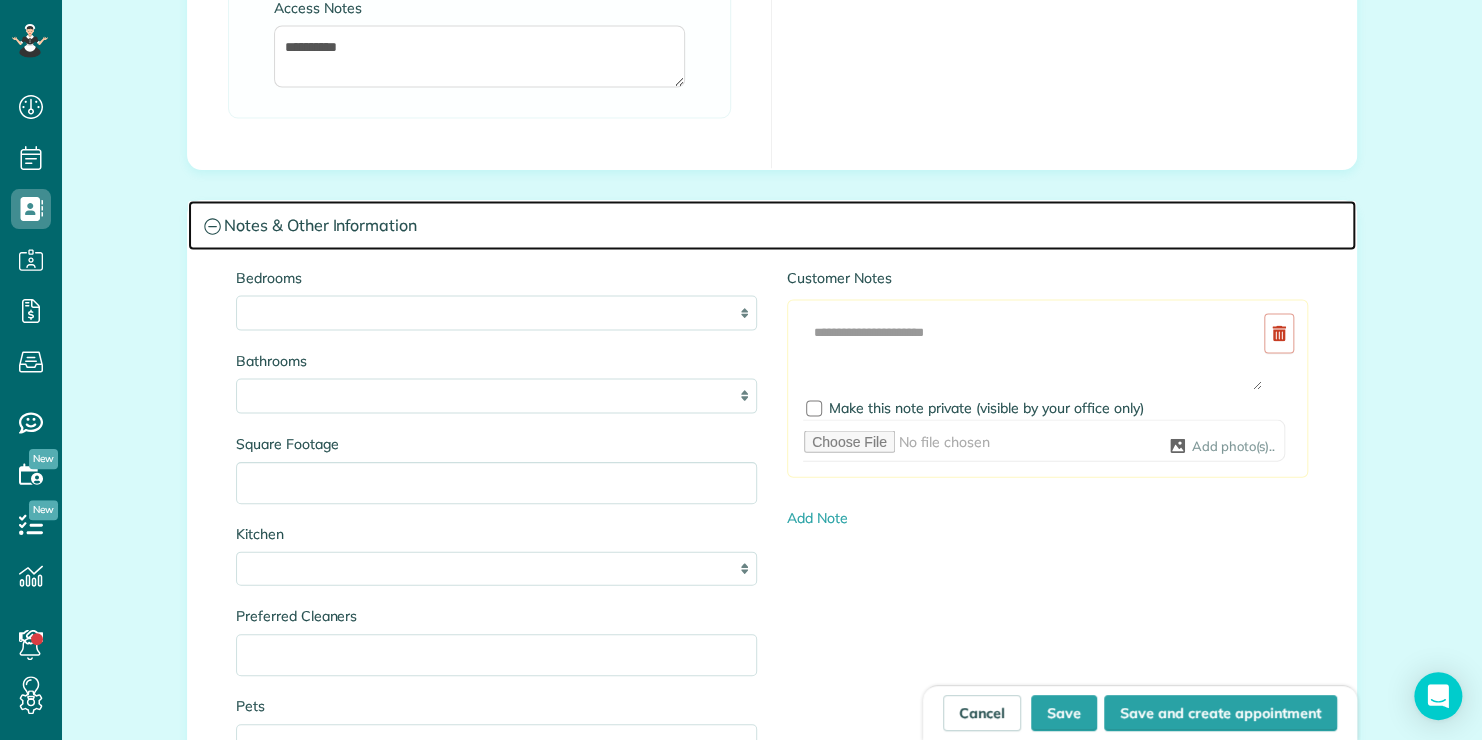 click on "Notes & Other Information" at bounding box center (772, 226) 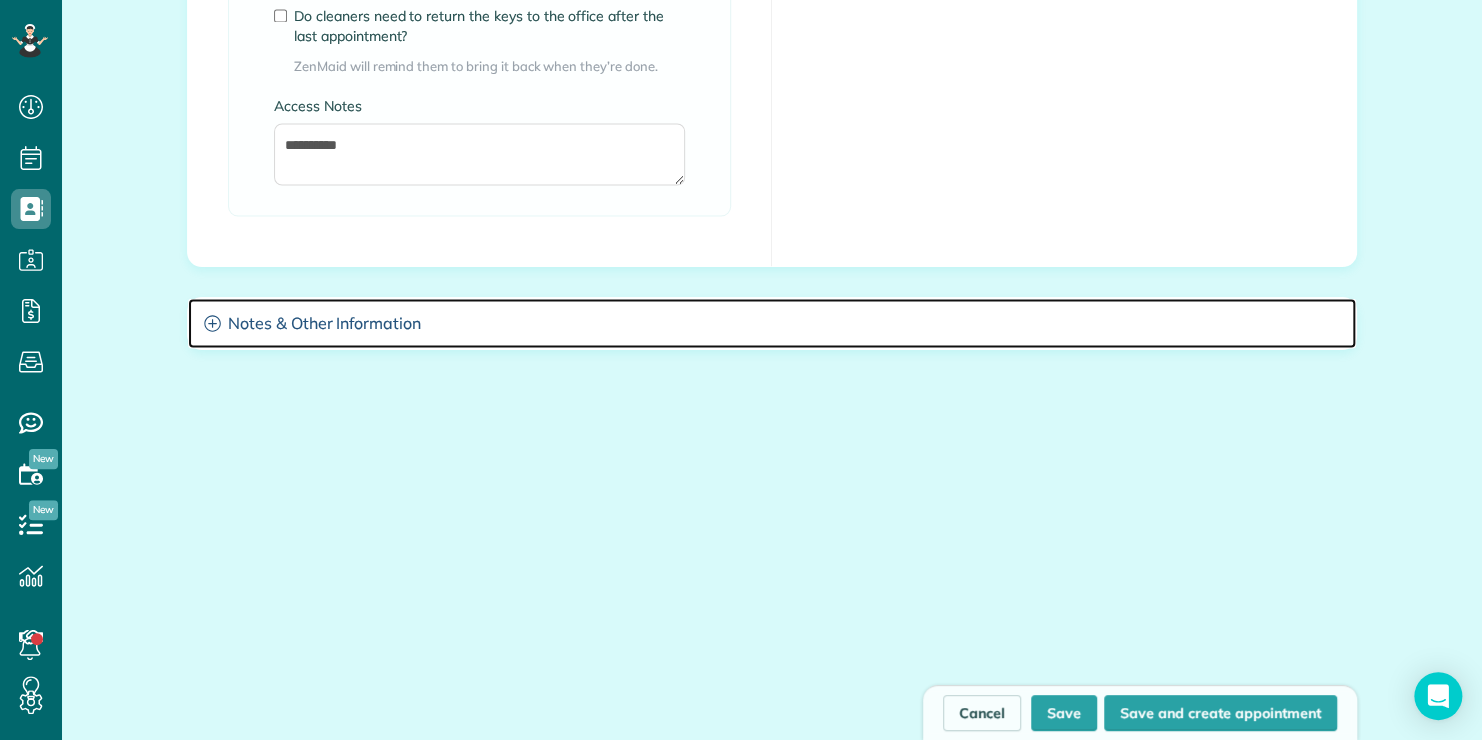 scroll, scrollTop: 1780, scrollLeft: 0, axis: vertical 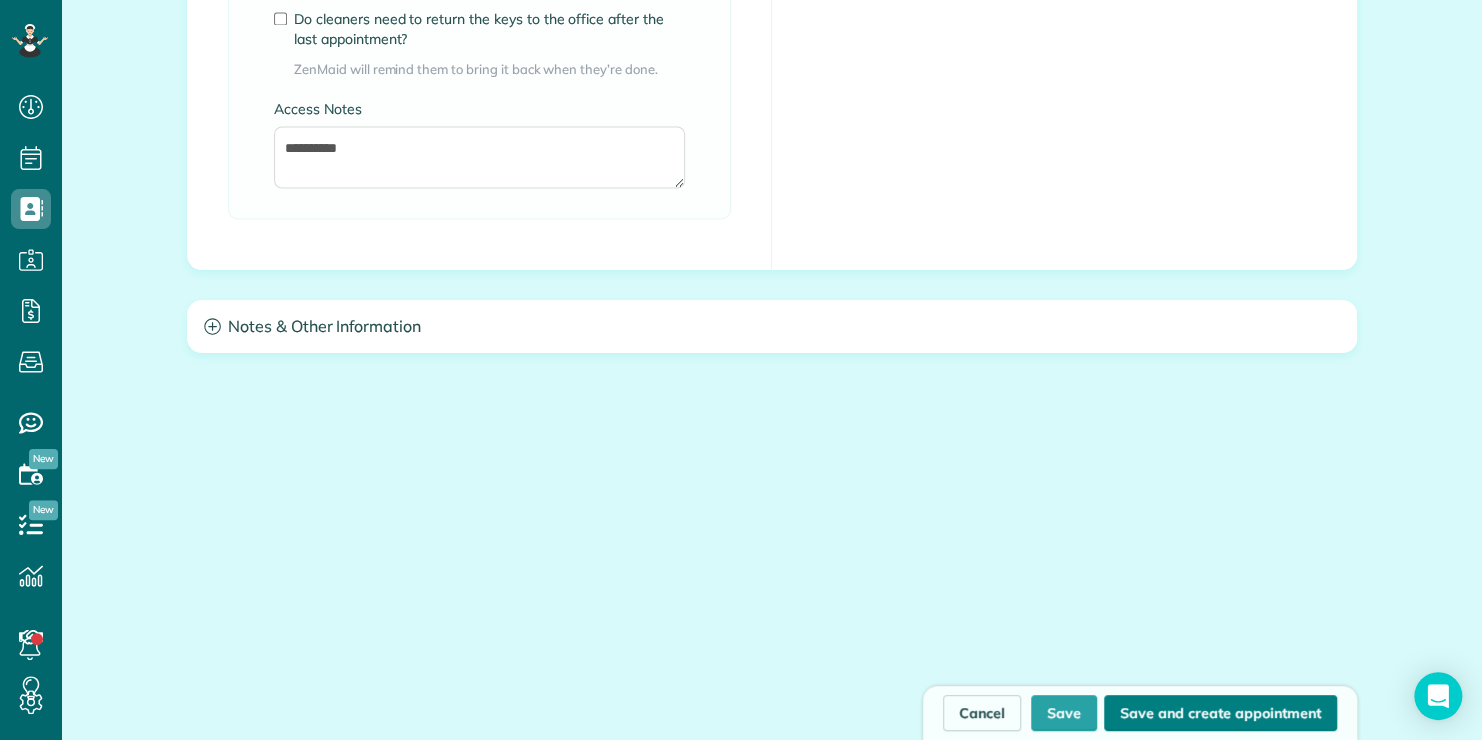 click on "Save and create appointment" at bounding box center (1220, 713) 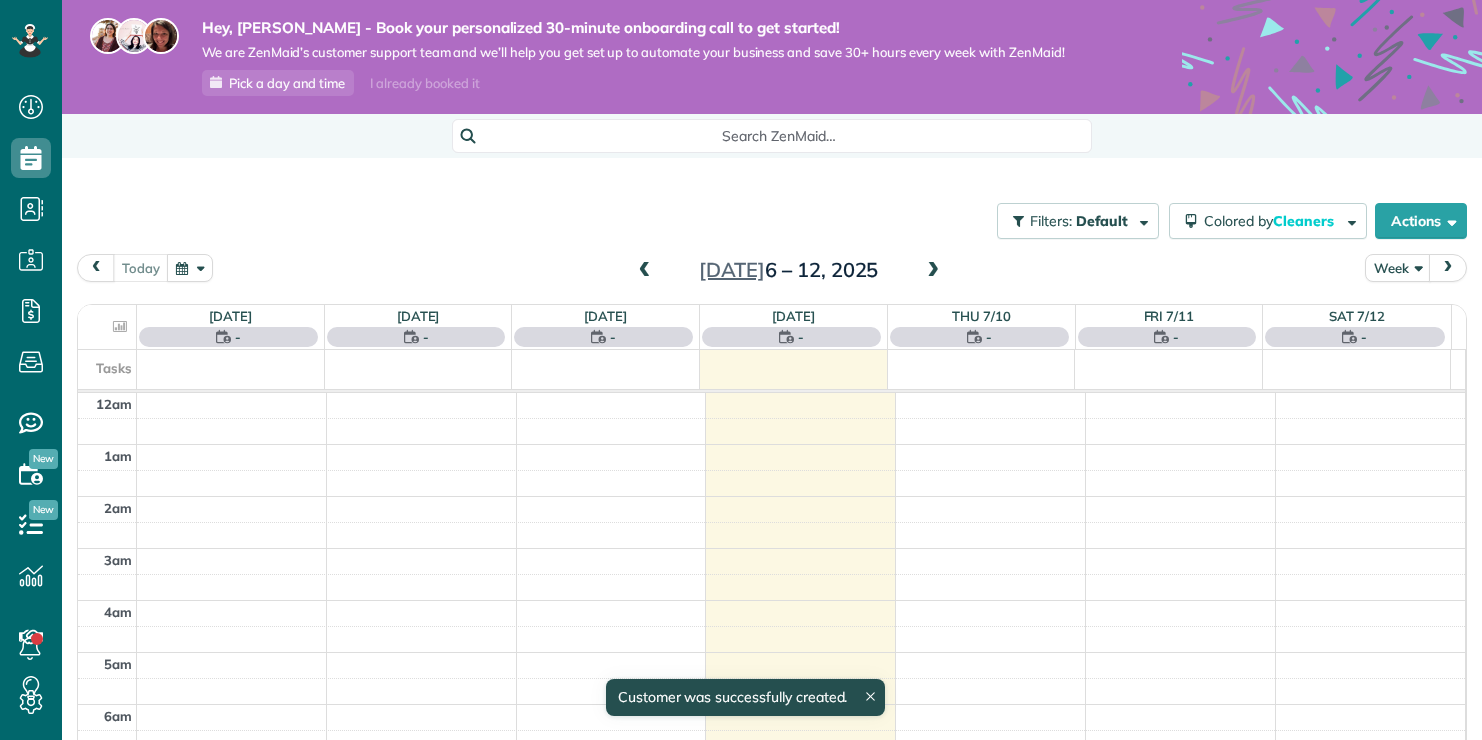scroll, scrollTop: 0, scrollLeft: 0, axis: both 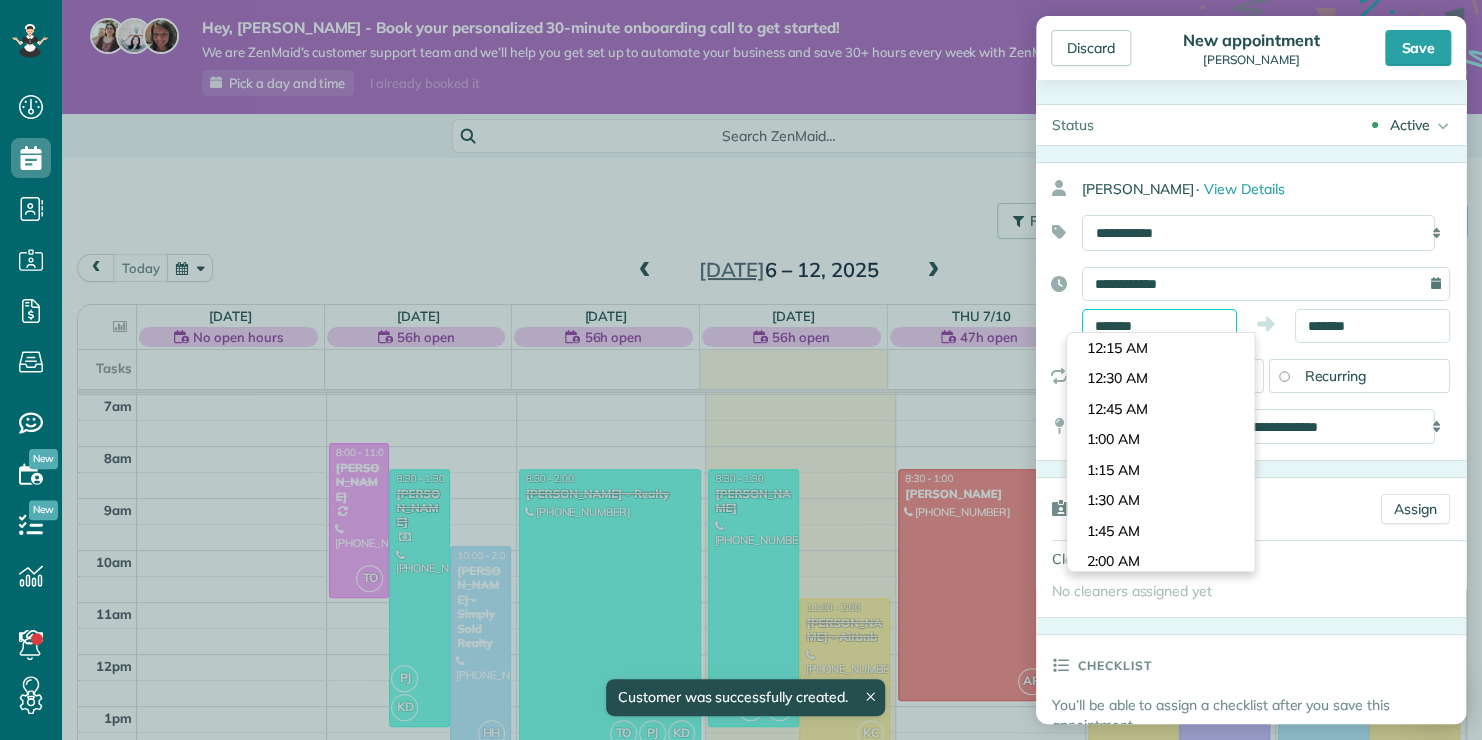 click on "*******" at bounding box center [1159, 326] 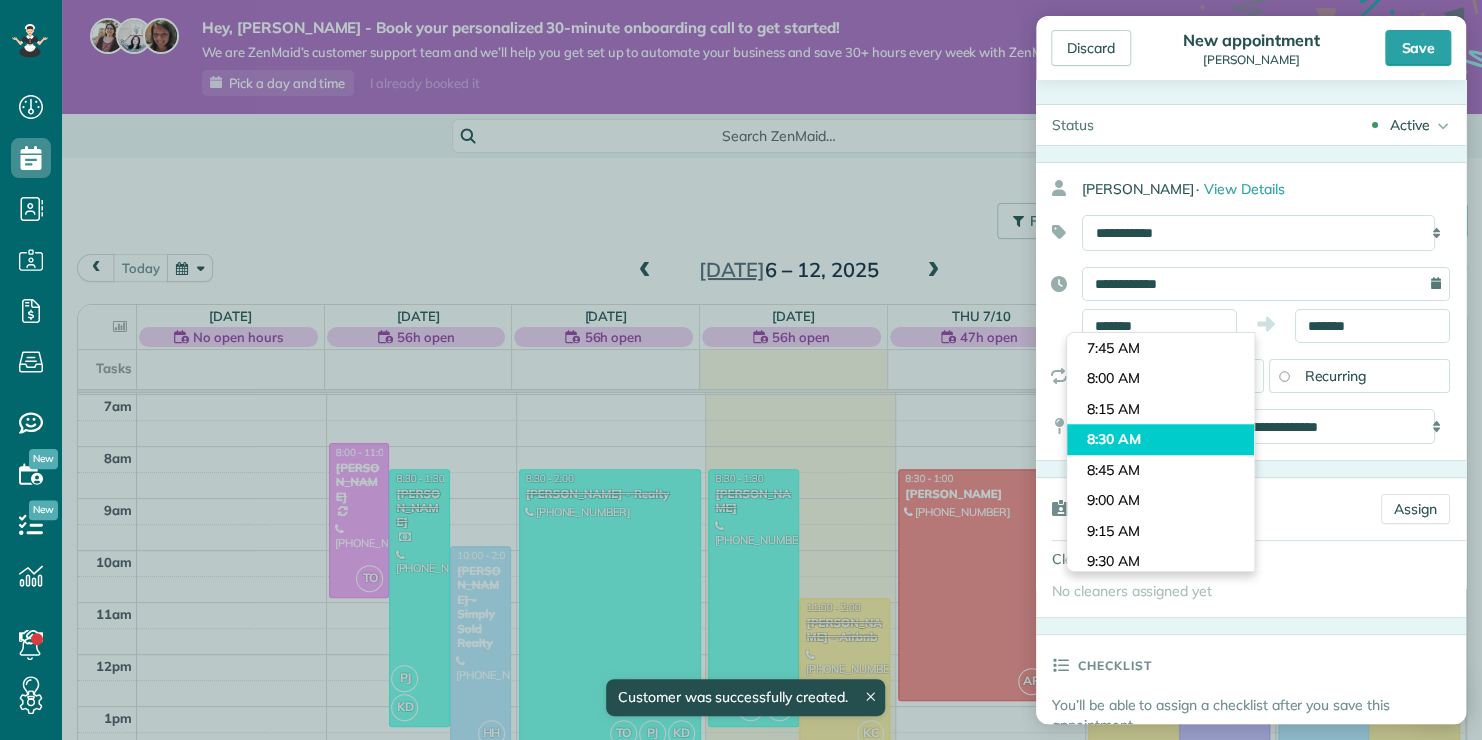 type on "*******" 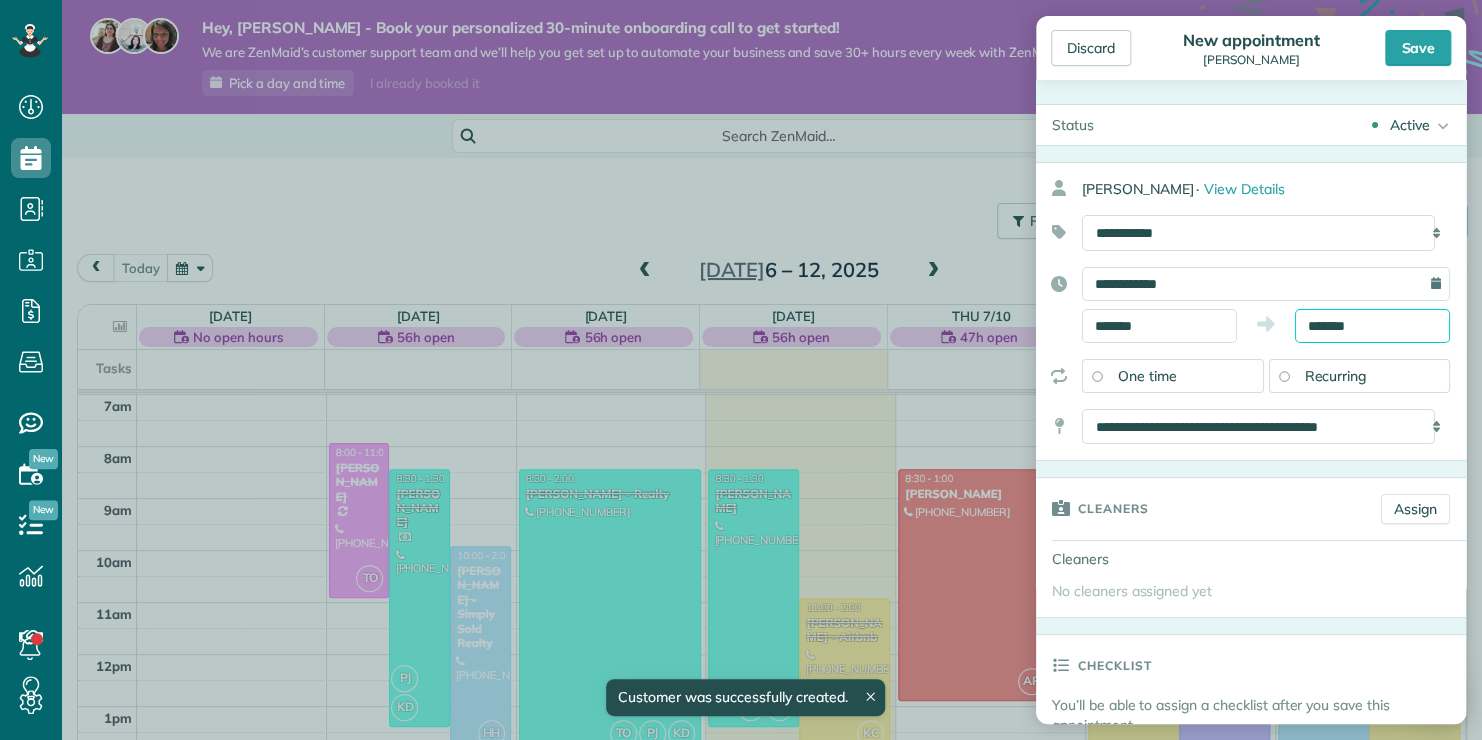 click on "*******" at bounding box center [1372, 326] 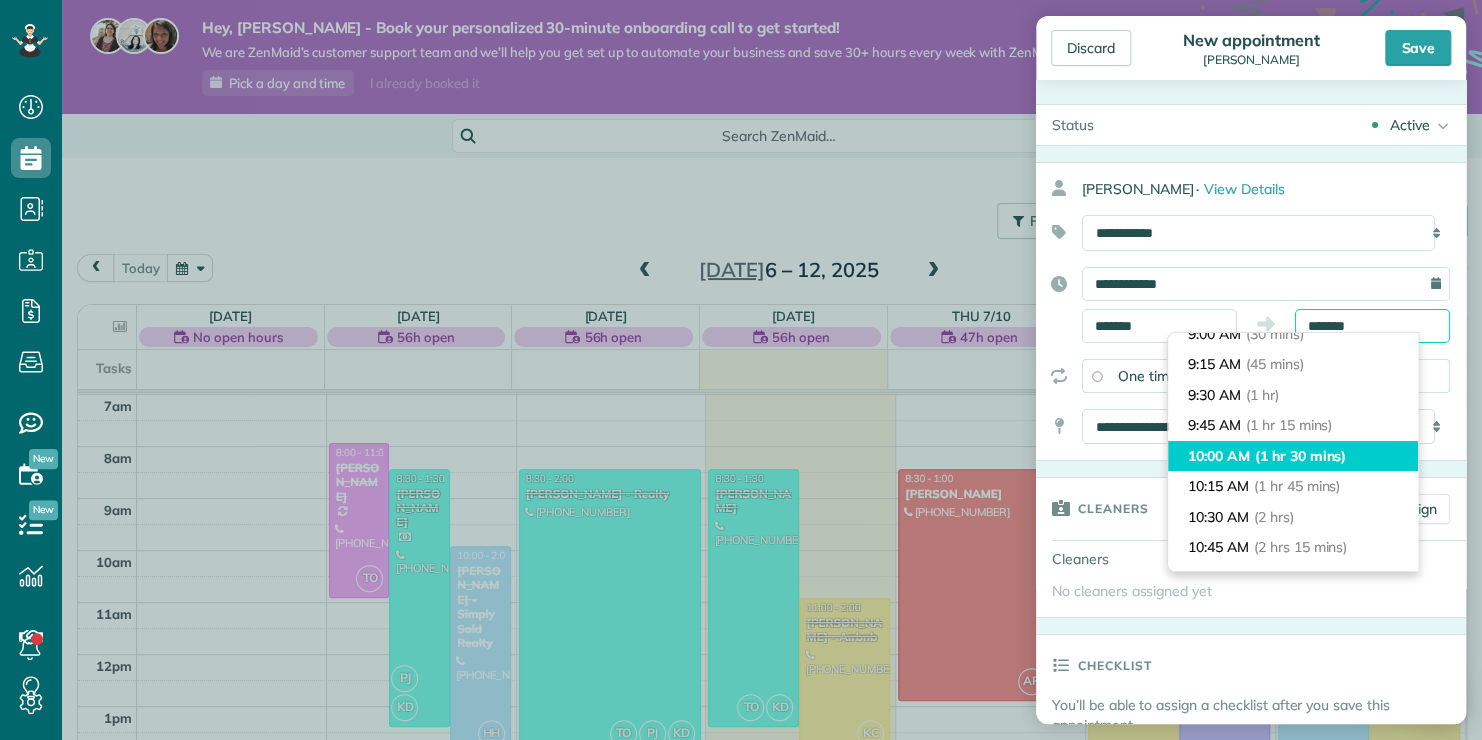 scroll, scrollTop: 400, scrollLeft: 0, axis: vertical 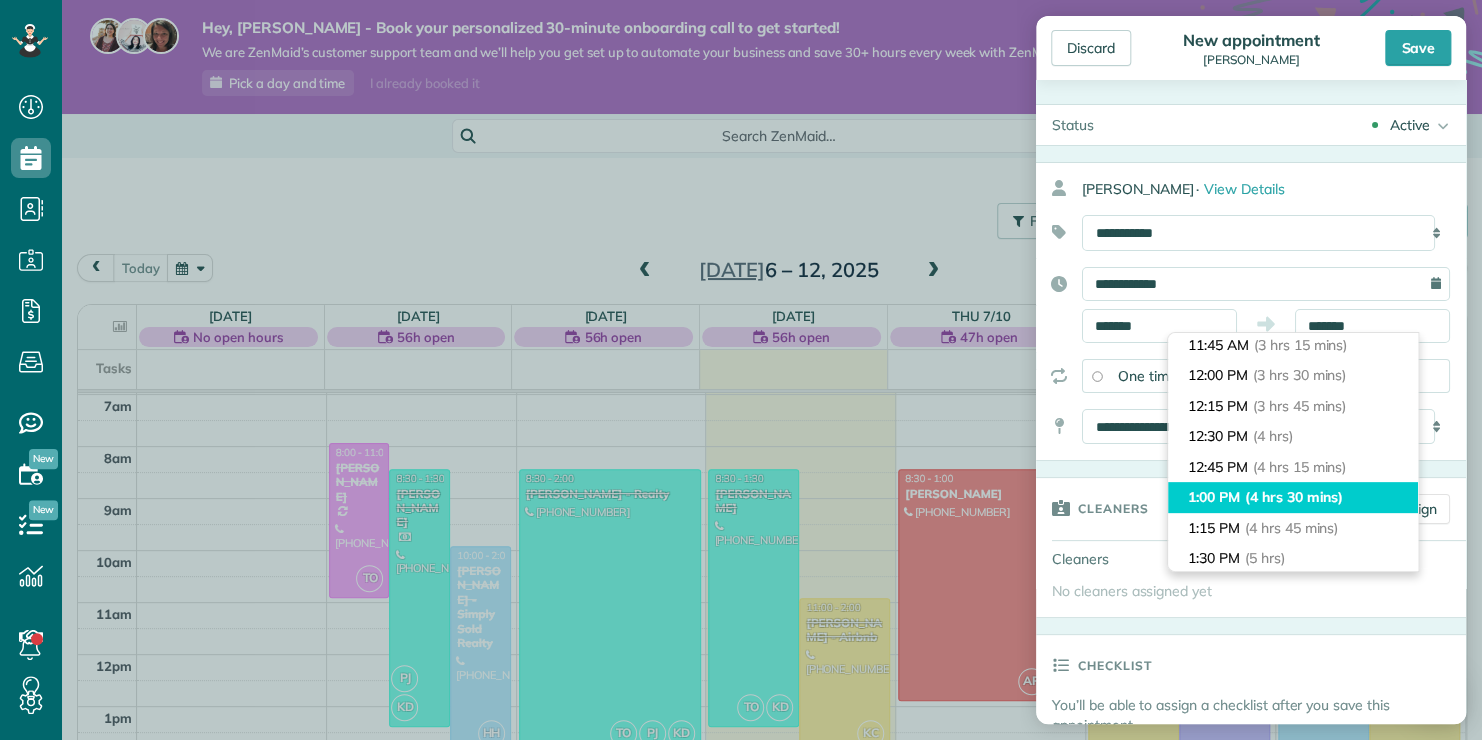 click on "(4 hrs 30 mins)" at bounding box center (1294, 497) 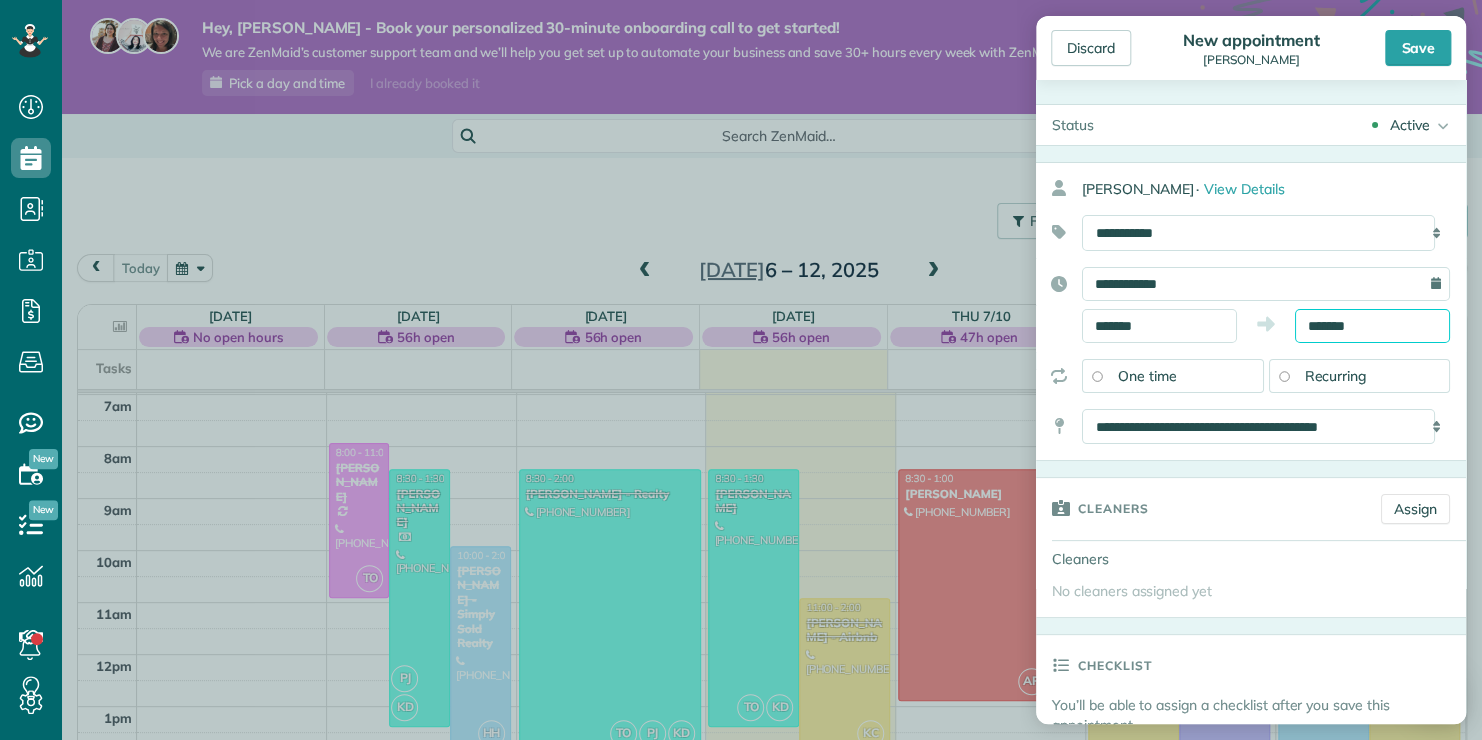 click on "*******" at bounding box center (1372, 326) 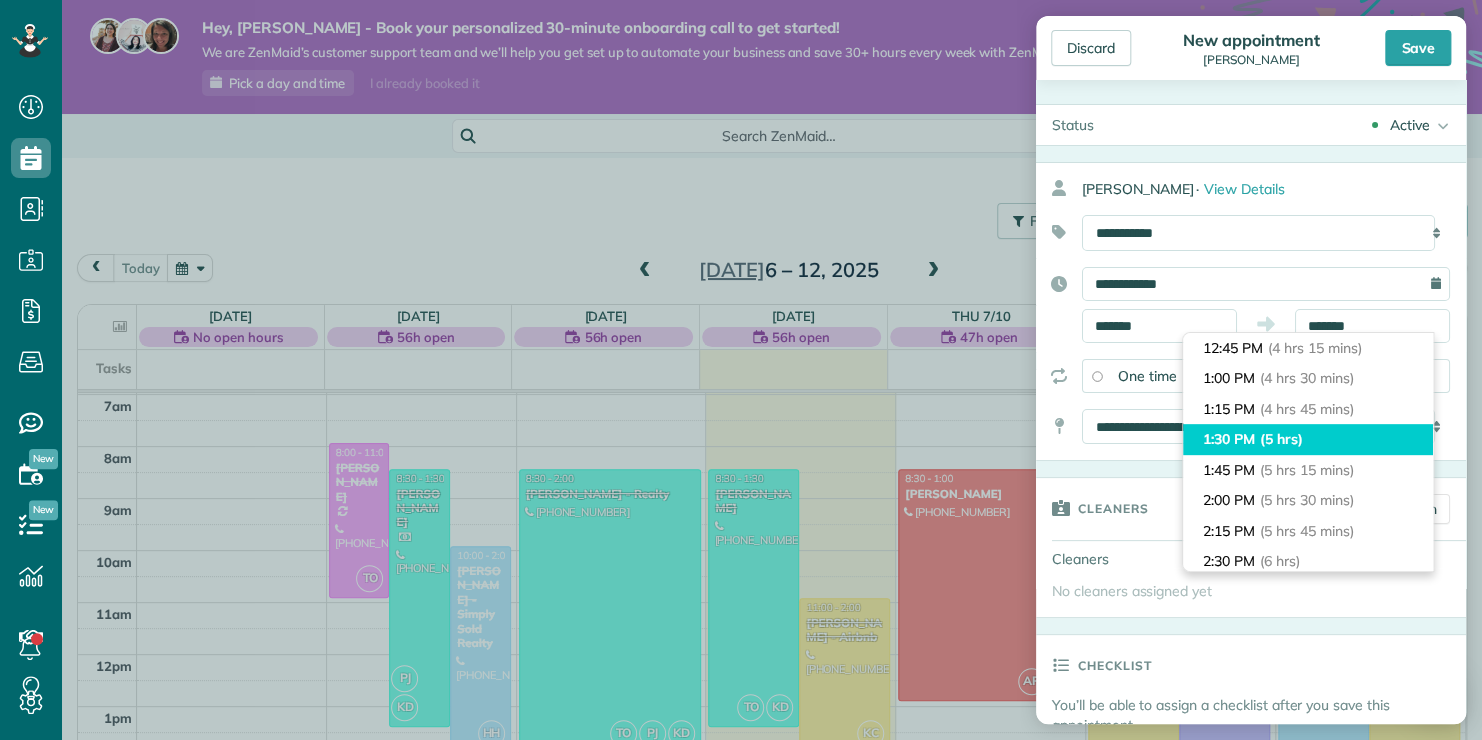 type on "*******" 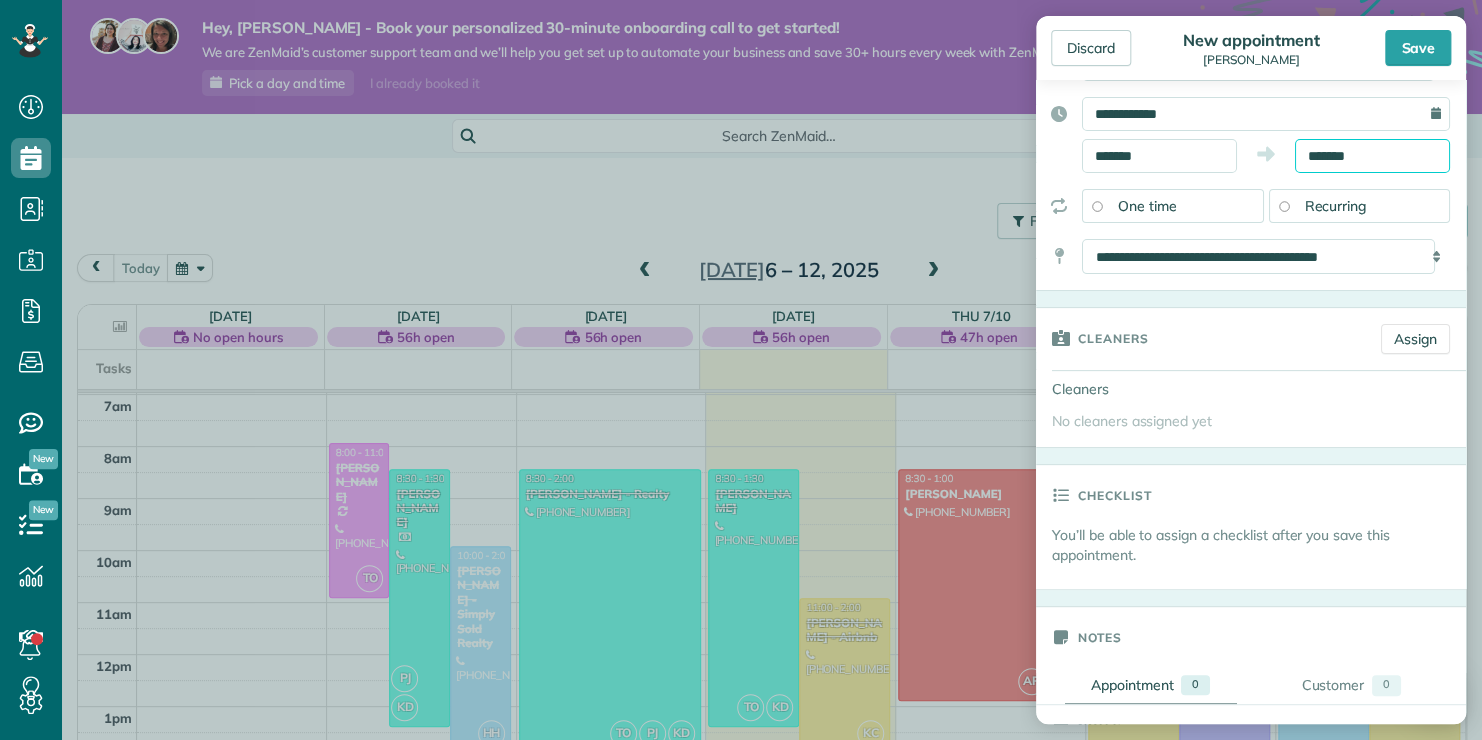 scroll, scrollTop: 200, scrollLeft: 0, axis: vertical 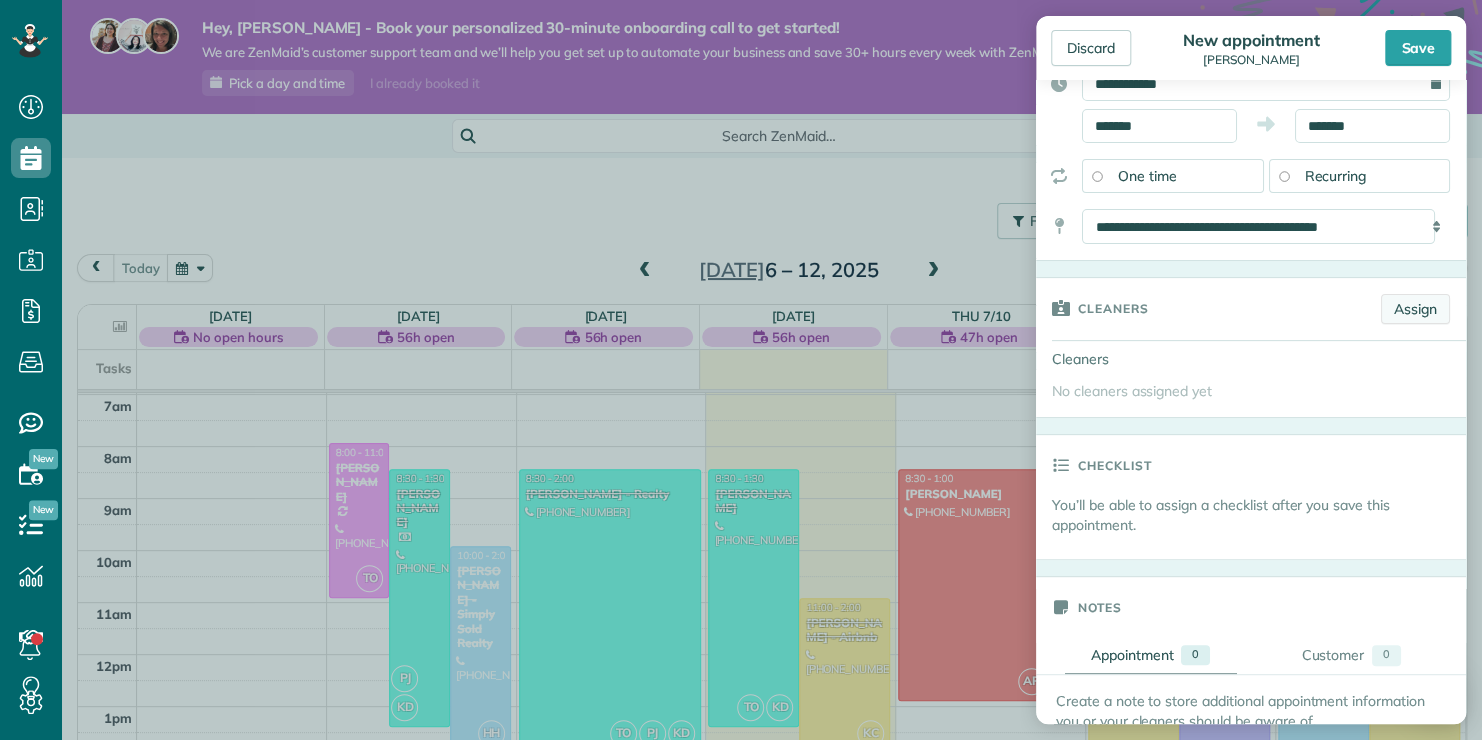 click on "Assign" at bounding box center [1415, 309] 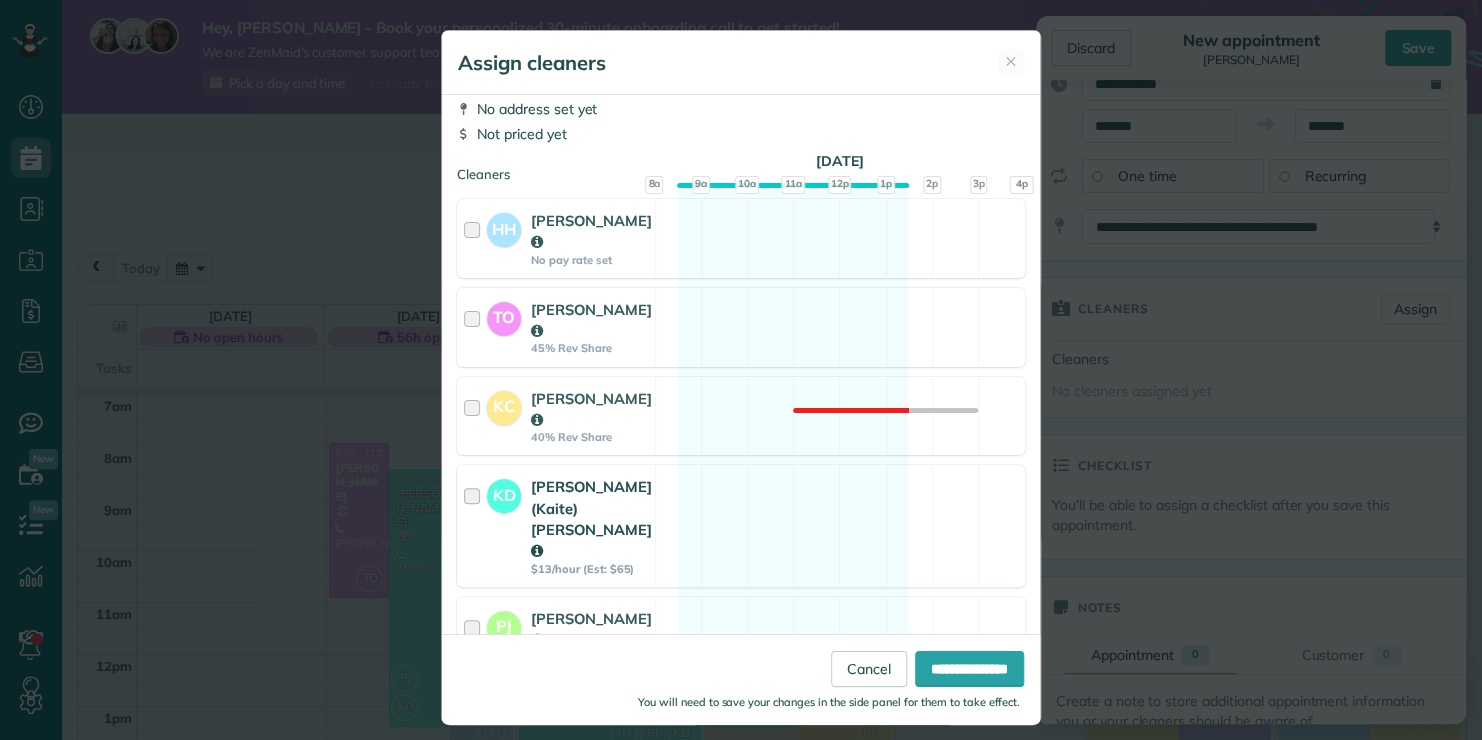 scroll, scrollTop: 100, scrollLeft: 0, axis: vertical 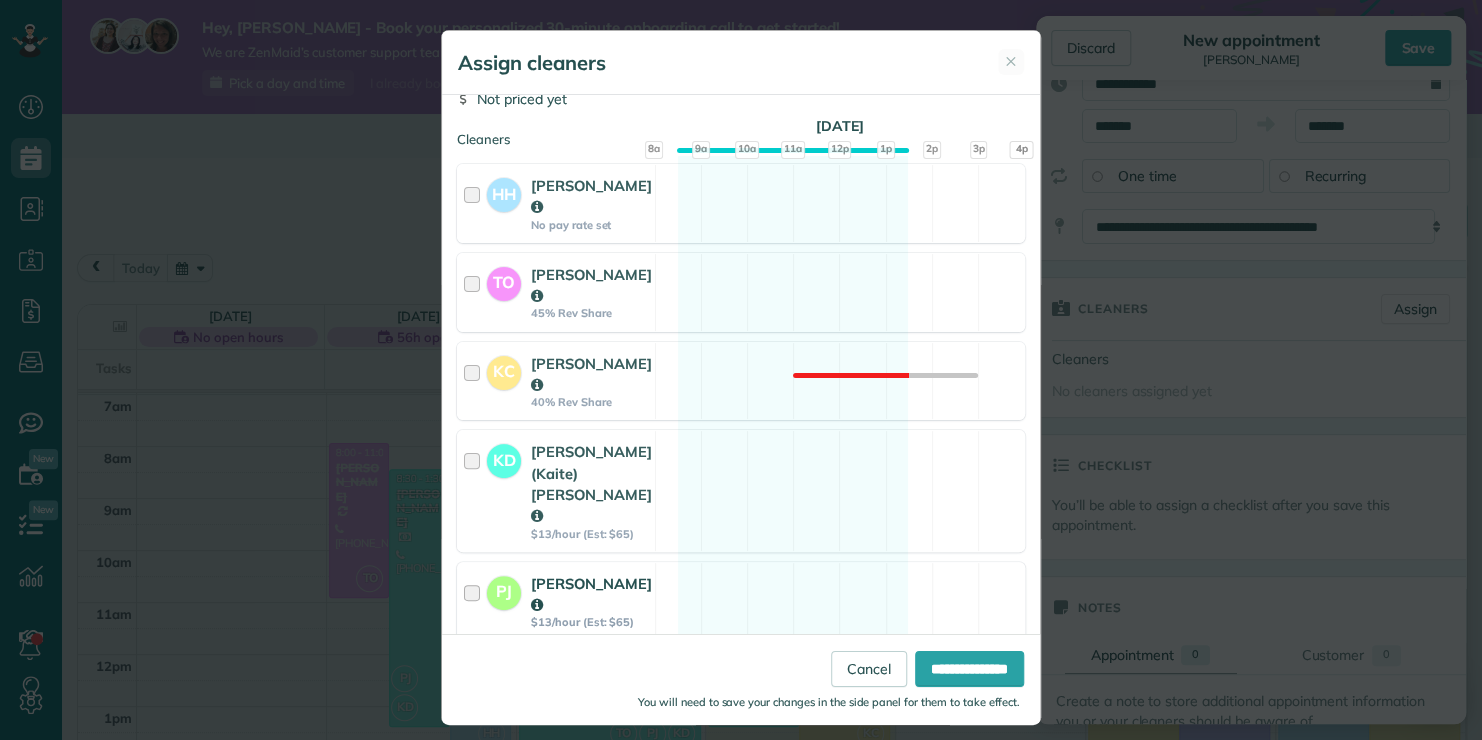 click on "Phoebe Joetzki" at bounding box center (591, 594) 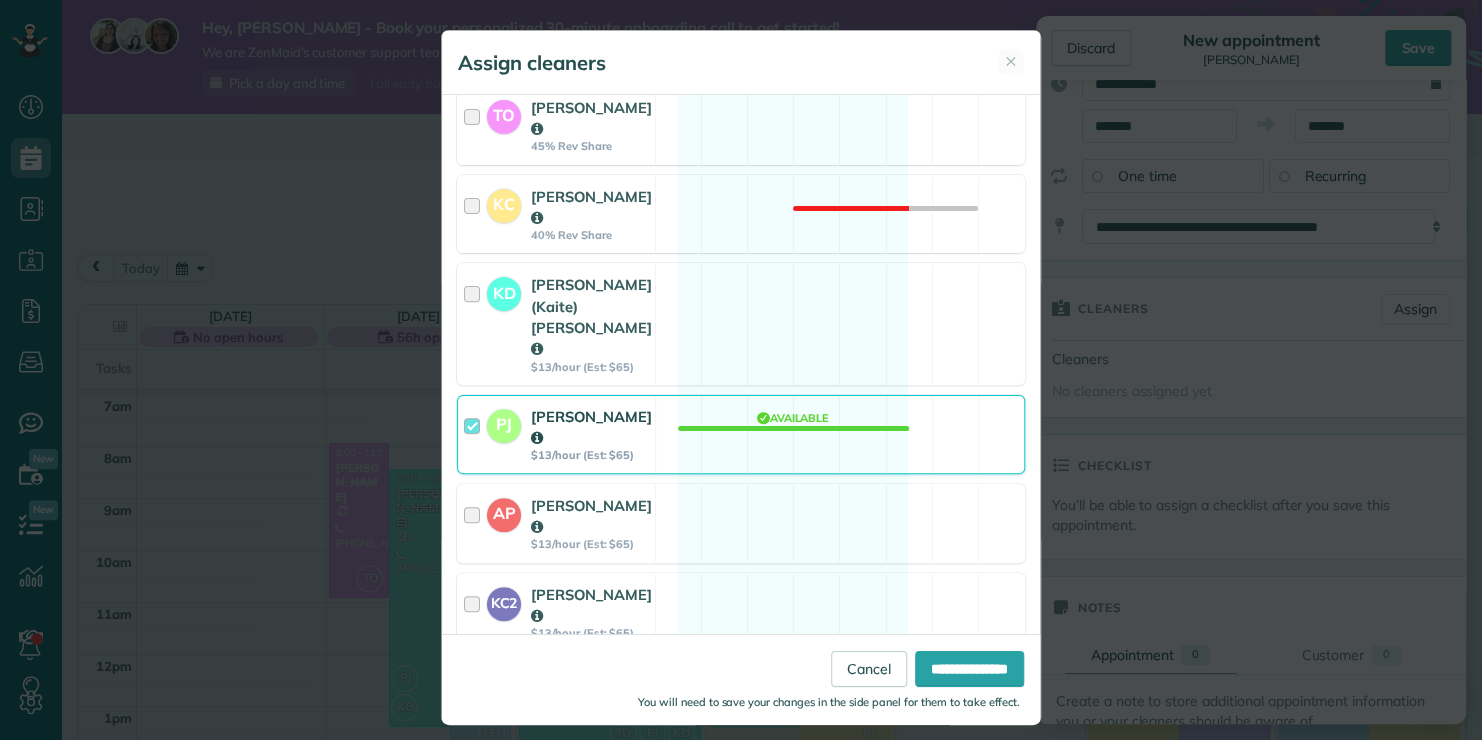 scroll, scrollTop: 300, scrollLeft: 0, axis: vertical 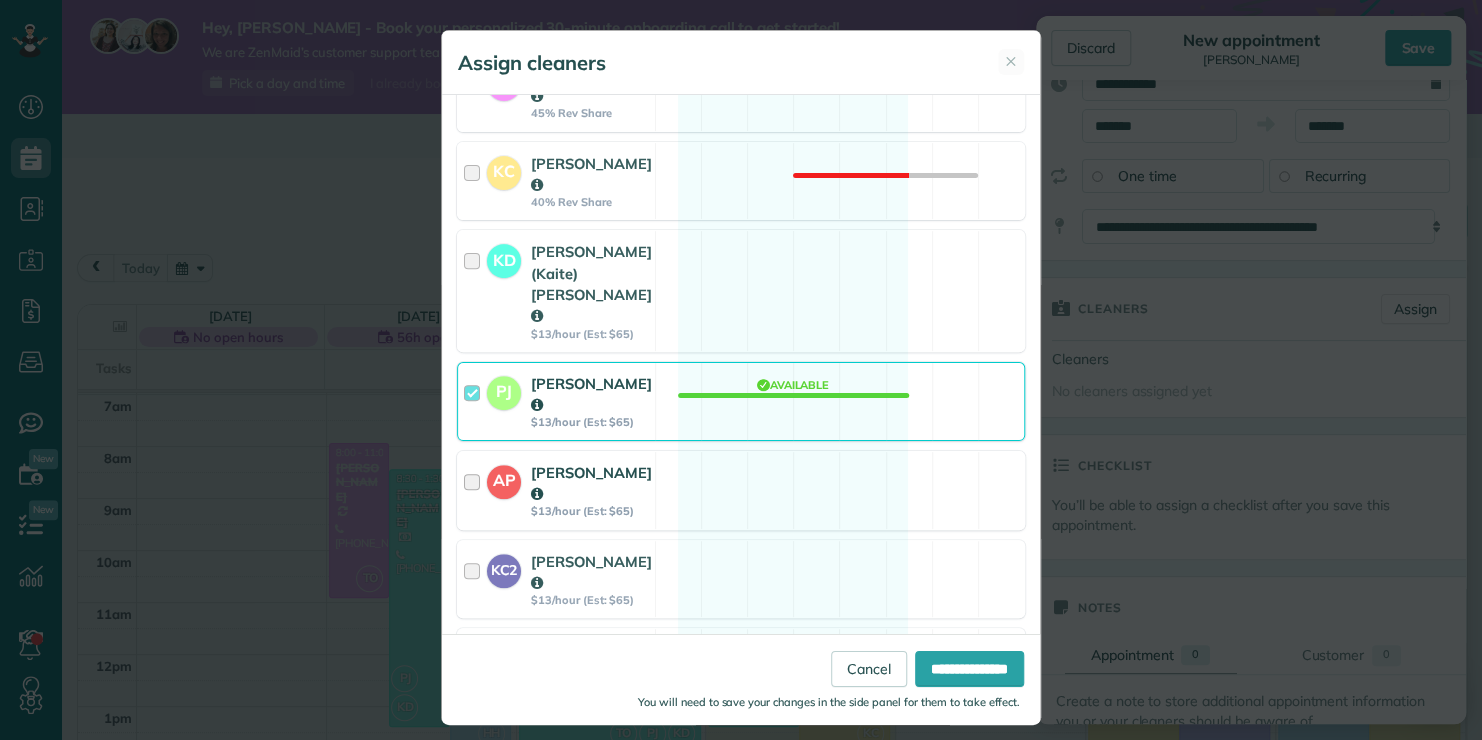 click on "Alexis Pullman" at bounding box center [591, 483] 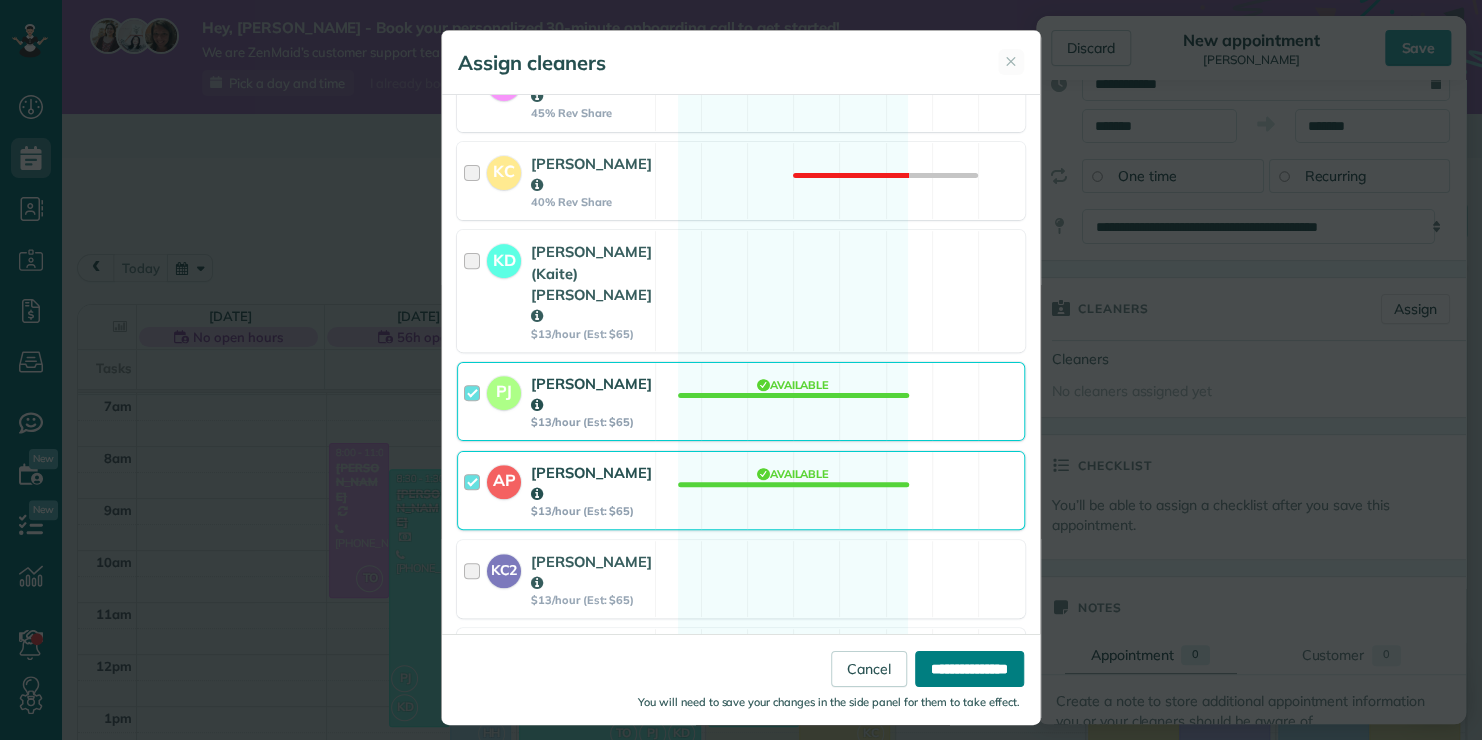 click on "**********" at bounding box center [969, 669] 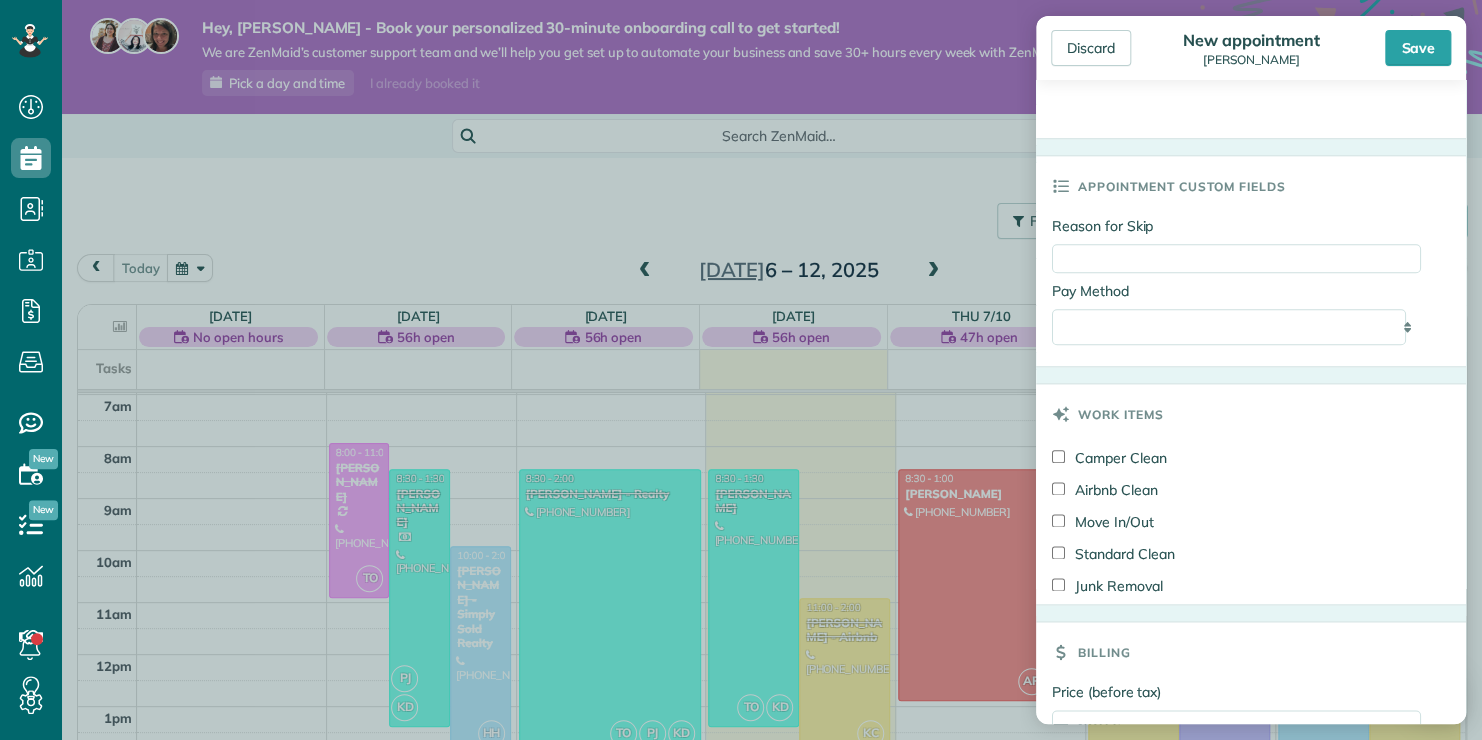 scroll, scrollTop: 1000, scrollLeft: 0, axis: vertical 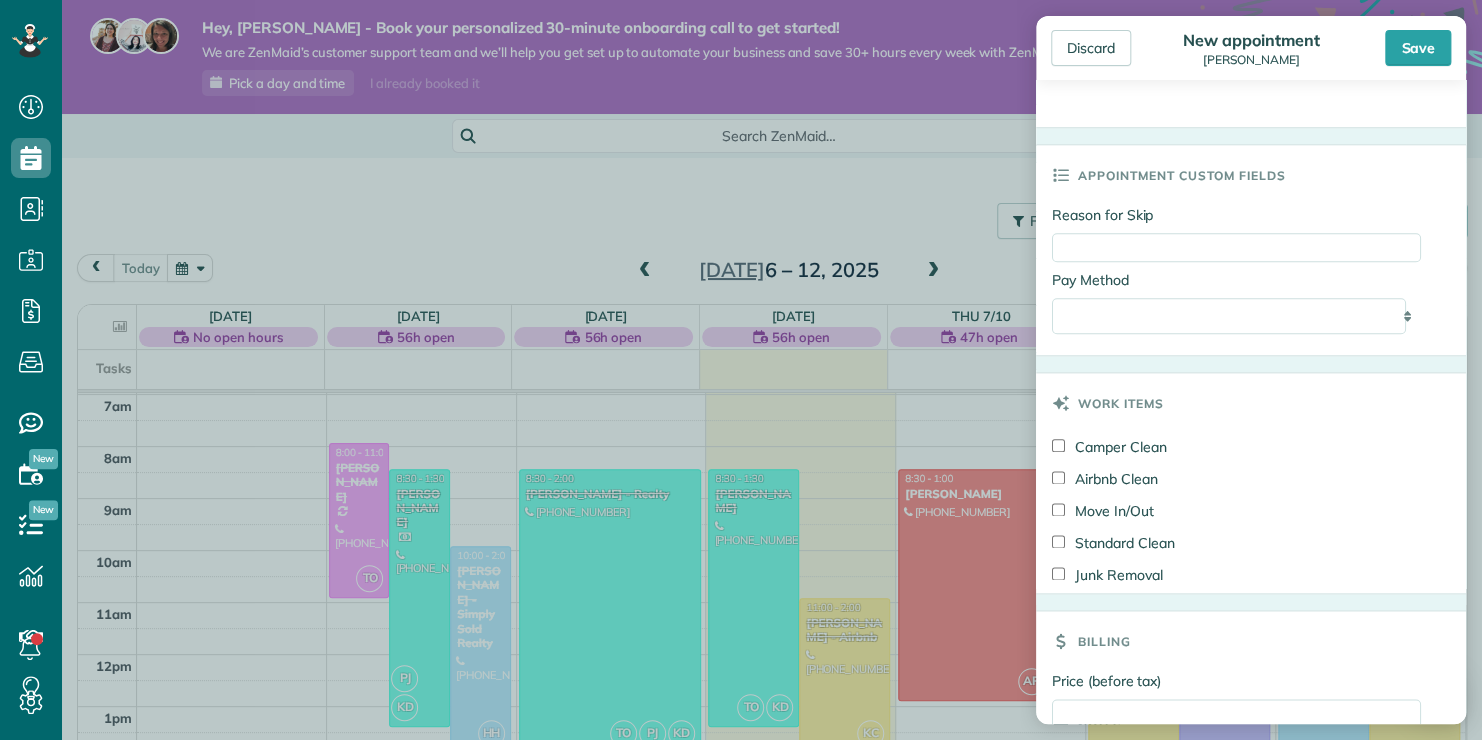 click on "Move In/Out" at bounding box center (1103, 511) 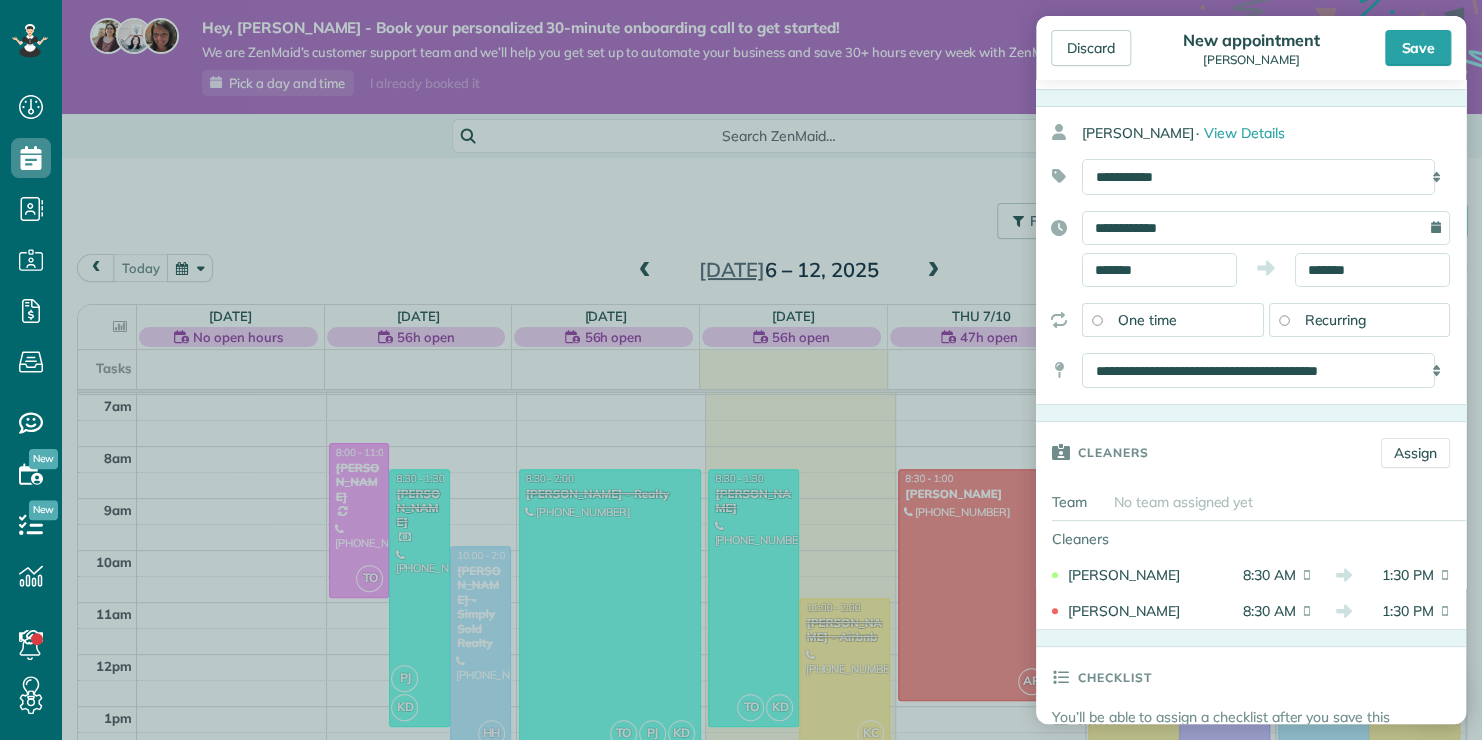 scroll, scrollTop: 0, scrollLeft: 0, axis: both 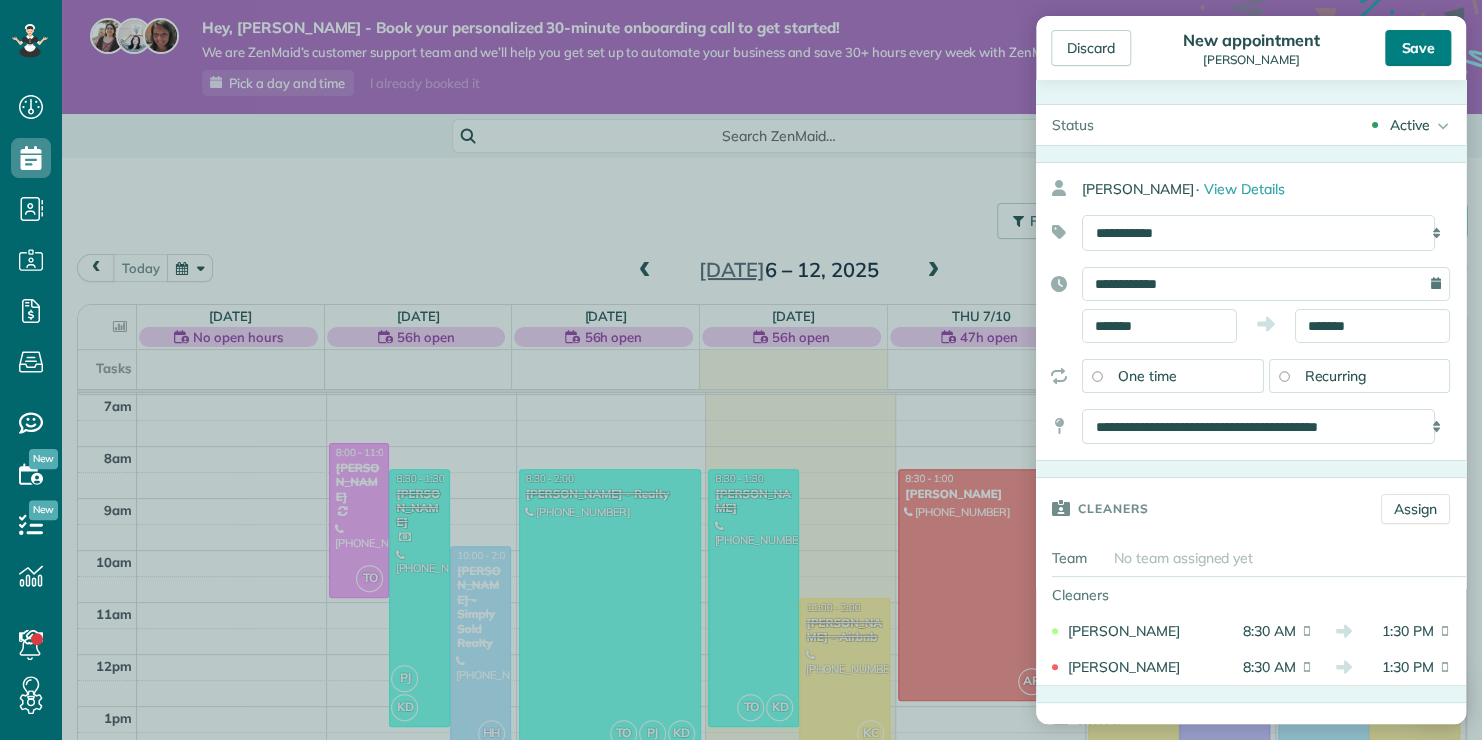 click on "Save" at bounding box center (1418, 48) 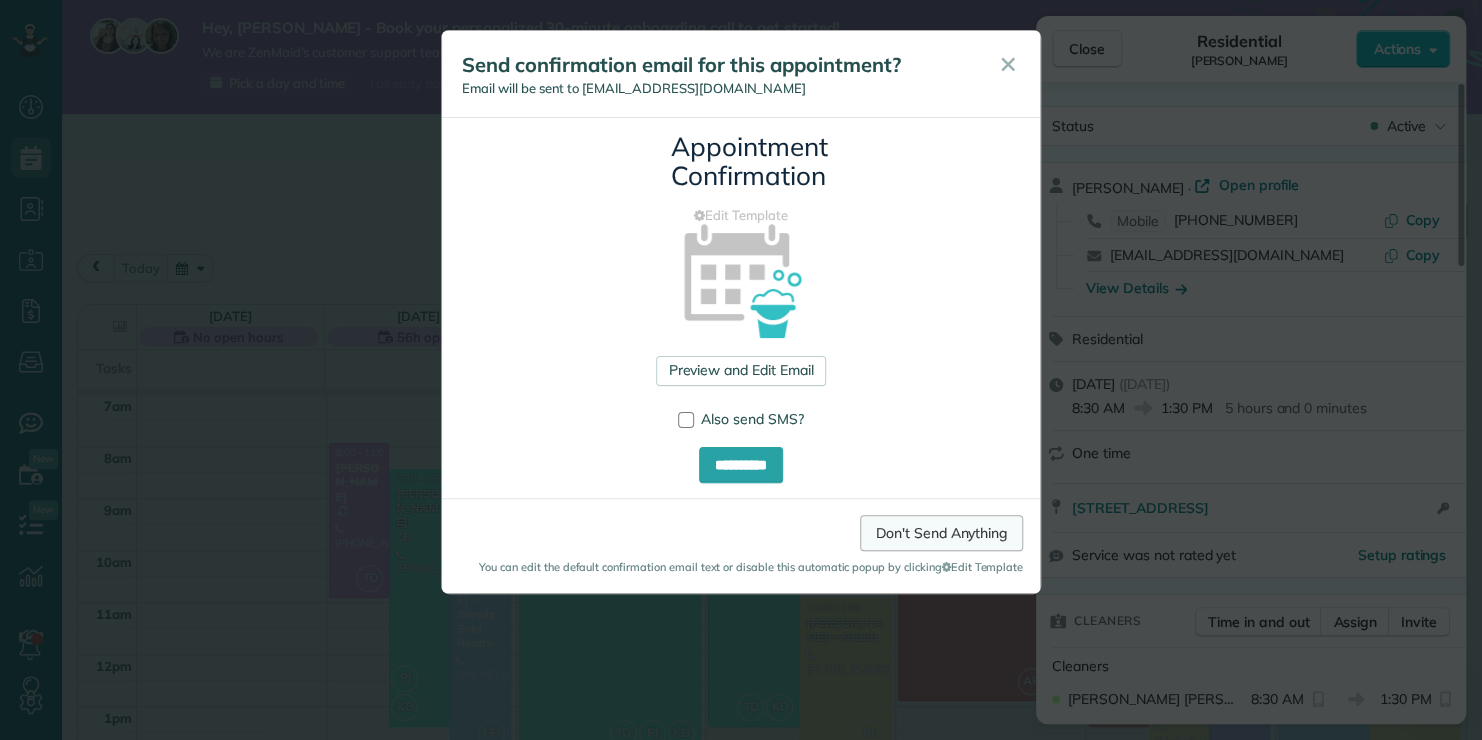 click on "Don't Send Anything" at bounding box center [941, 533] 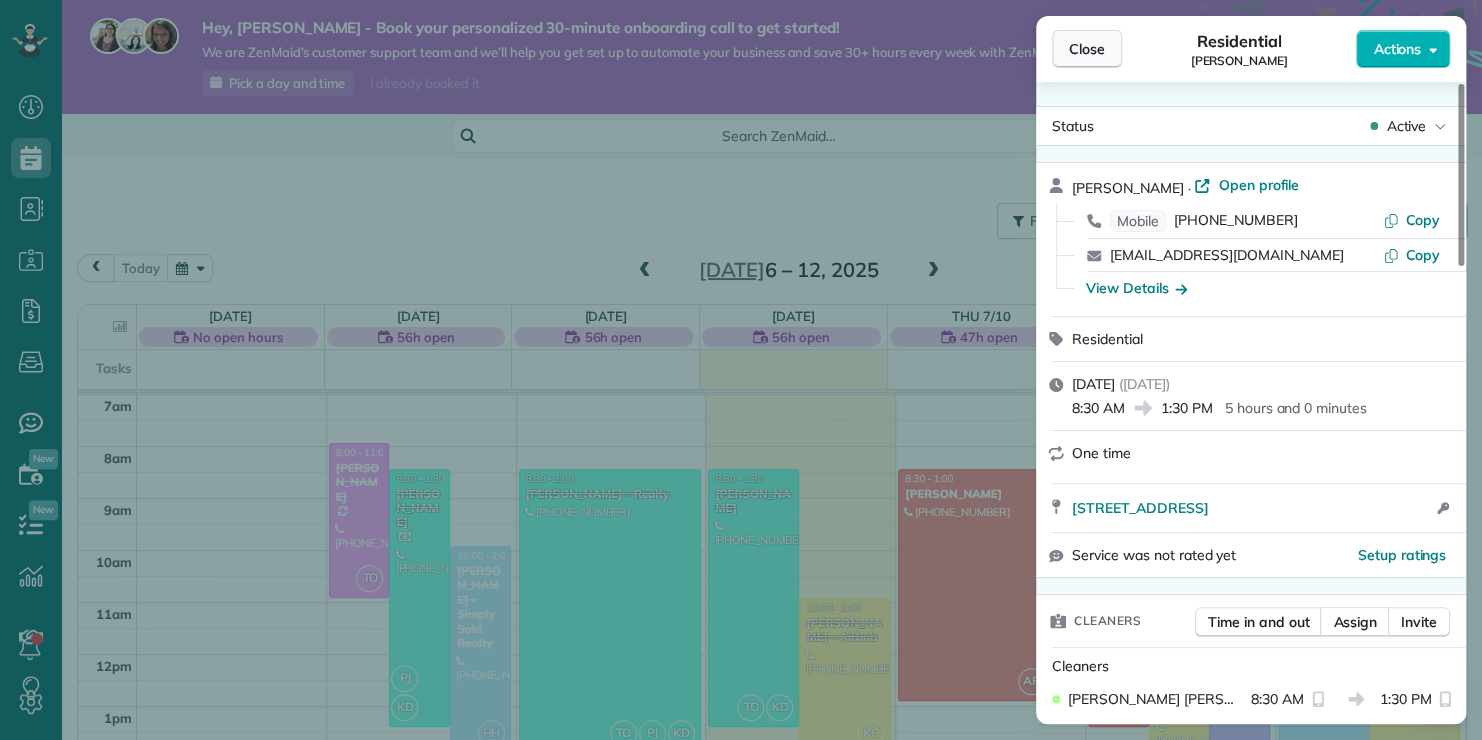 click on "Close" at bounding box center (1087, 49) 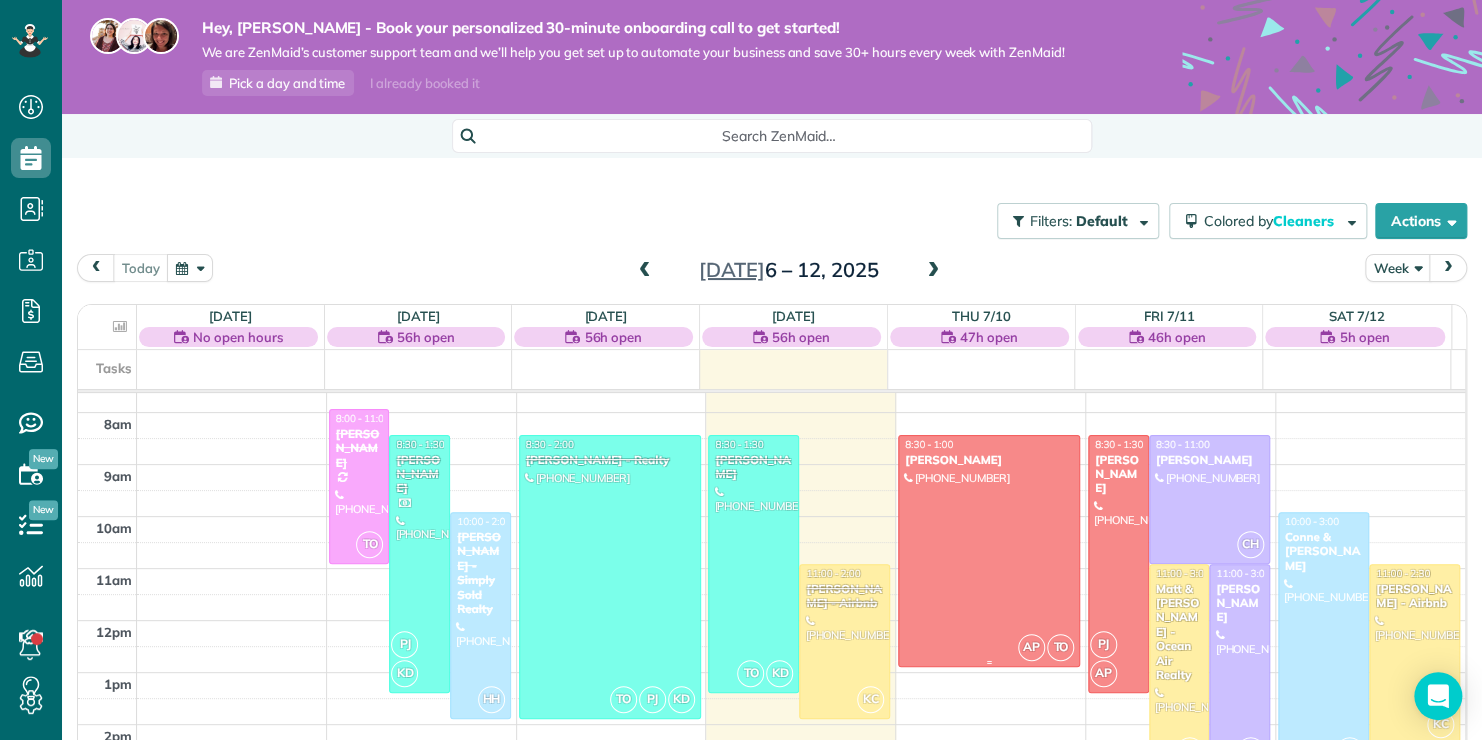 scroll, scrollTop: 362, scrollLeft: 0, axis: vertical 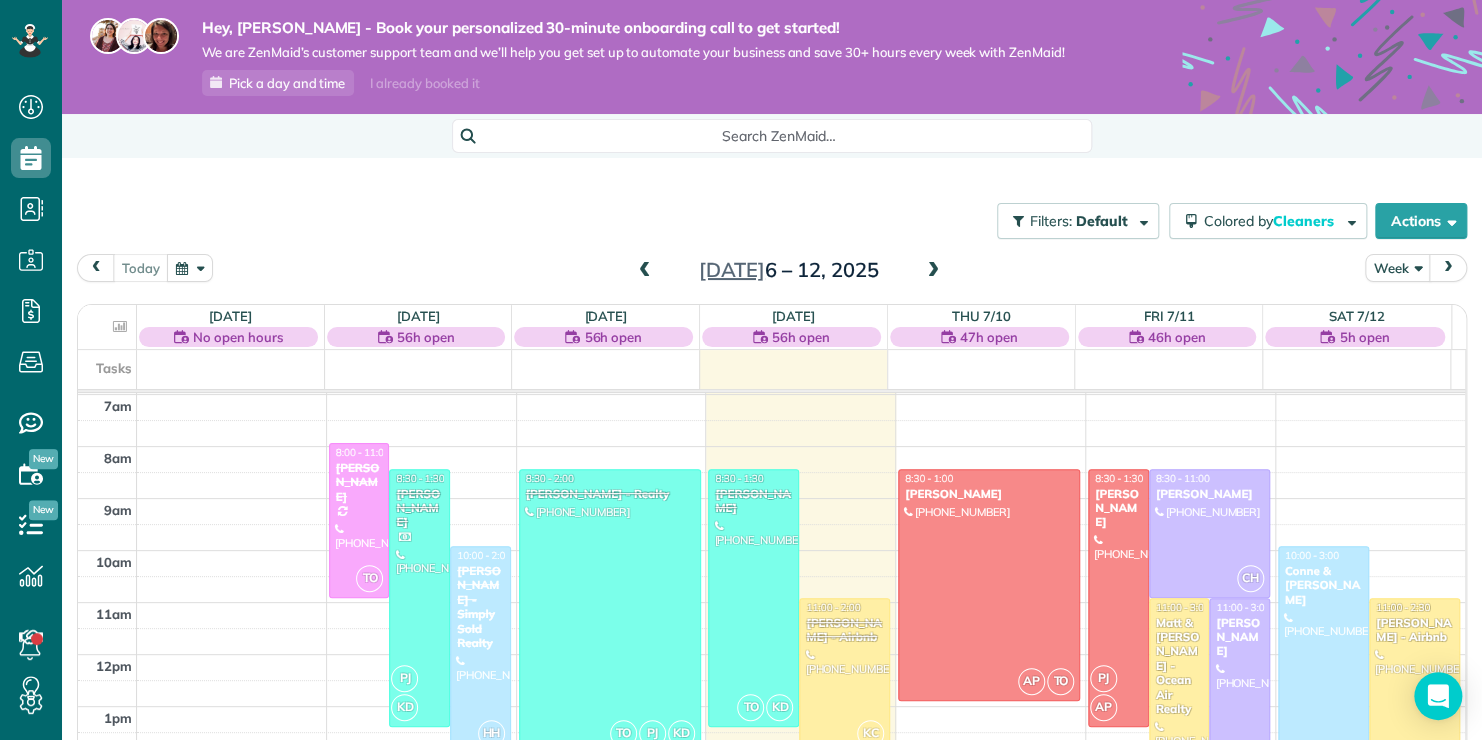 click on "12am 1am 2am 3am 4am 5am 6am 7am 8am 9am 10am 11am 12pm 1pm 2pm 3pm 4pm 5pm 6pm 7pm 8pm 9pm 10pm 11pm TO 8:00 - 11:00 Kelly Delaney (910) 650-2280 907 Eakins Lane Richlands, NC 28574 PJ KD 8:30 - 1:30 Alexandria Mullins Mullins (704) 401-6343 213 Admiral Court Sneads Ferry, NC 28460 HH 10:00 - 2:00 Priscilla Parrott - Simply Sold Realty (920) 427-0852 4c Port West Ct Swansboro, NC ? TO PJ KD 8:30 - 2:00 Ally Sypniewski - Realty (570) 240-1845 523 Cherry Blossom Lane Richlands, NC ? TO KD 8:30 - 1:30 Geoffrey Mraz (630) 478-5568 126 Walnut Hills Drive Richlands, NC 28574 KC 11:00 - 2:00 Nathan Carithers - Airbnb (910) 833-2761 121 Quartersdeck Rogers Bay North Topsail Beach, NC 28460 AP TO 8:30 - 1:00 Emily Albertson (910) 545-2076 439 Candlewood Drive Jacksonville, NC 28540 PJ AP 8:30 - 1:30 Josh Eudy (910) 333-5433 2517 Country Club Road Jacksonville, NC 28546 CH 8:30 - 11:00 Deisy Mills (713) 325-1061 5274 Stout Ct TARAWA TER, NC 28543 KC 11:00 - 3:00 Matt & April Comstock - Ocean Air Realty (919) 780-3258" at bounding box center [771, 654] 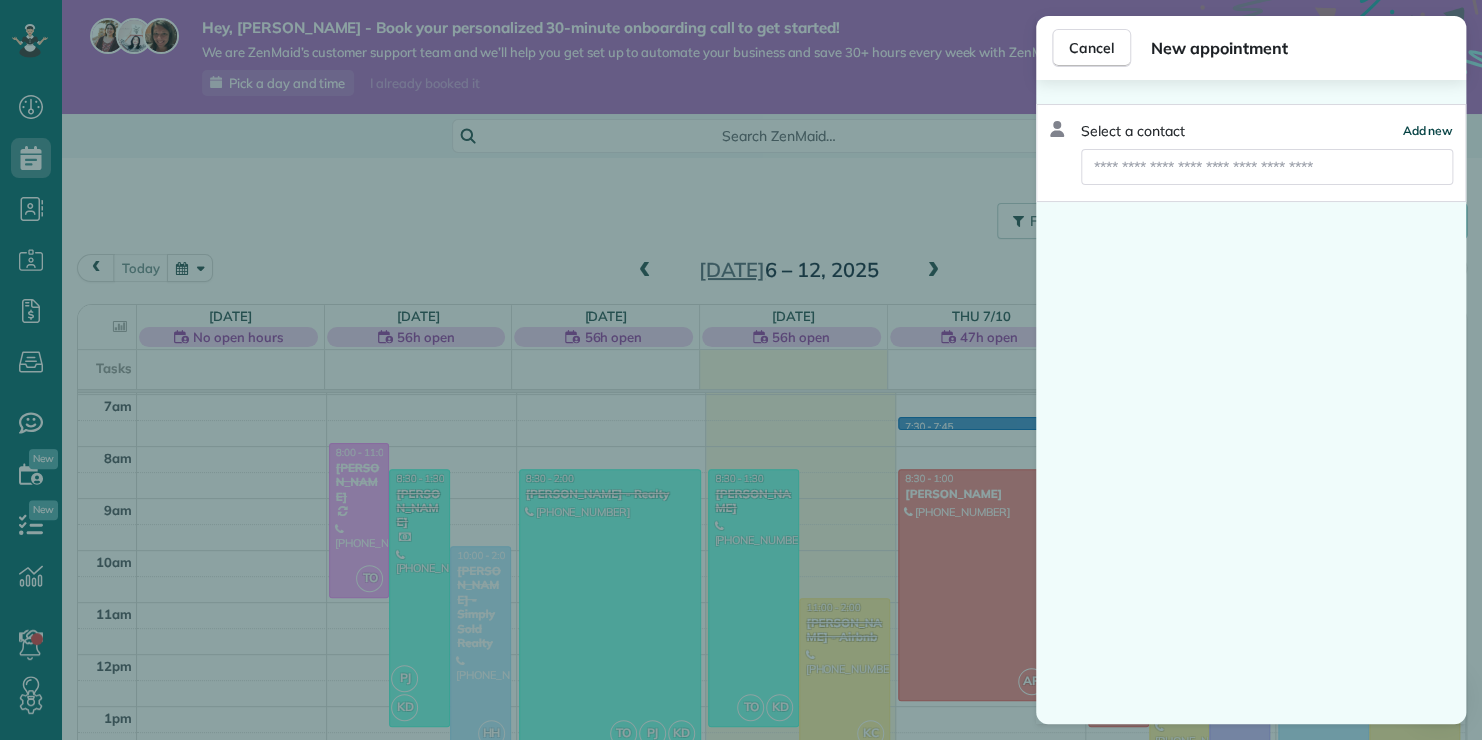 click on "Add new" at bounding box center [1427, 130] 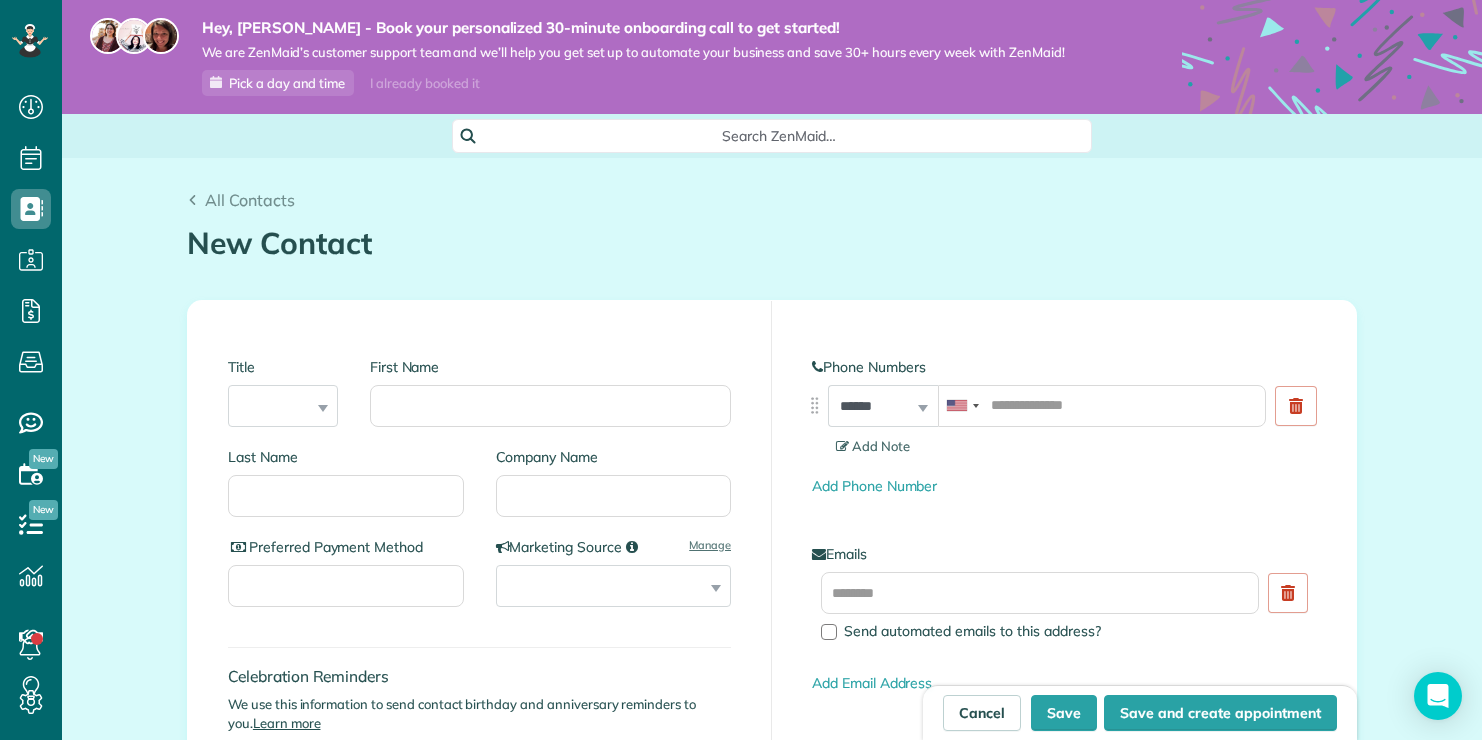 scroll, scrollTop: 0, scrollLeft: 0, axis: both 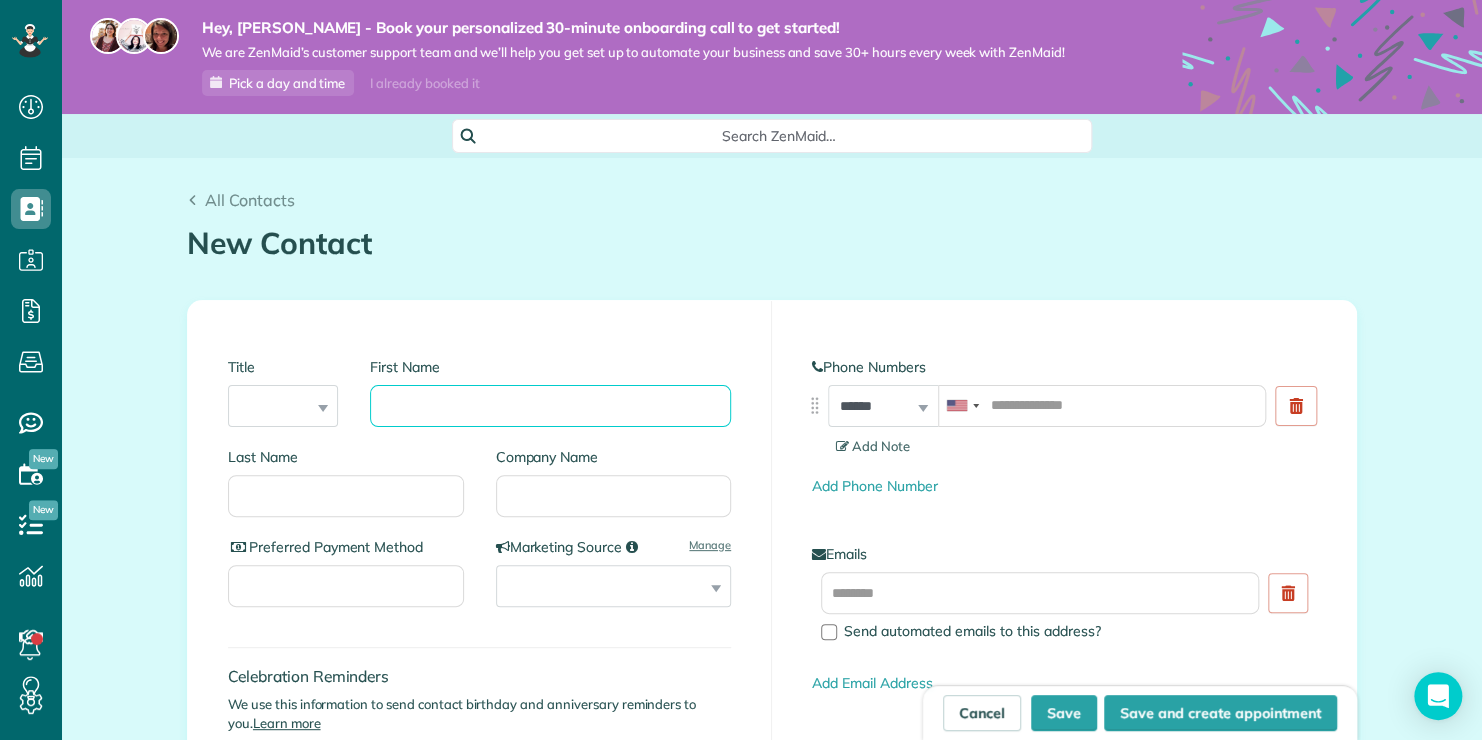 click on "First Name" at bounding box center (550, 406) 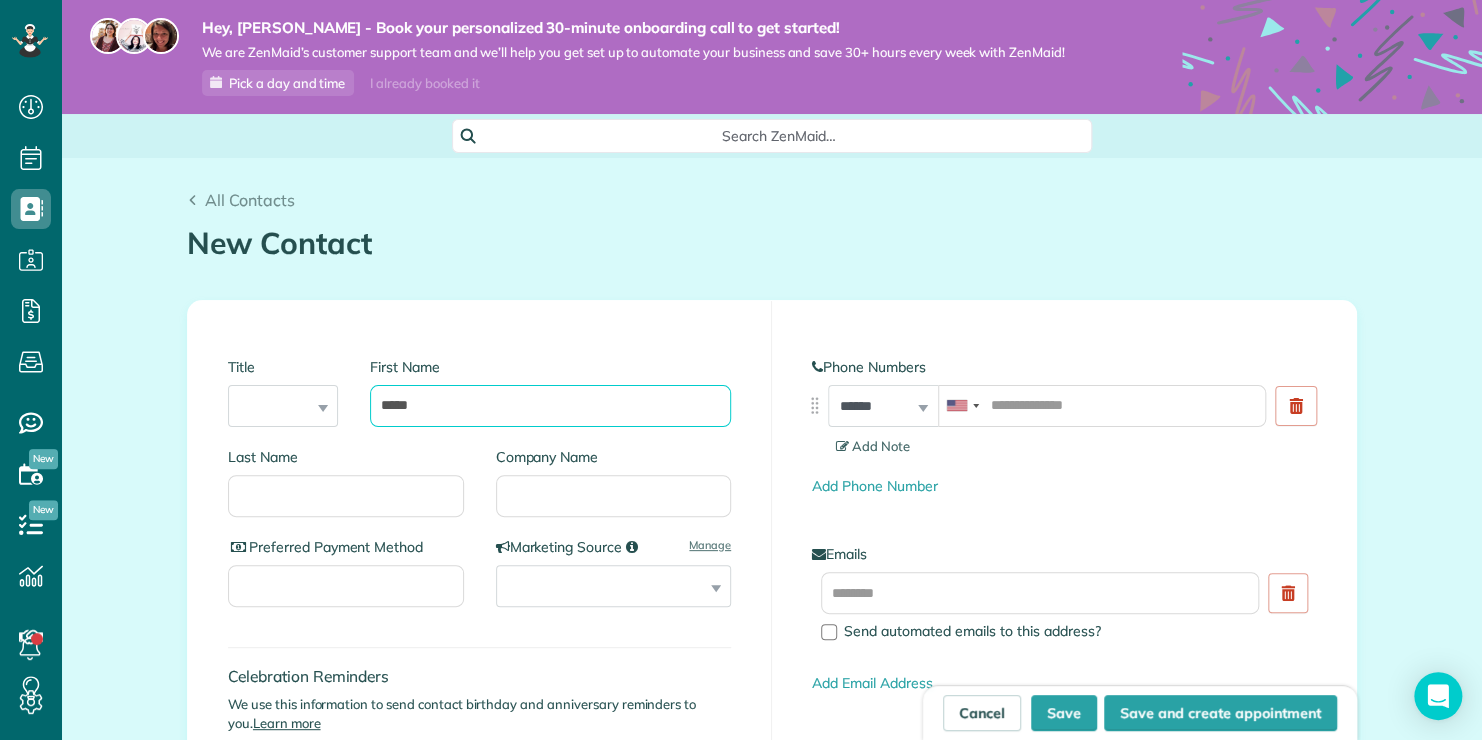 type on "******" 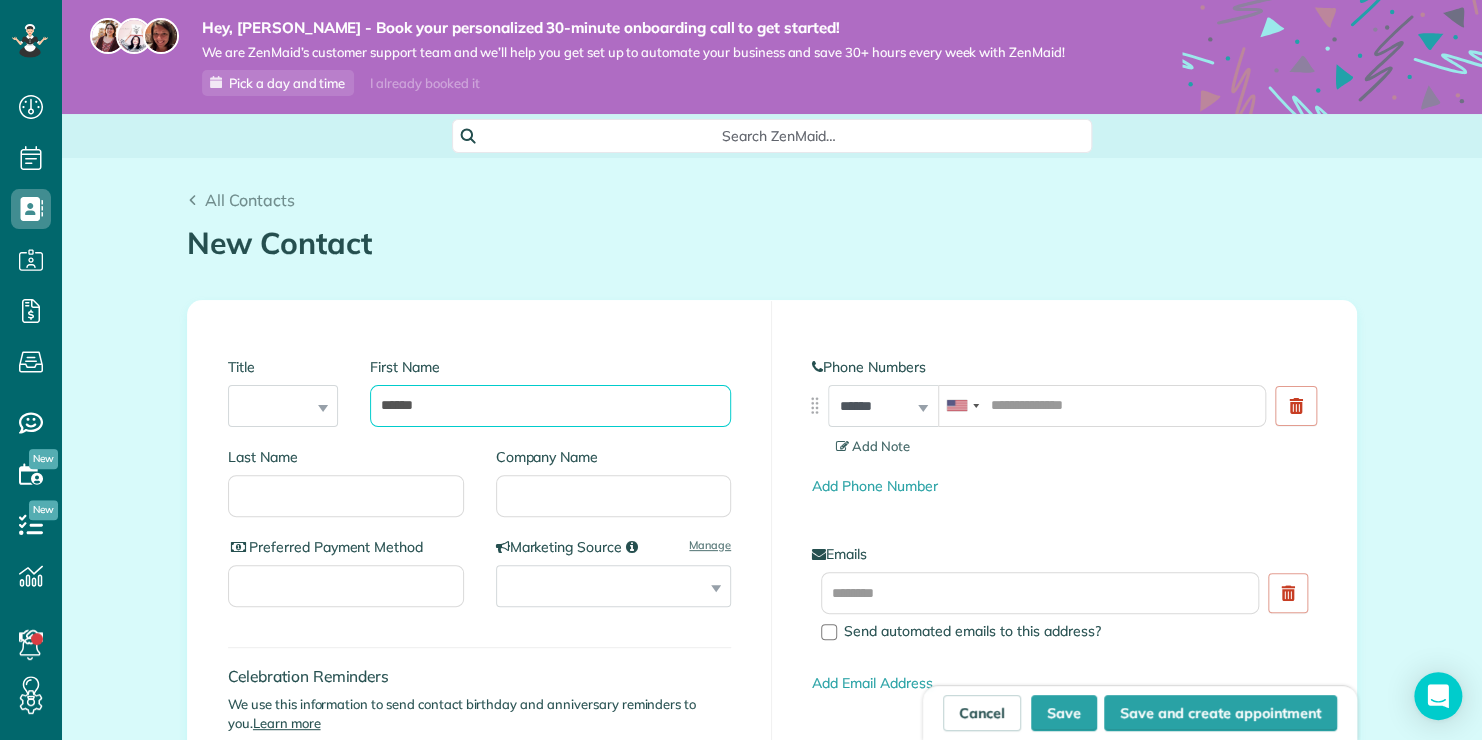 drag, startPoint x: 436, startPoint y: 414, endPoint x: 333, endPoint y: 408, distance: 103.17461 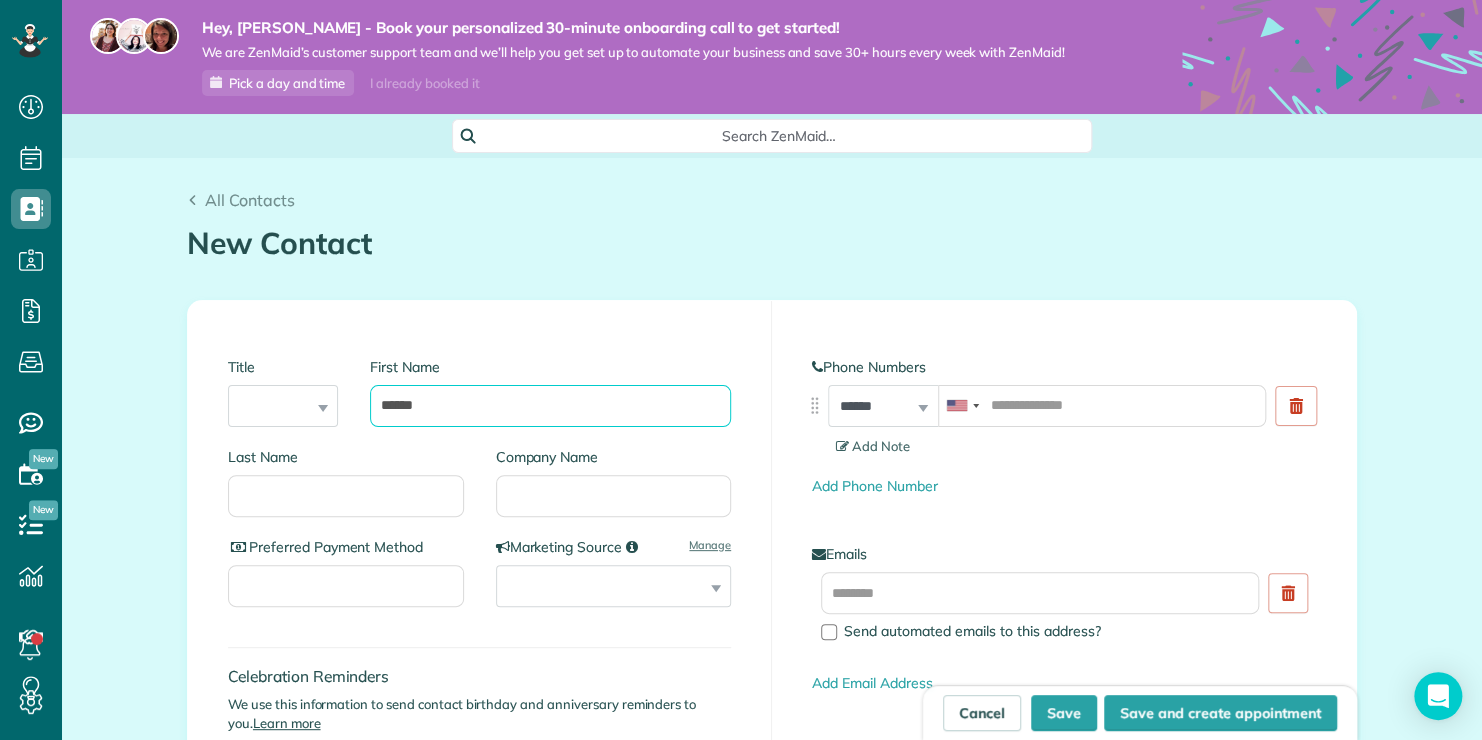type on "******" 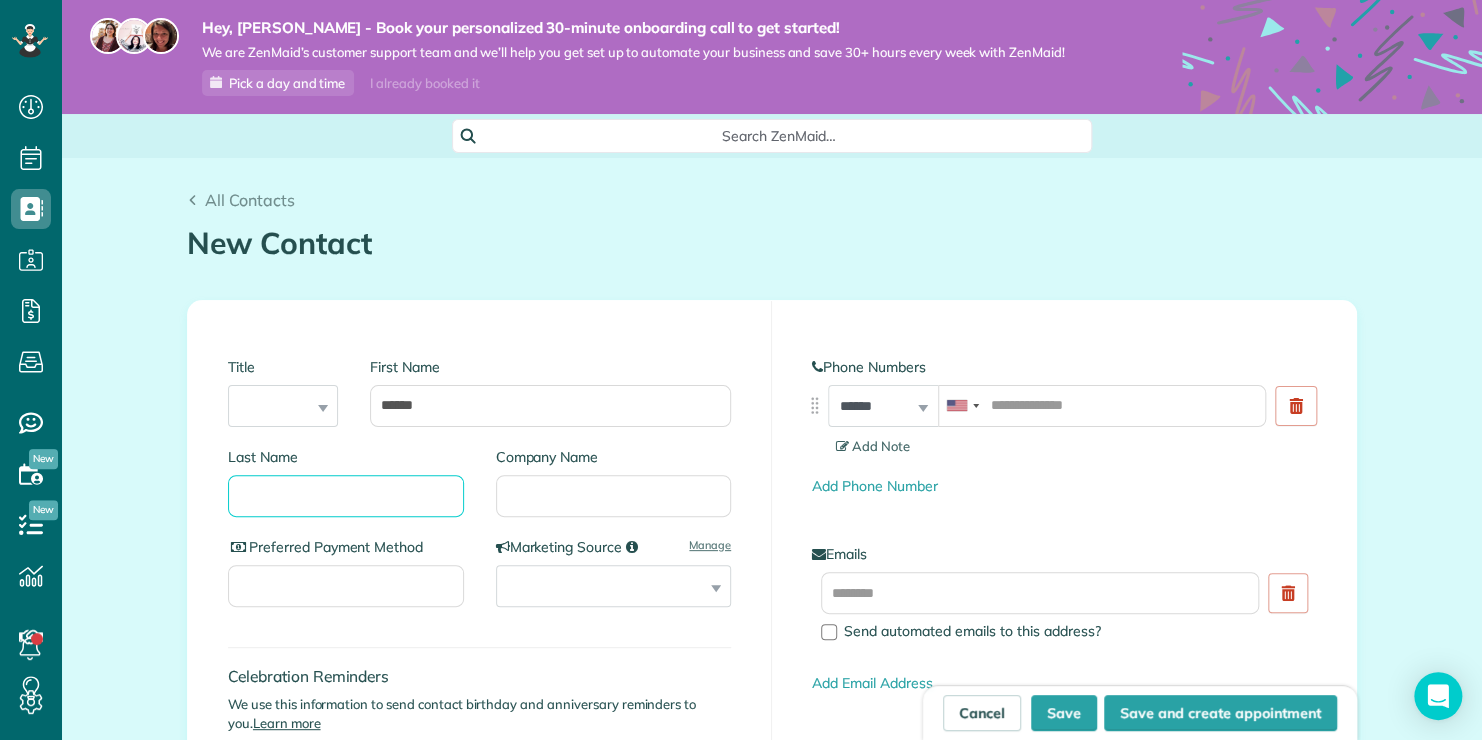 click on "Last Name" at bounding box center [346, 496] 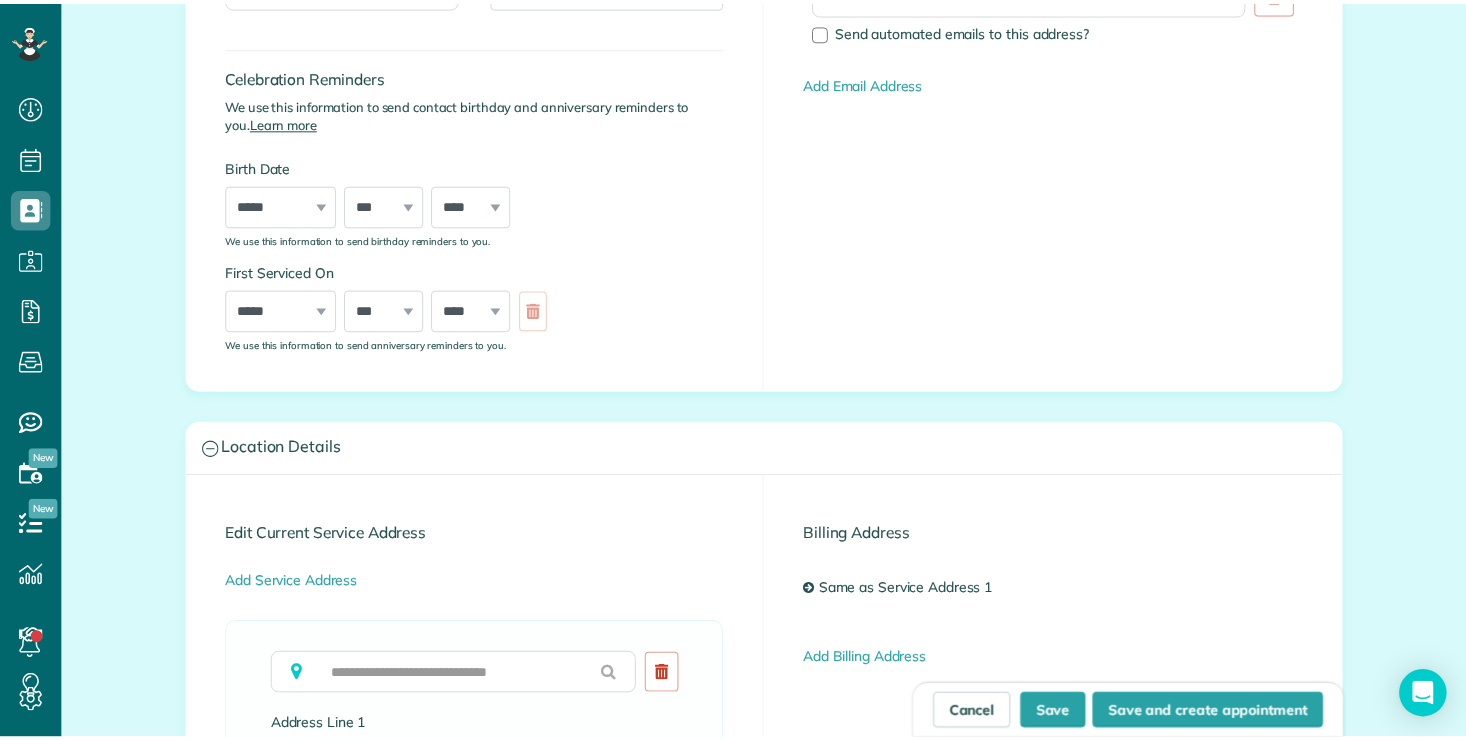 scroll, scrollTop: 700, scrollLeft: 0, axis: vertical 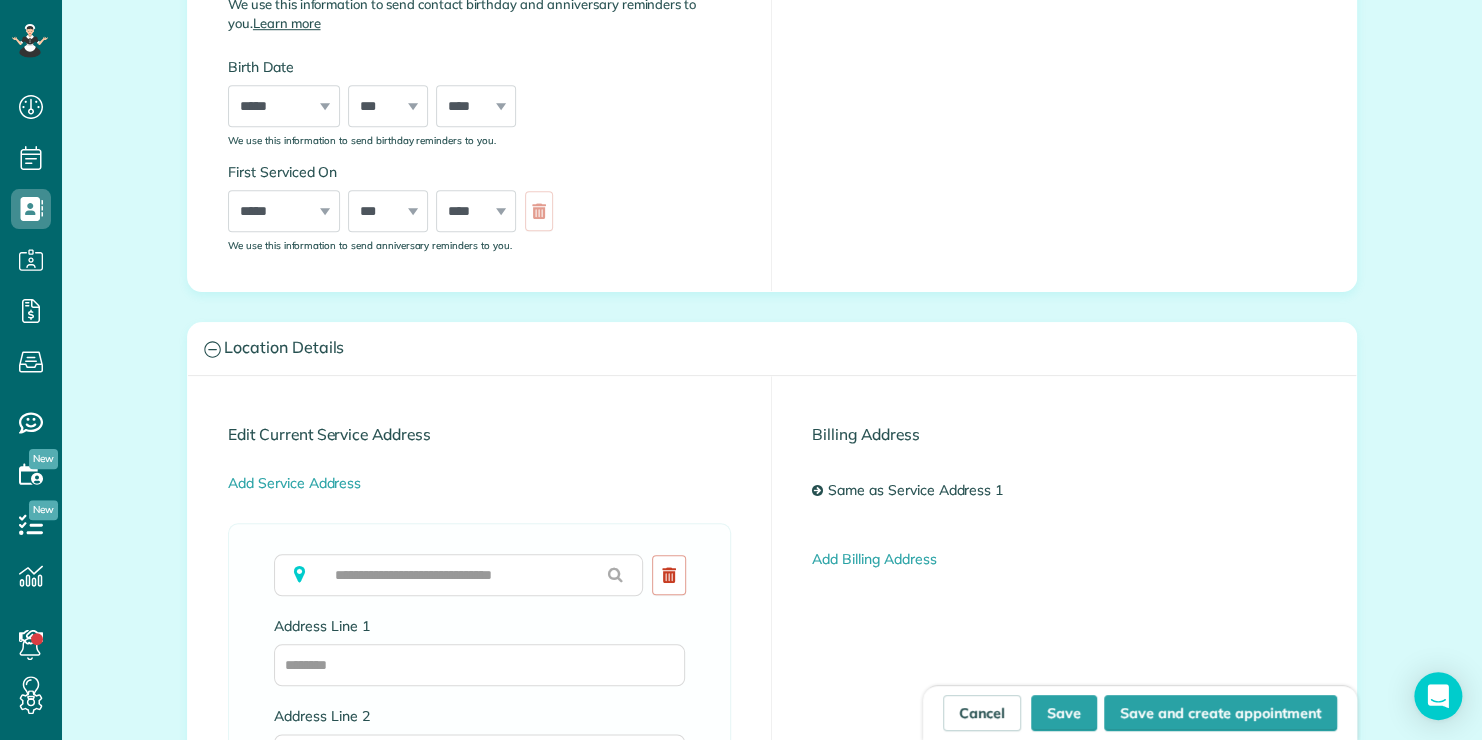 type on "**********" 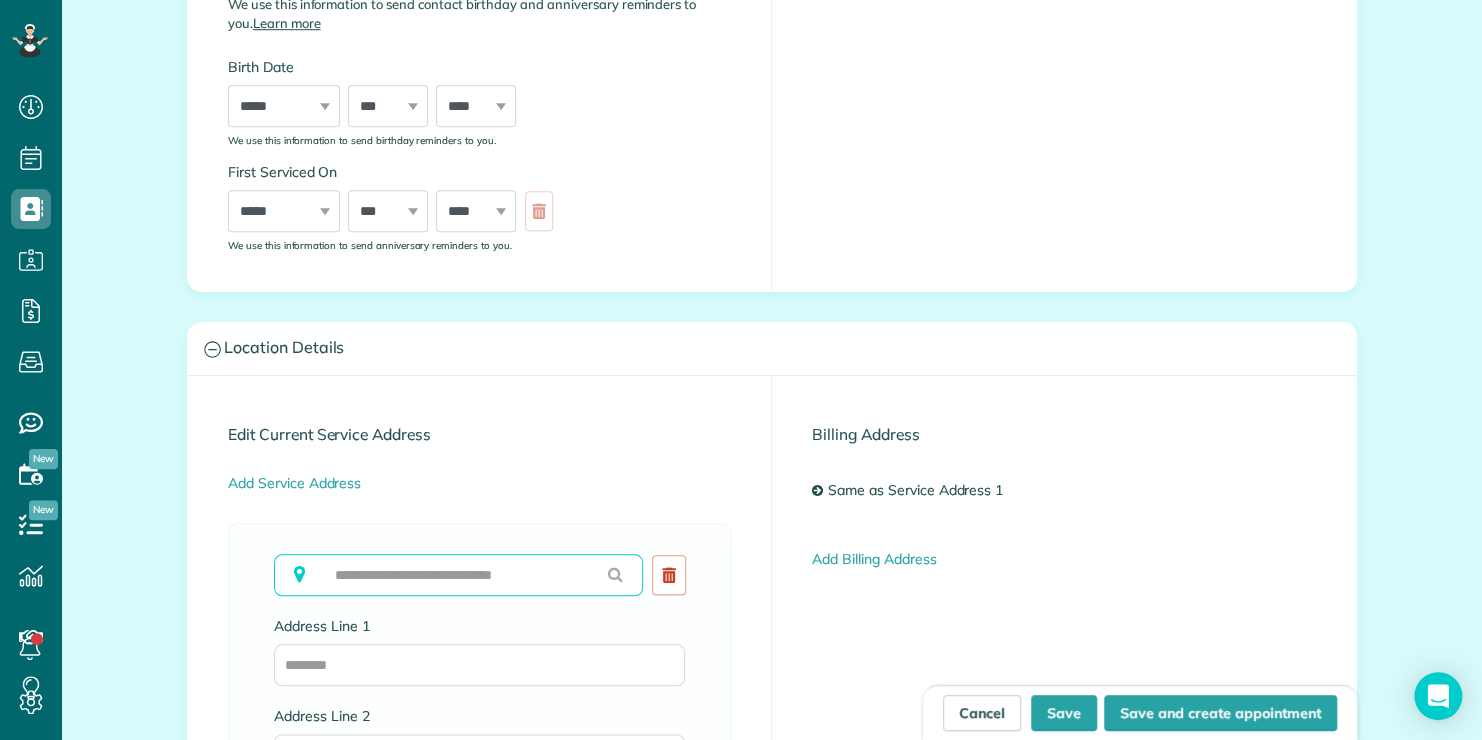 click at bounding box center (458, 575) 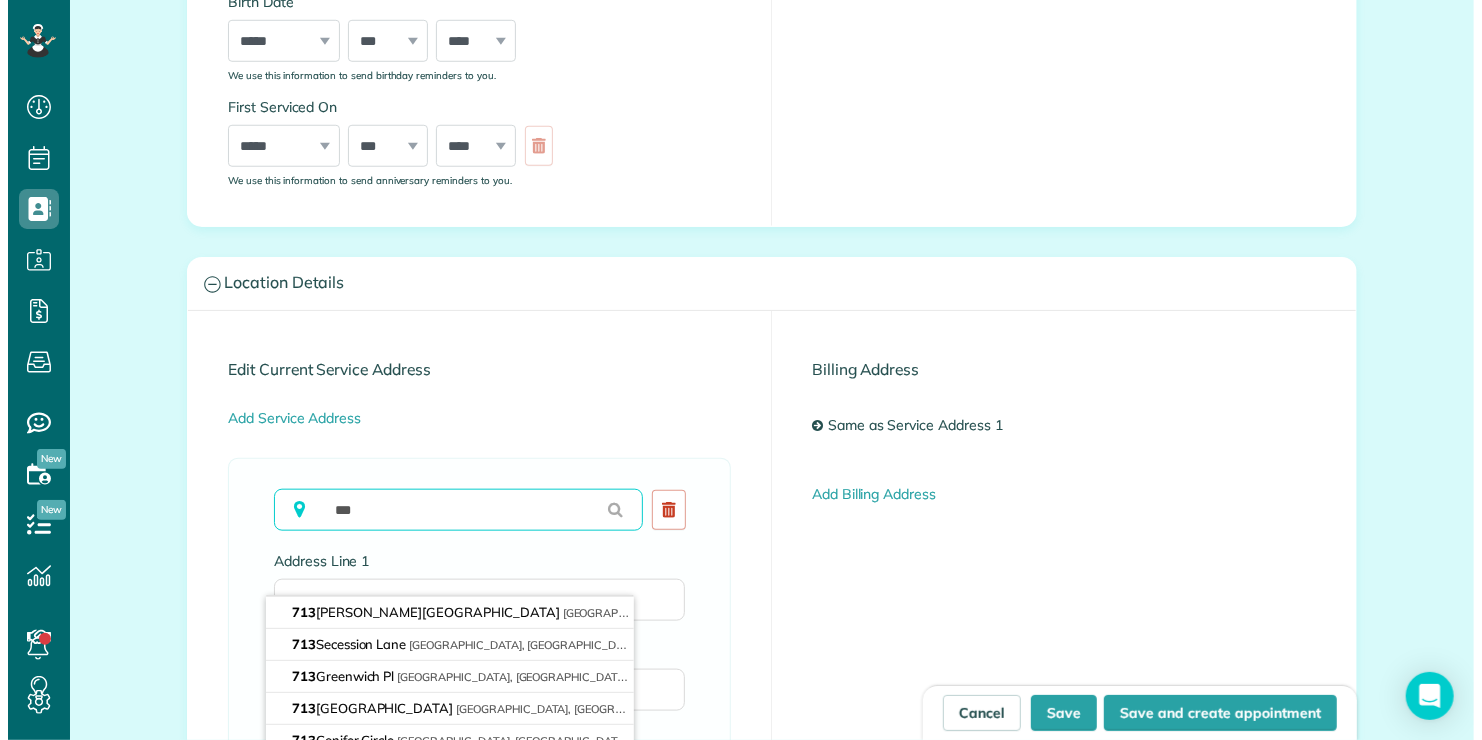 scroll, scrollTop: 800, scrollLeft: 0, axis: vertical 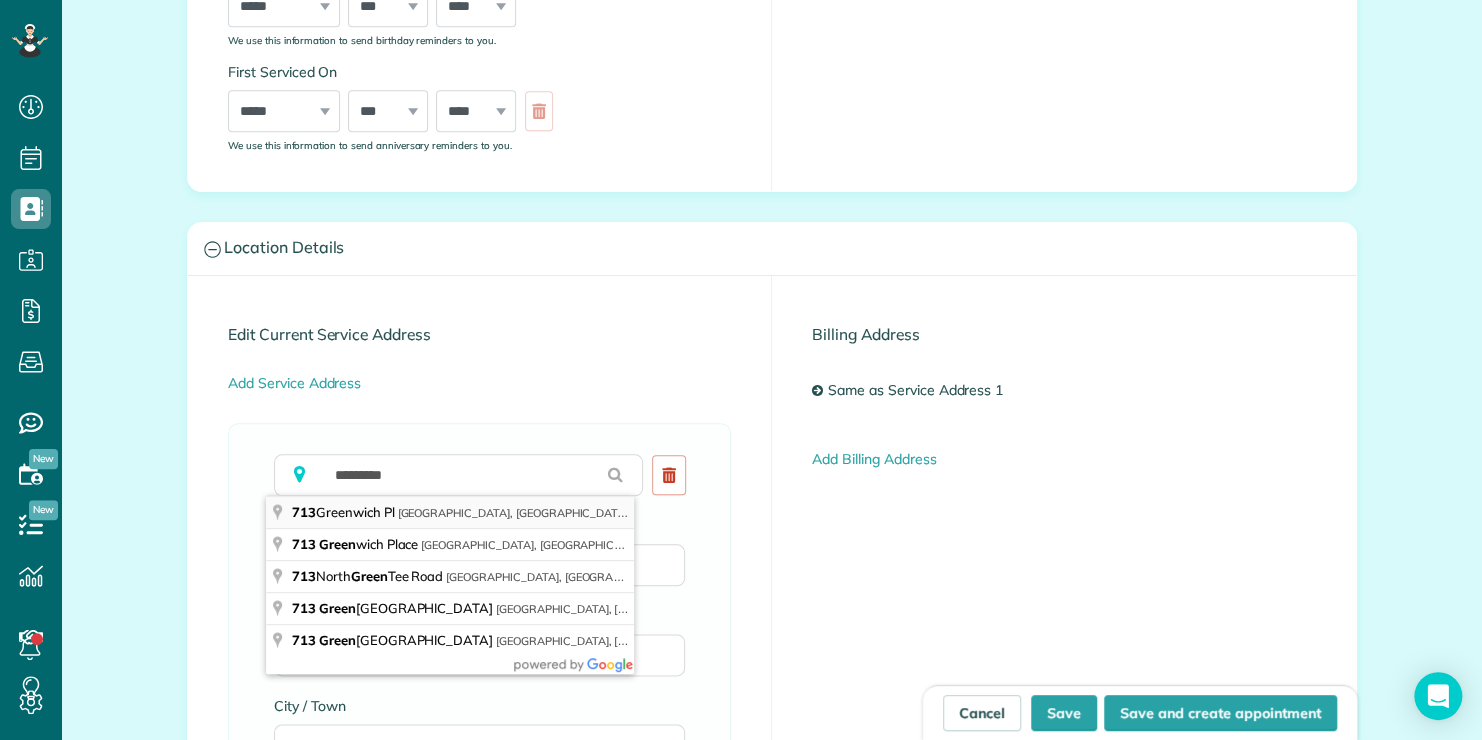 type on "**********" 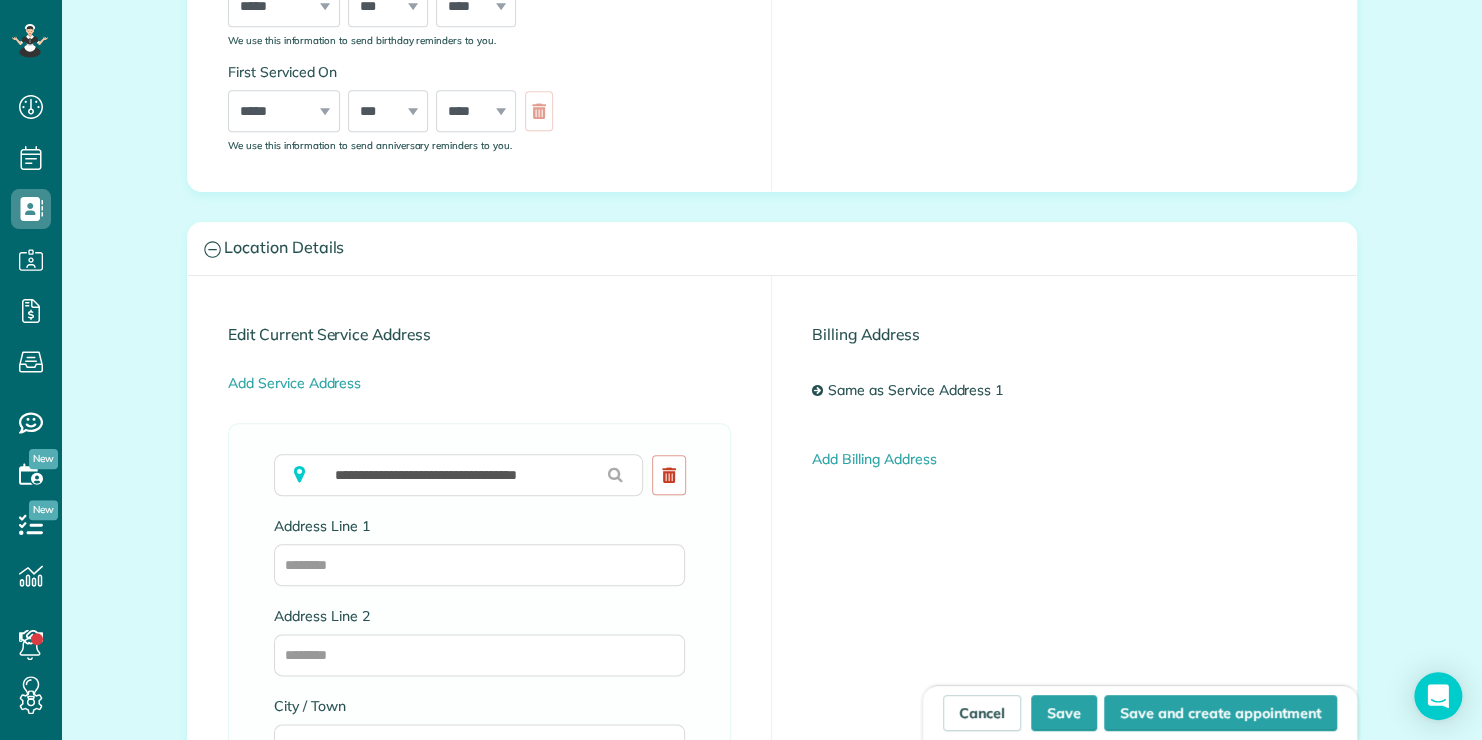 type on "**********" 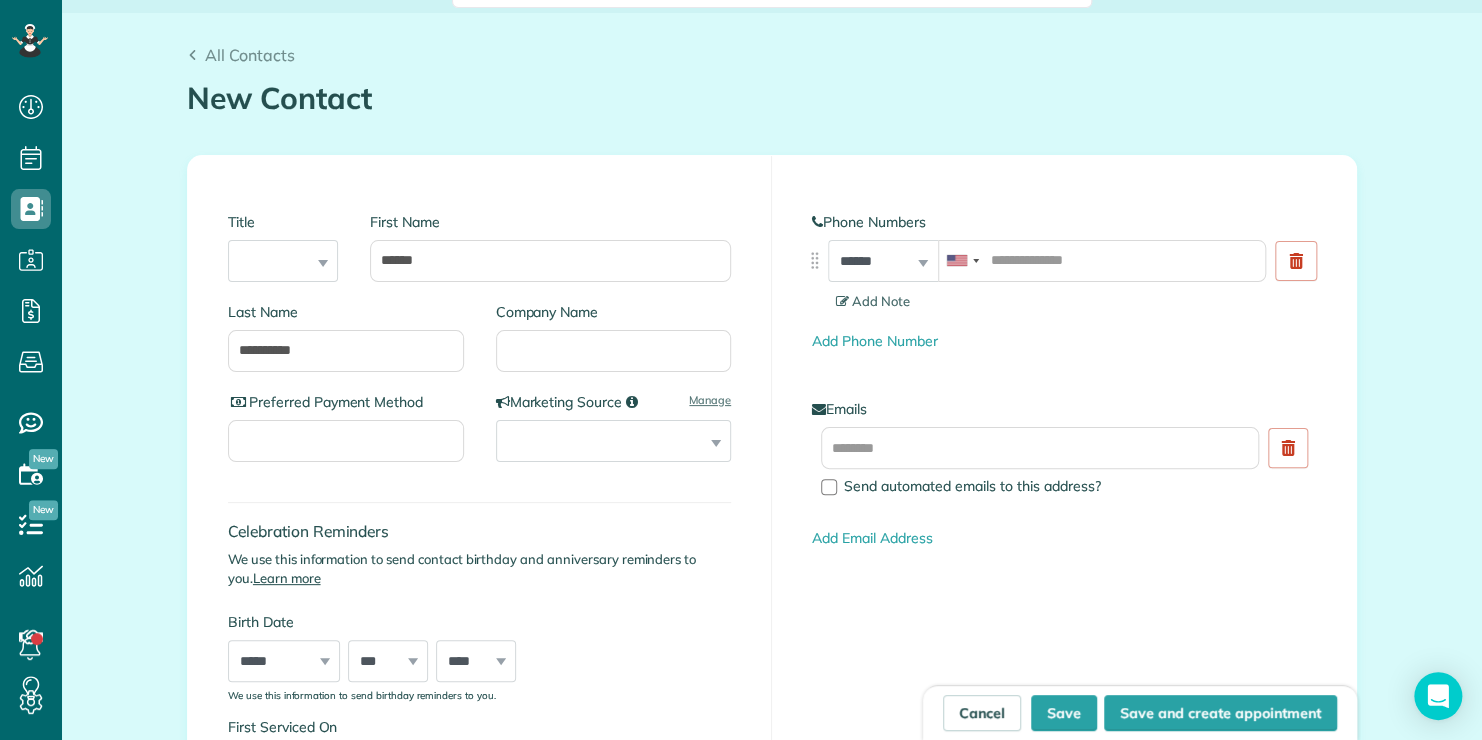 scroll, scrollTop: 100, scrollLeft: 0, axis: vertical 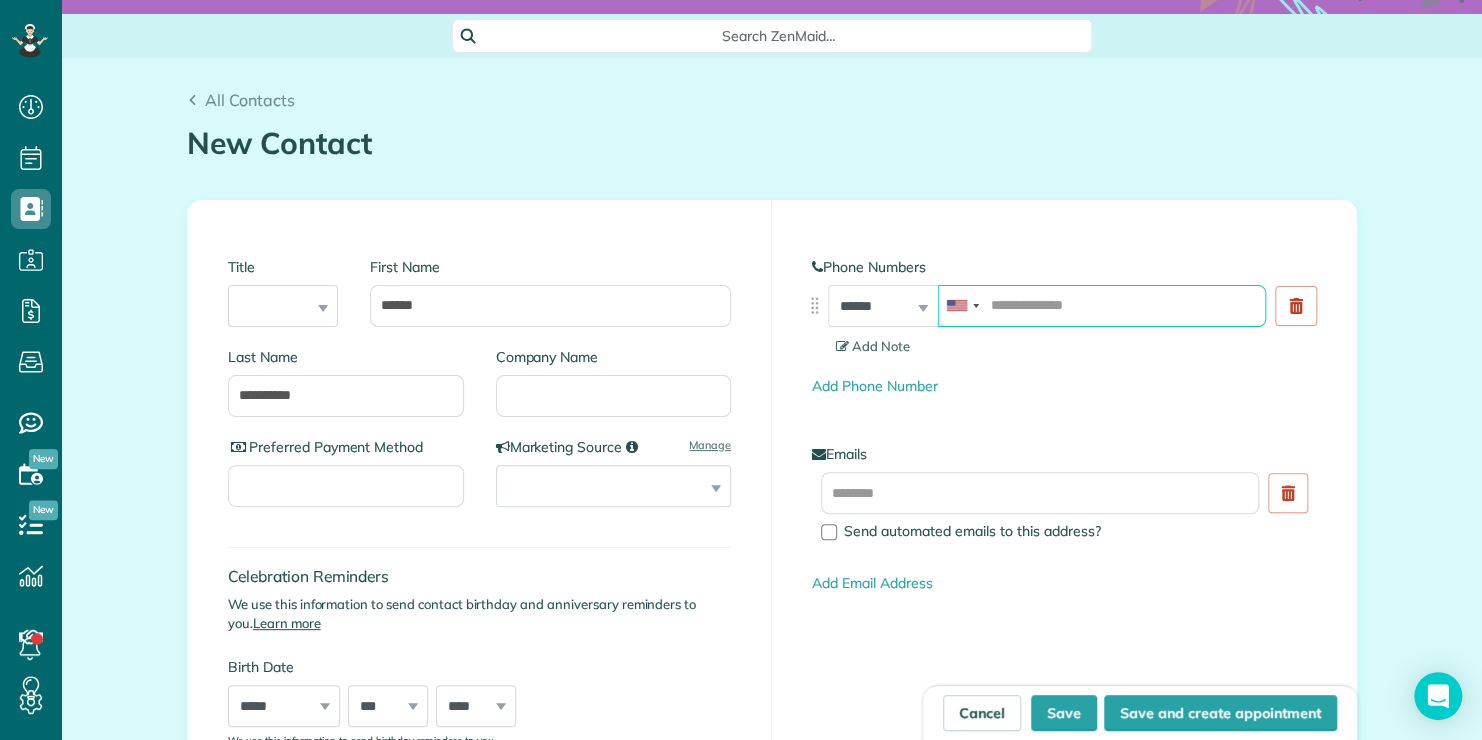 click at bounding box center [1102, 306] 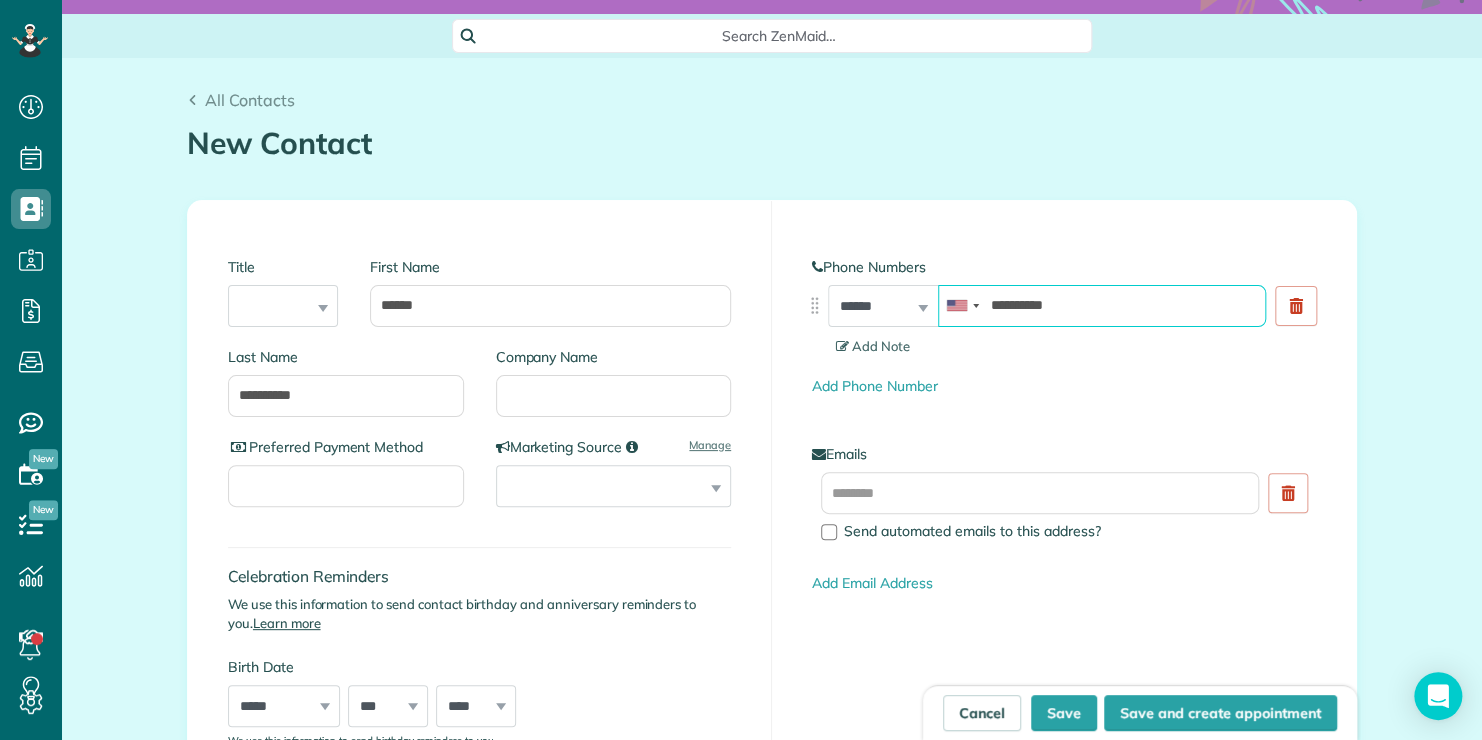 type on "**********" 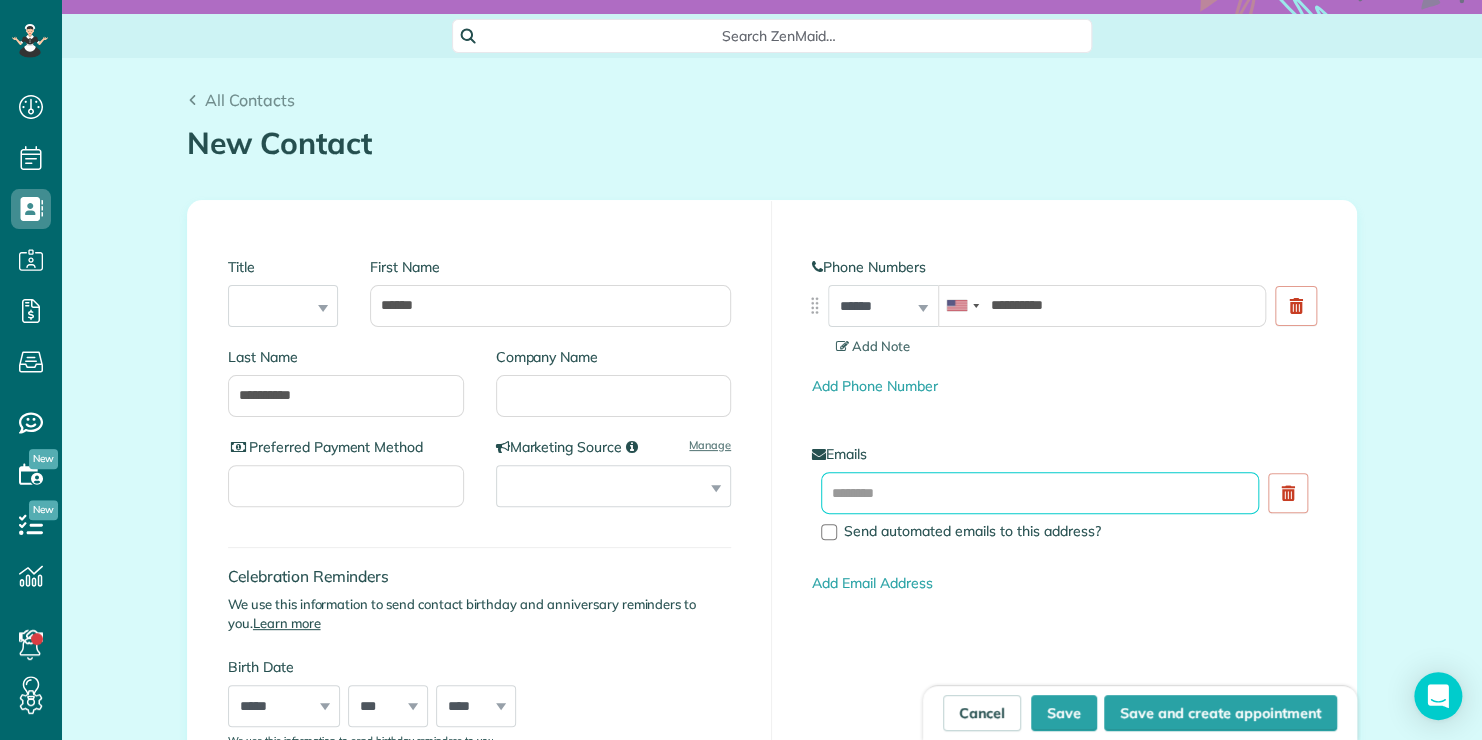 click at bounding box center (1040, 493) 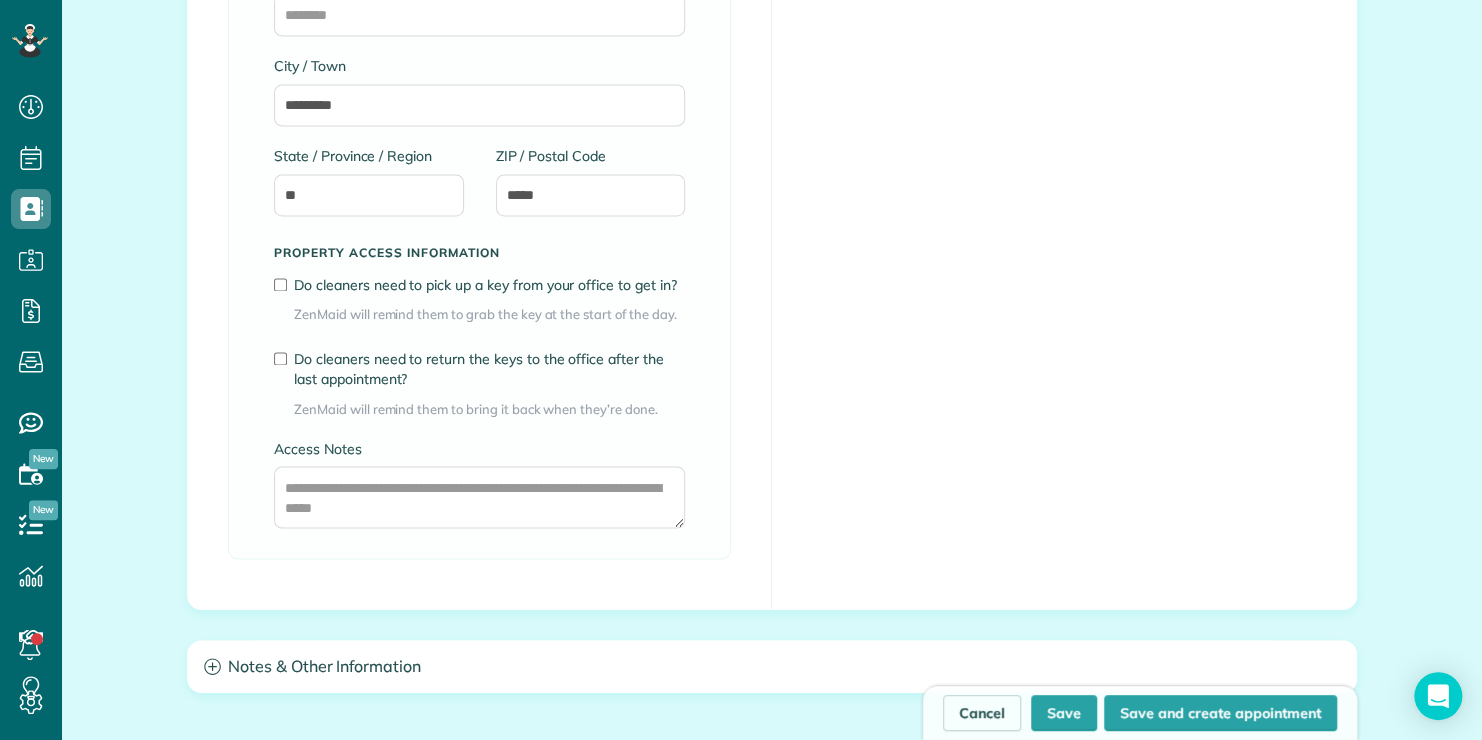 scroll, scrollTop: 1500, scrollLeft: 0, axis: vertical 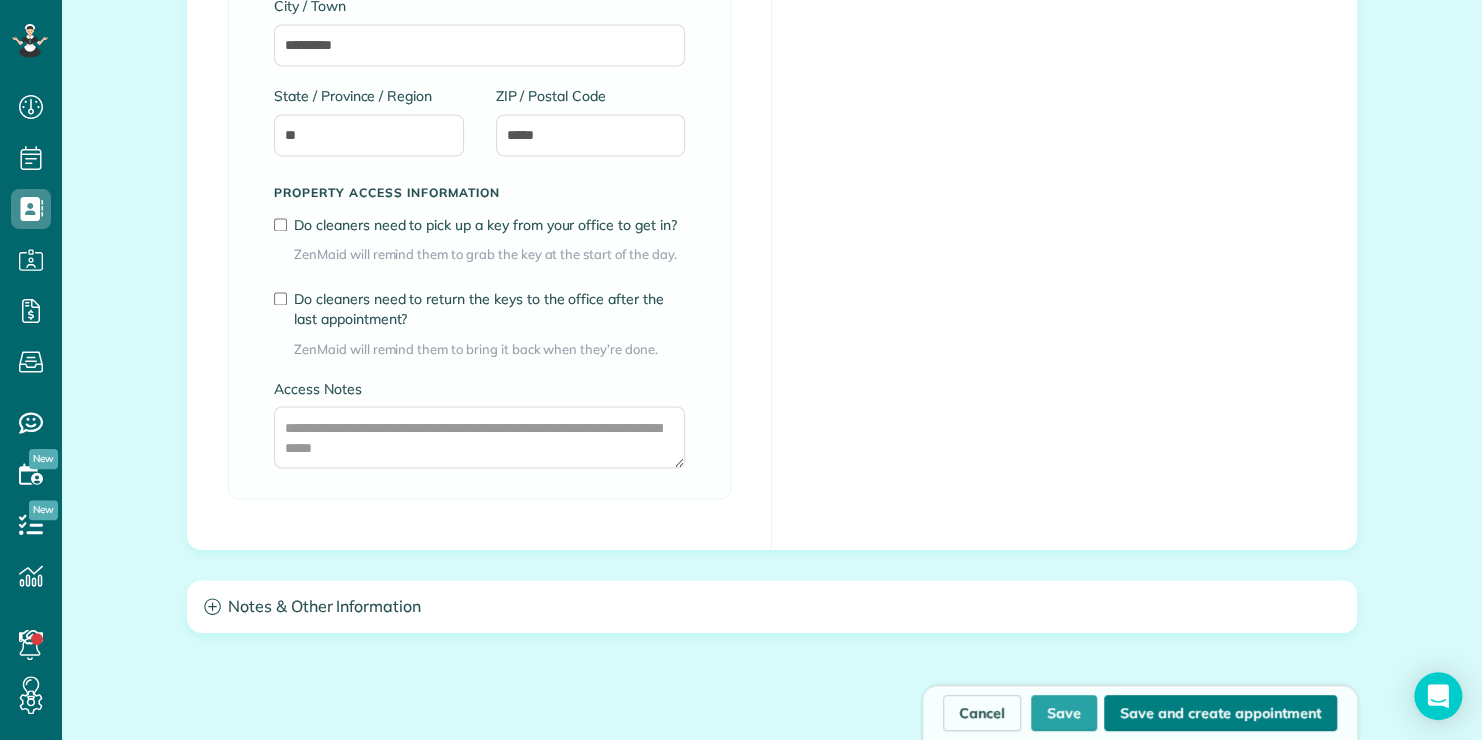 type on "**********" 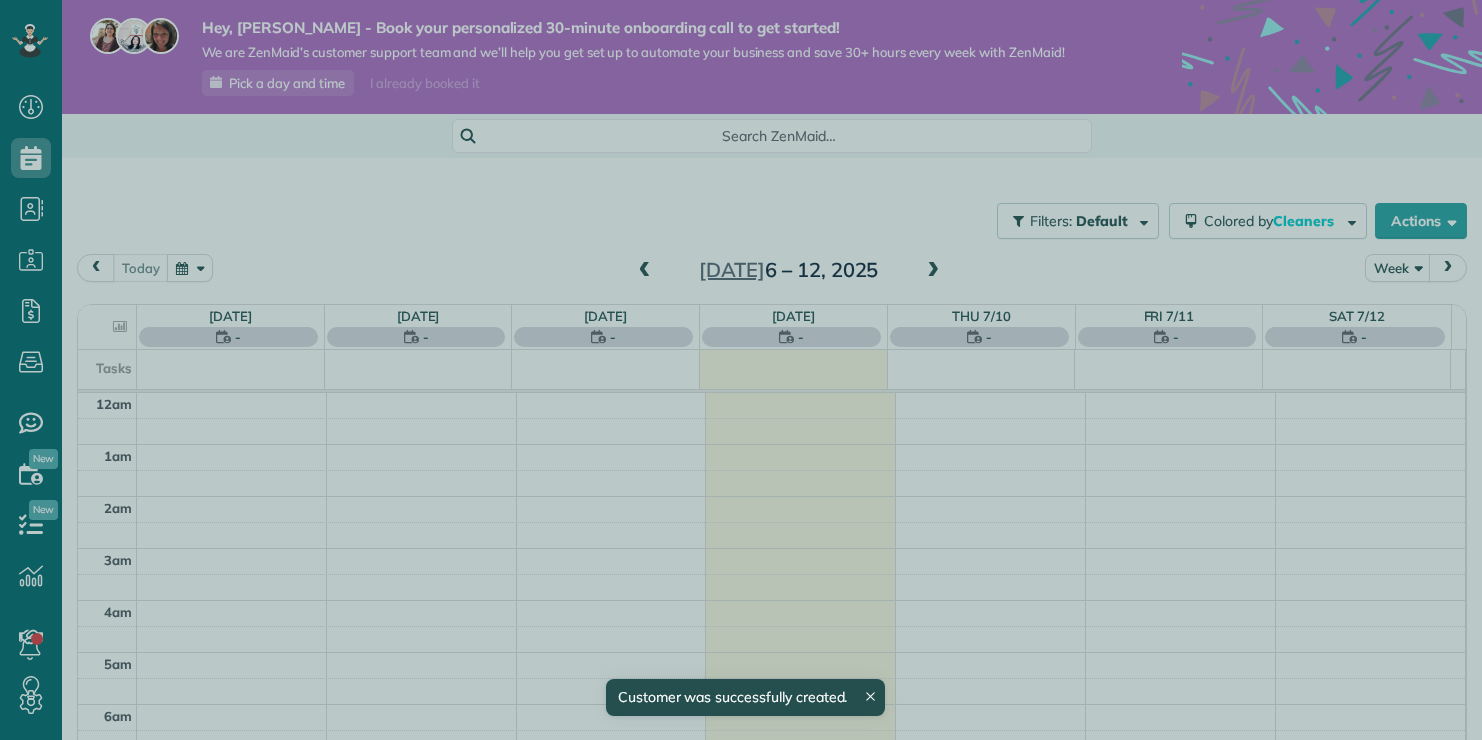 scroll, scrollTop: 0, scrollLeft: 0, axis: both 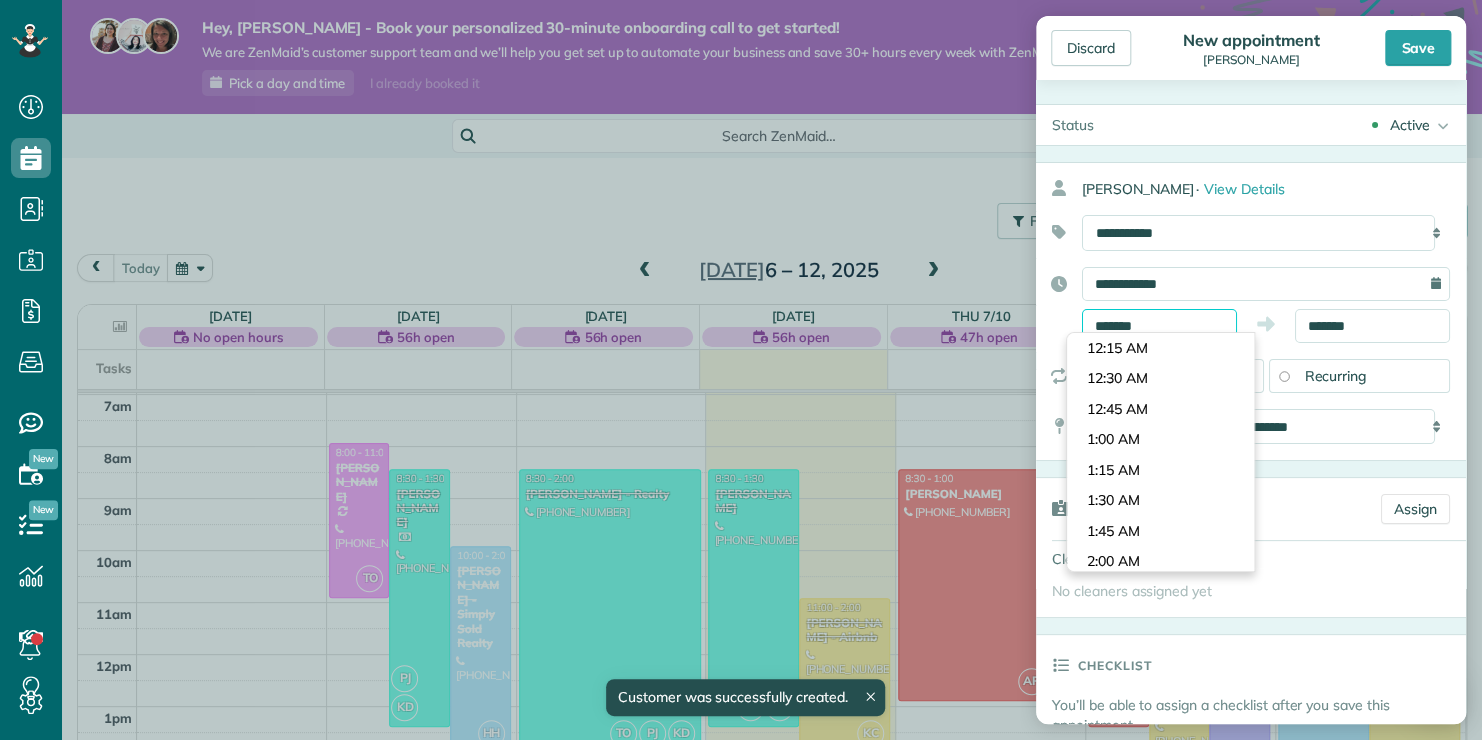 click on "*******" at bounding box center [1159, 326] 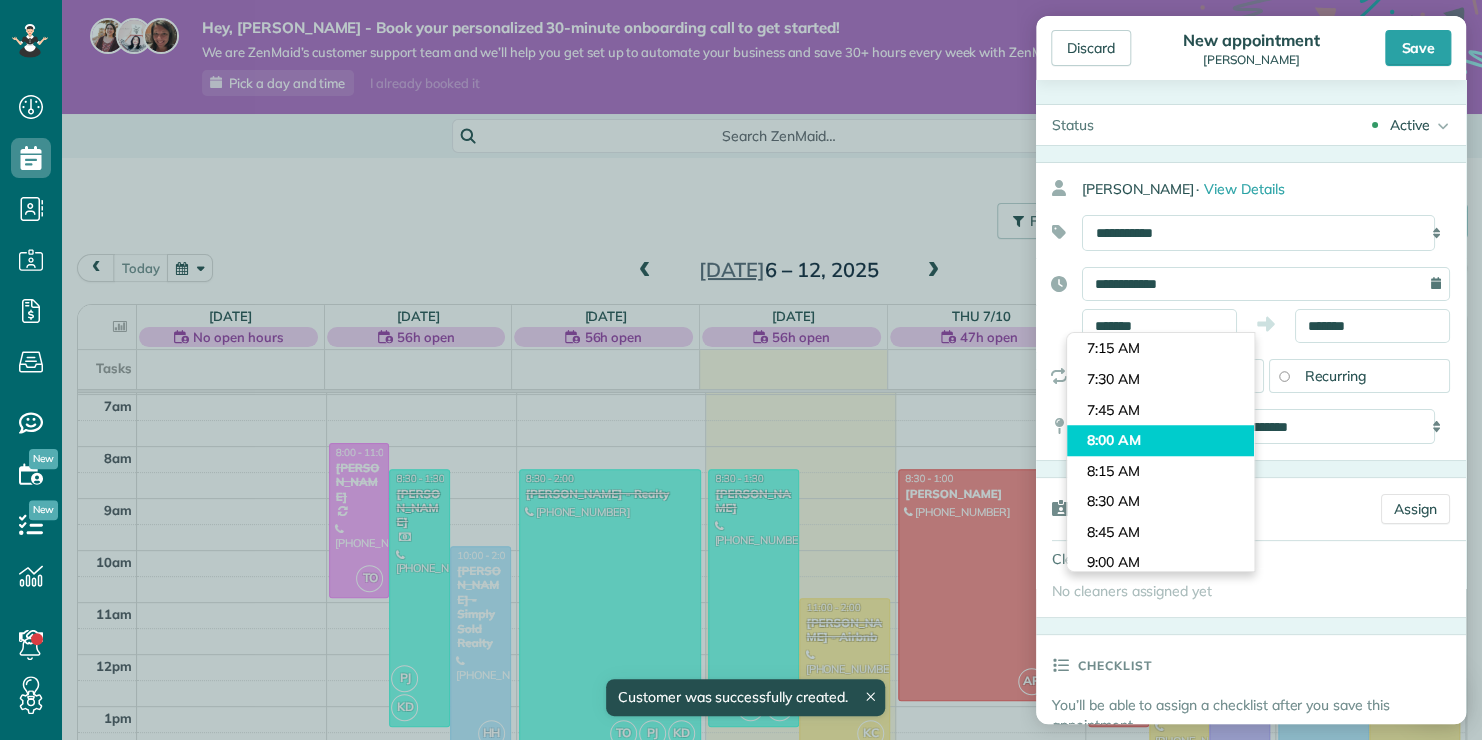 type on "*******" 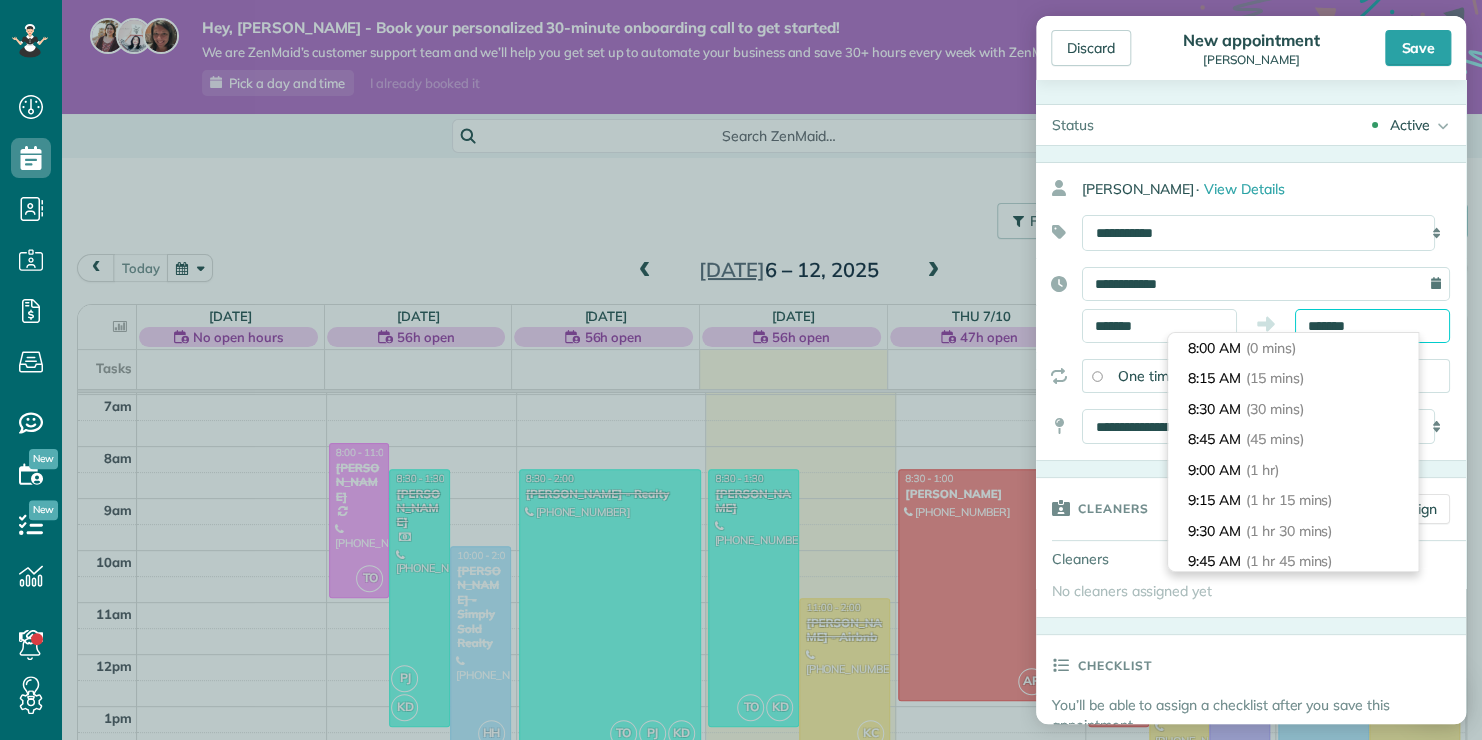click on "*******" at bounding box center (1372, 326) 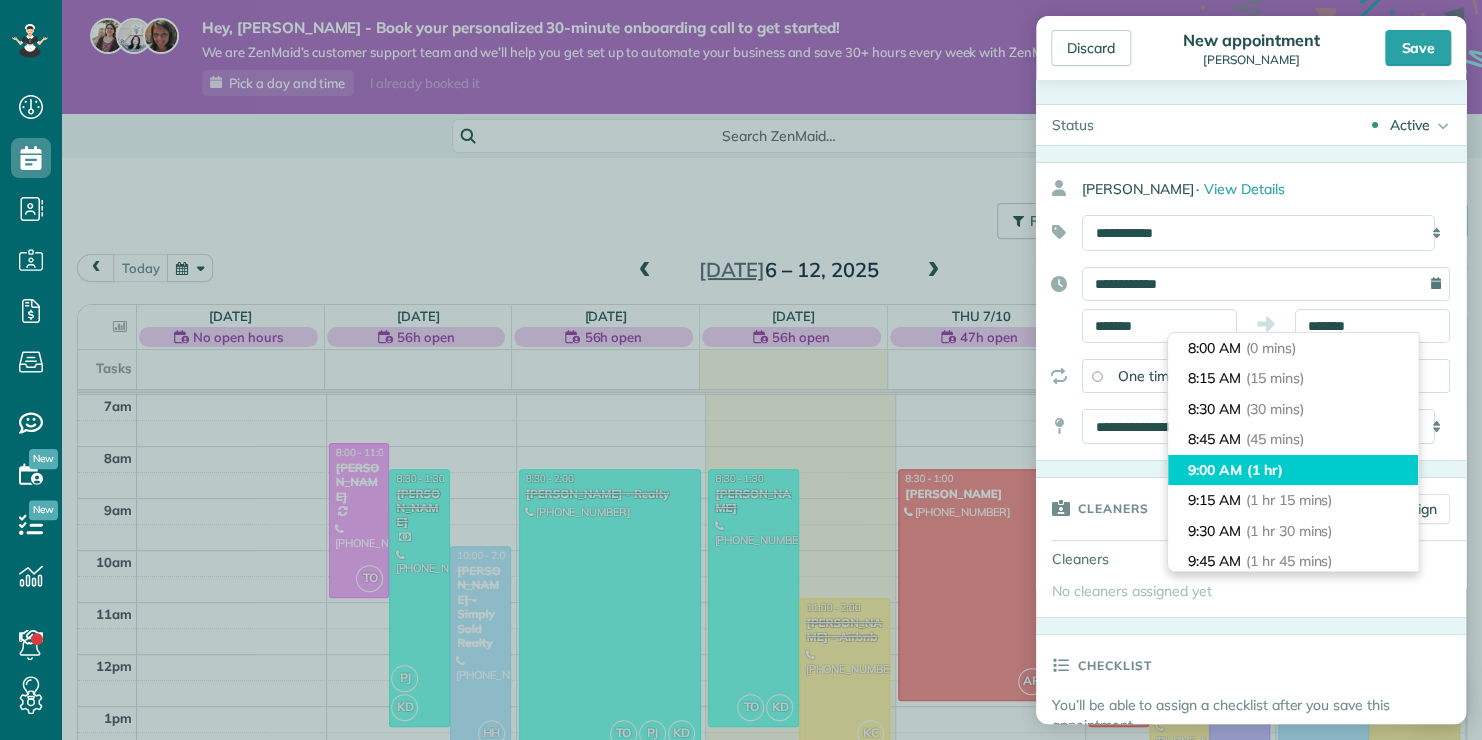 type on "*******" 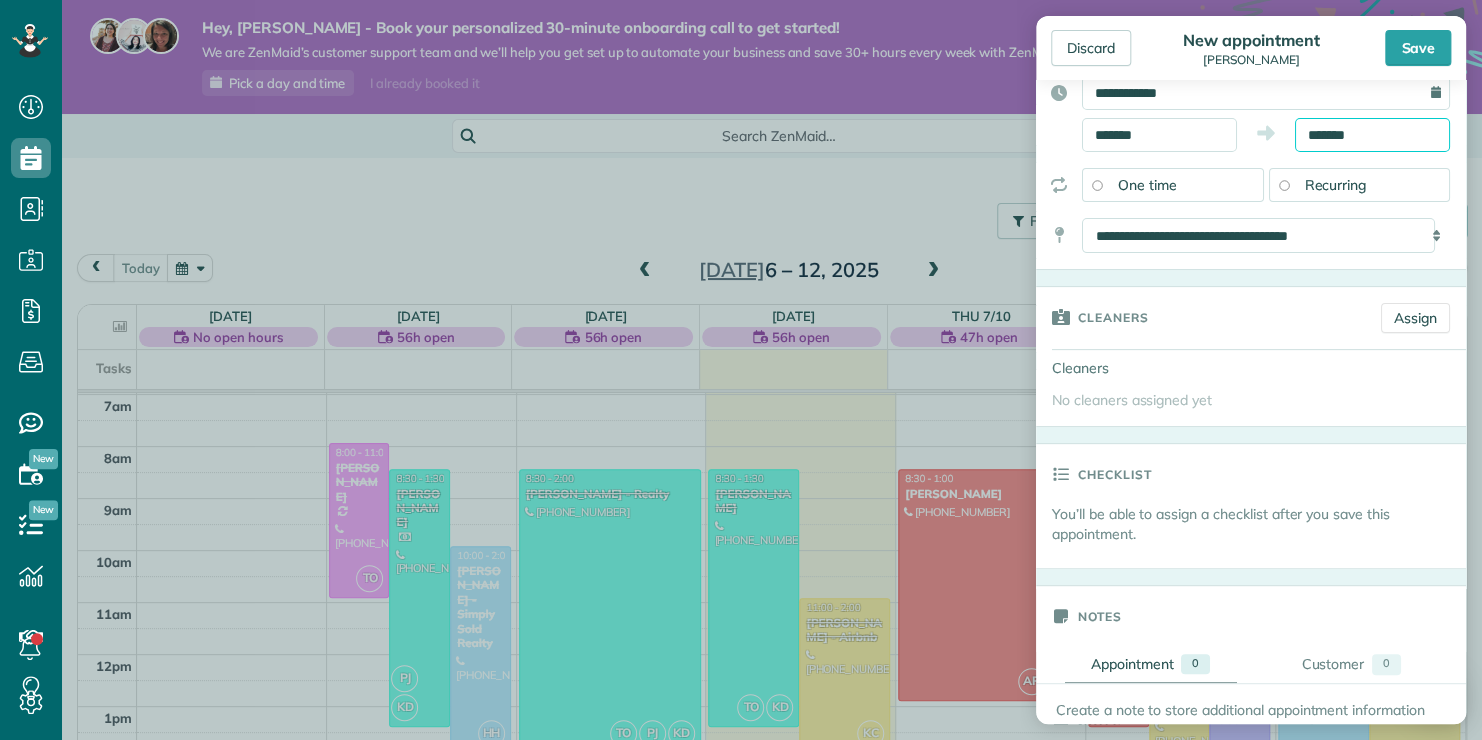 scroll, scrollTop: 200, scrollLeft: 0, axis: vertical 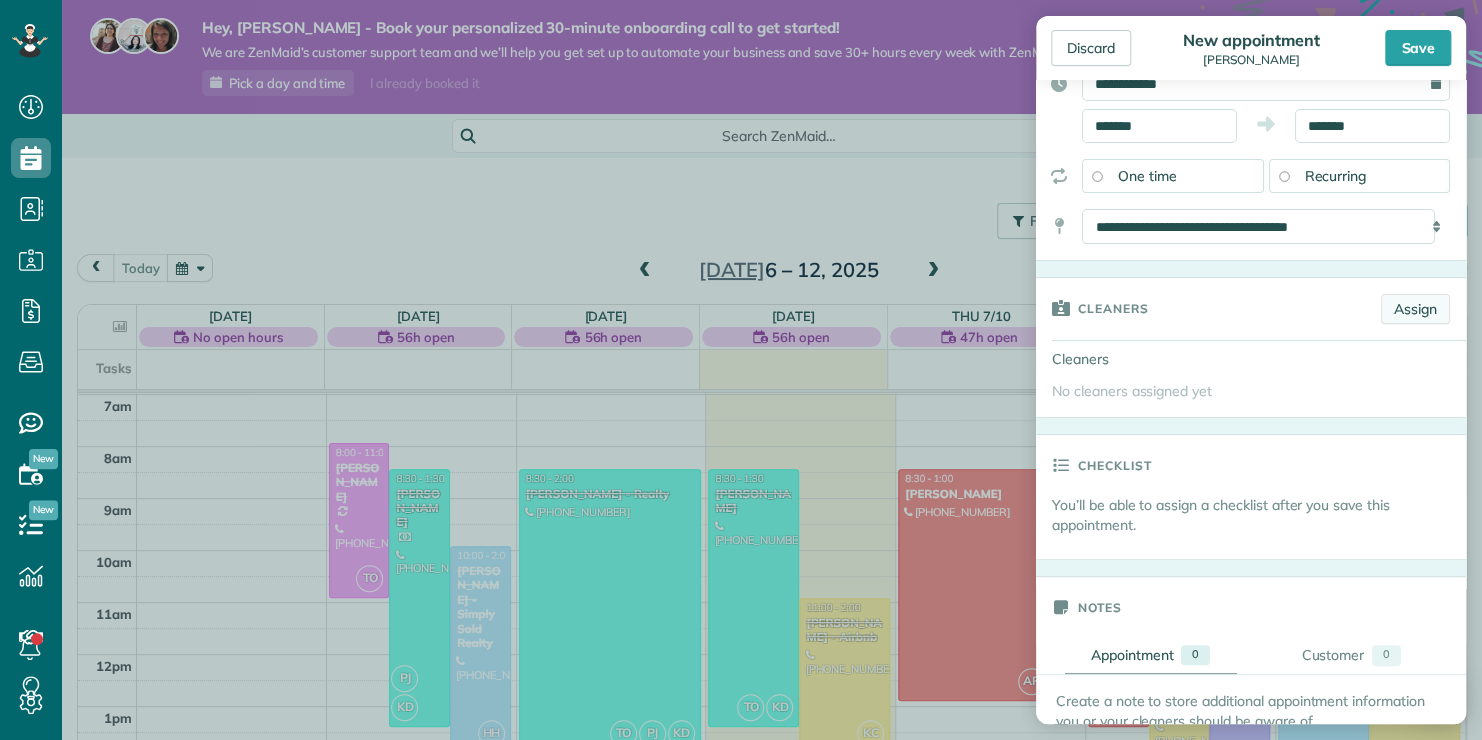 click on "Assign" at bounding box center [1415, 309] 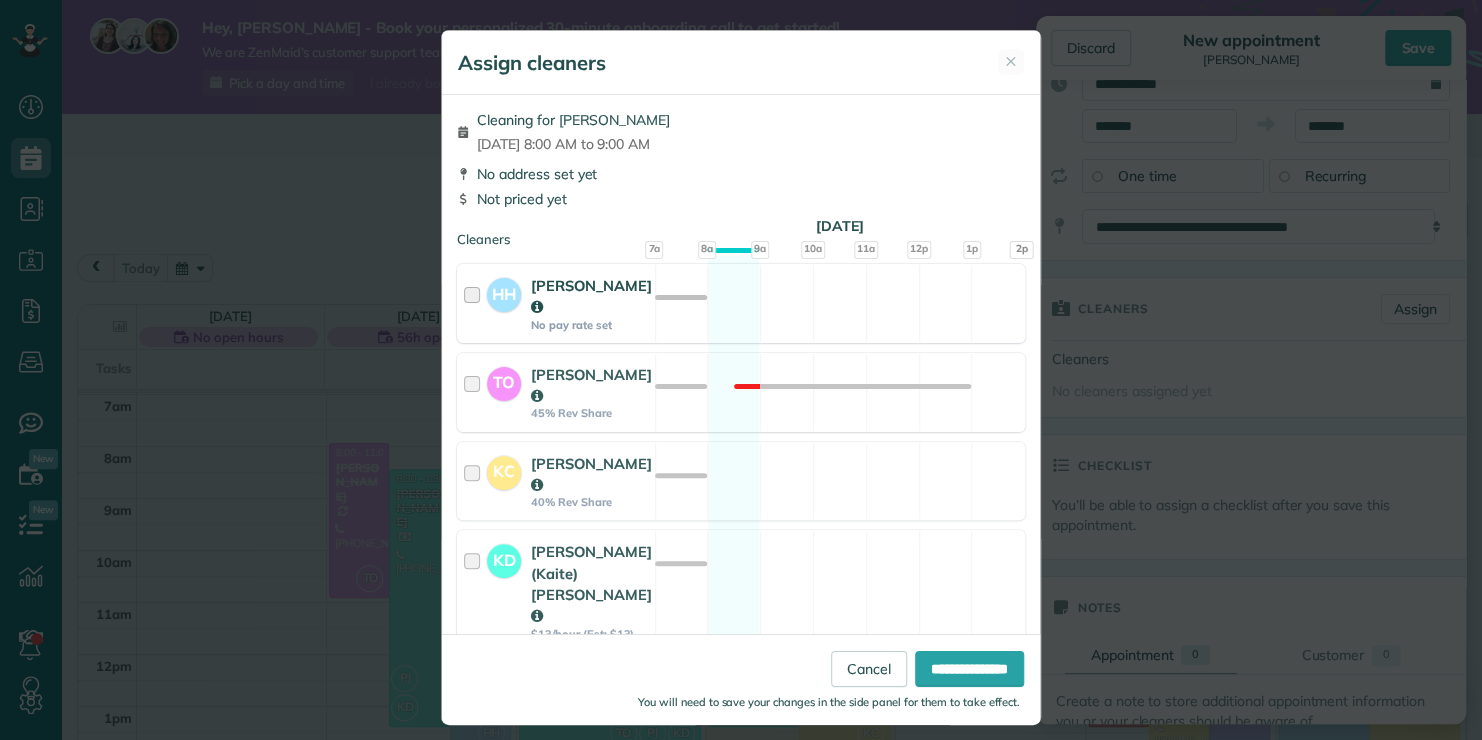 click on "[PERSON_NAME]" at bounding box center [591, 296] 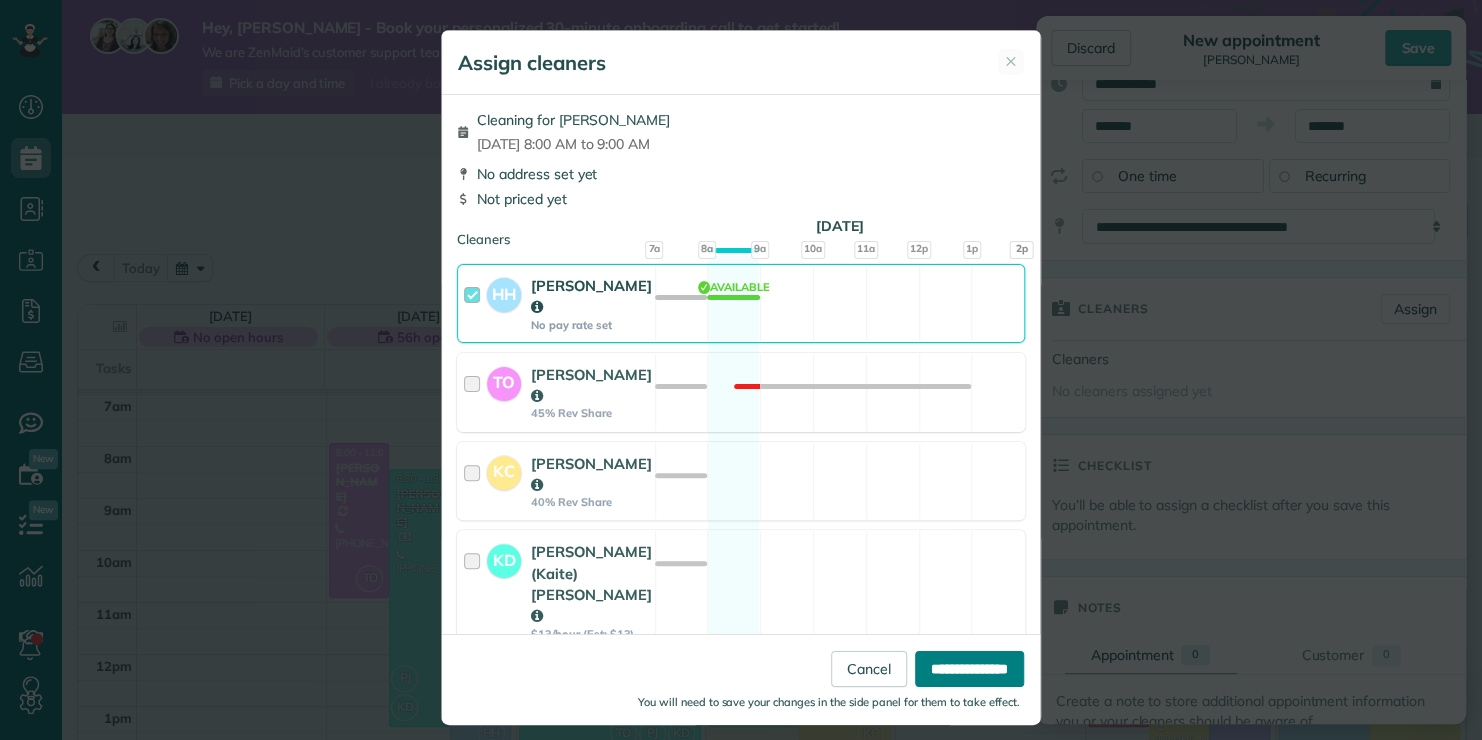 click on "**********" at bounding box center (969, 669) 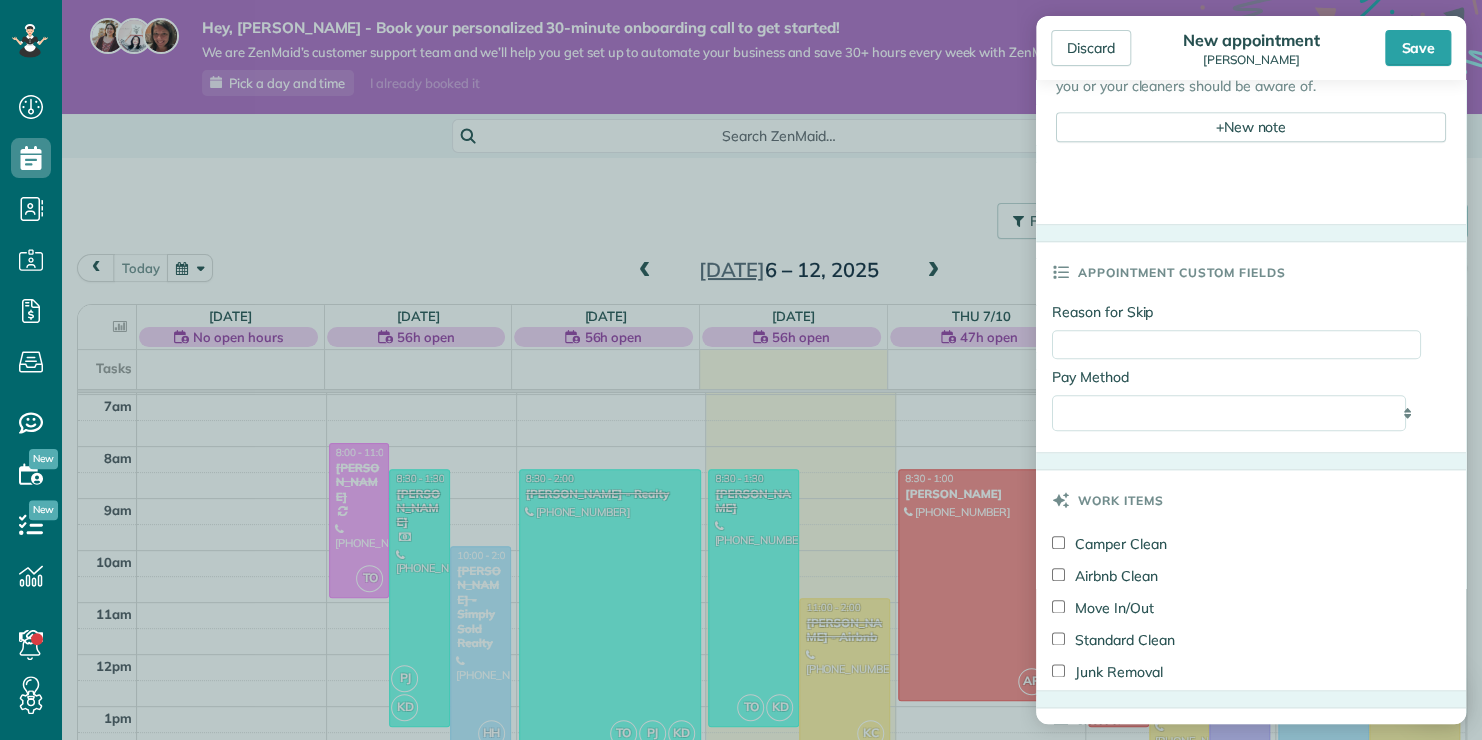 scroll, scrollTop: 900, scrollLeft: 0, axis: vertical 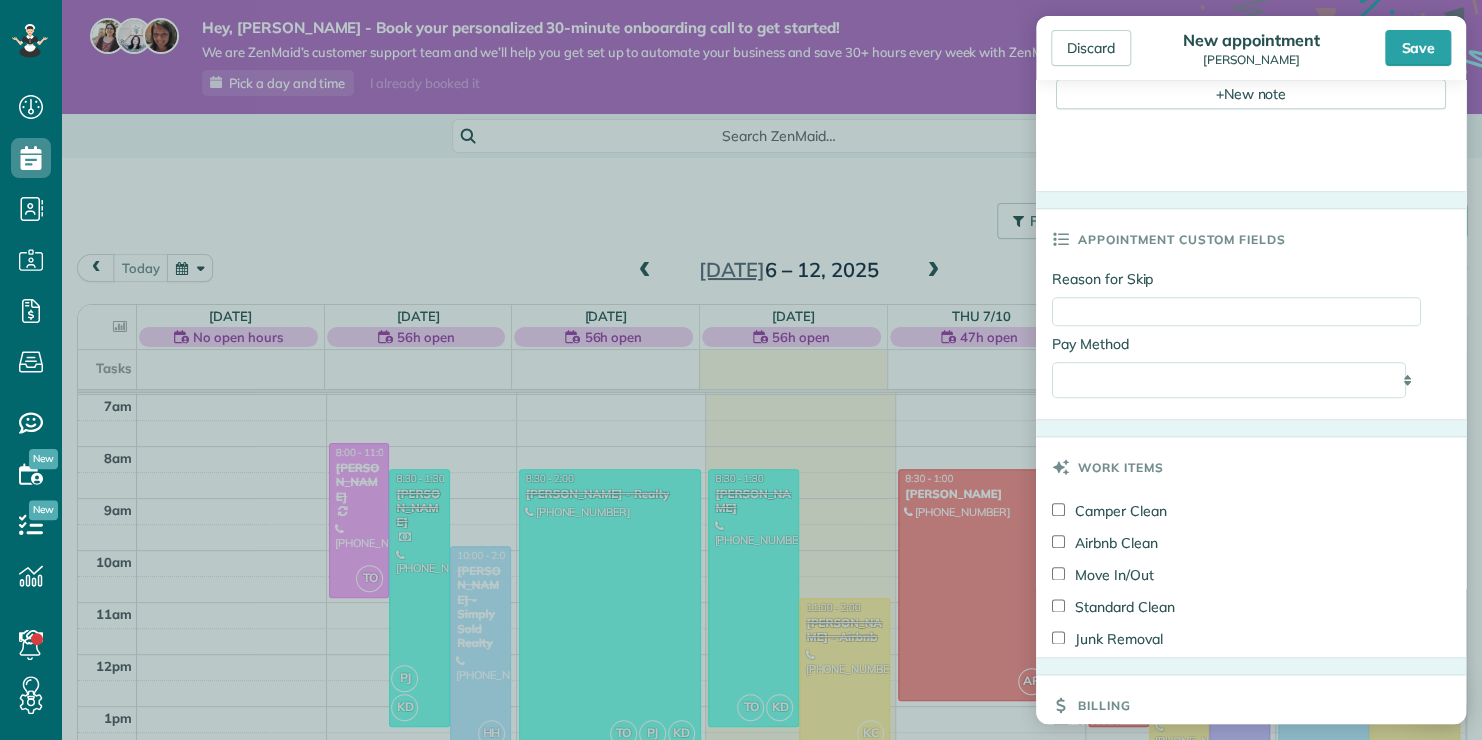 click on "Standard Clean" at bounding box center (1113, 607) 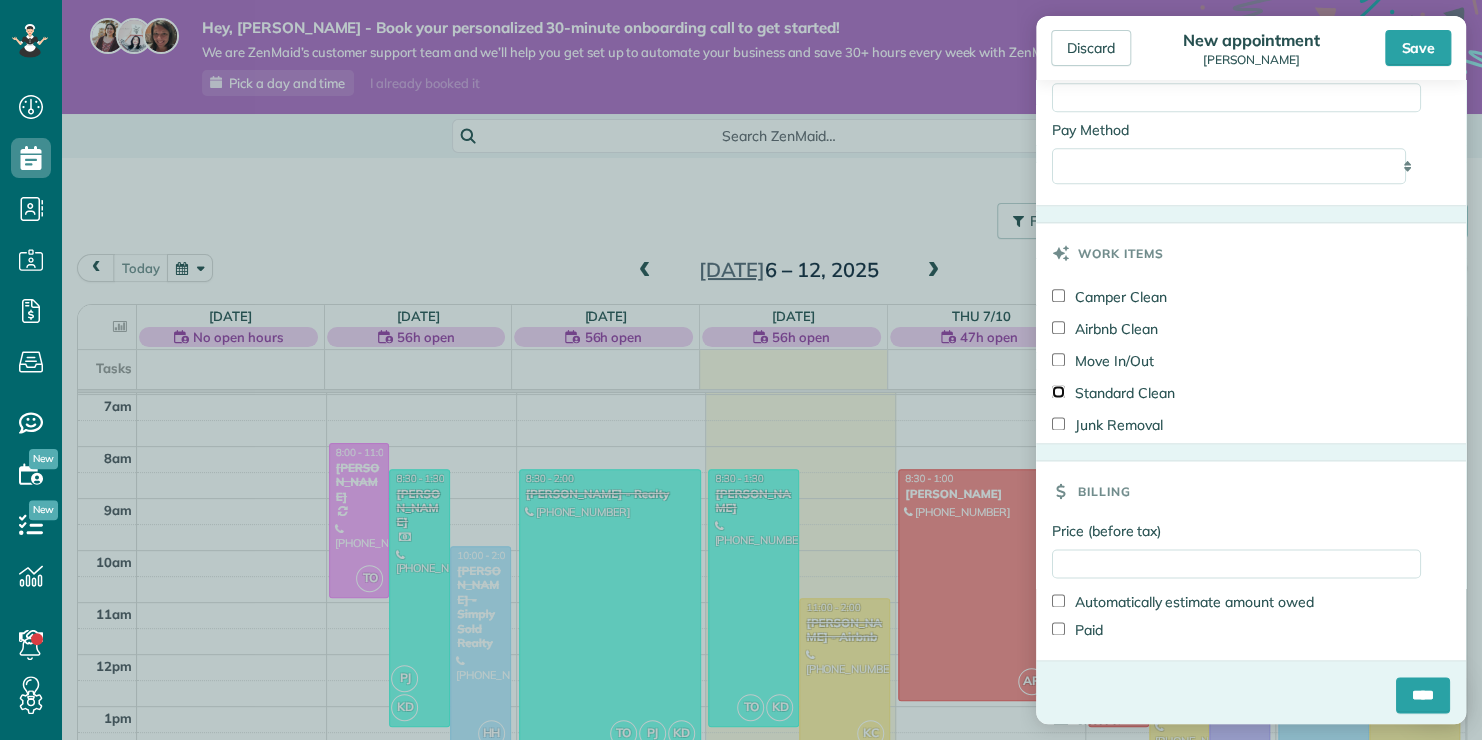 scroll, scrollTop: 1119, scrollLeft: 0, axis: vertical 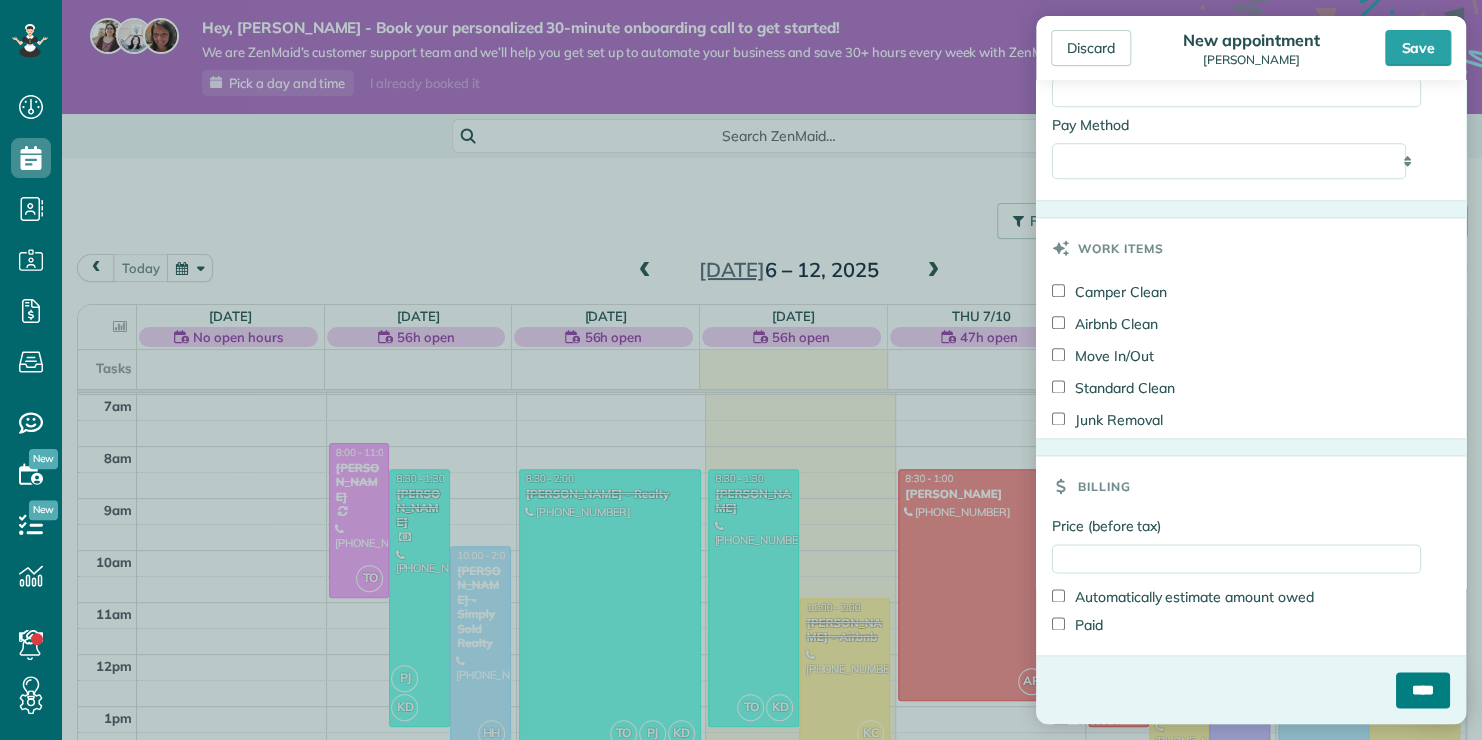 click on "****" at bounding box center [1423, 690] 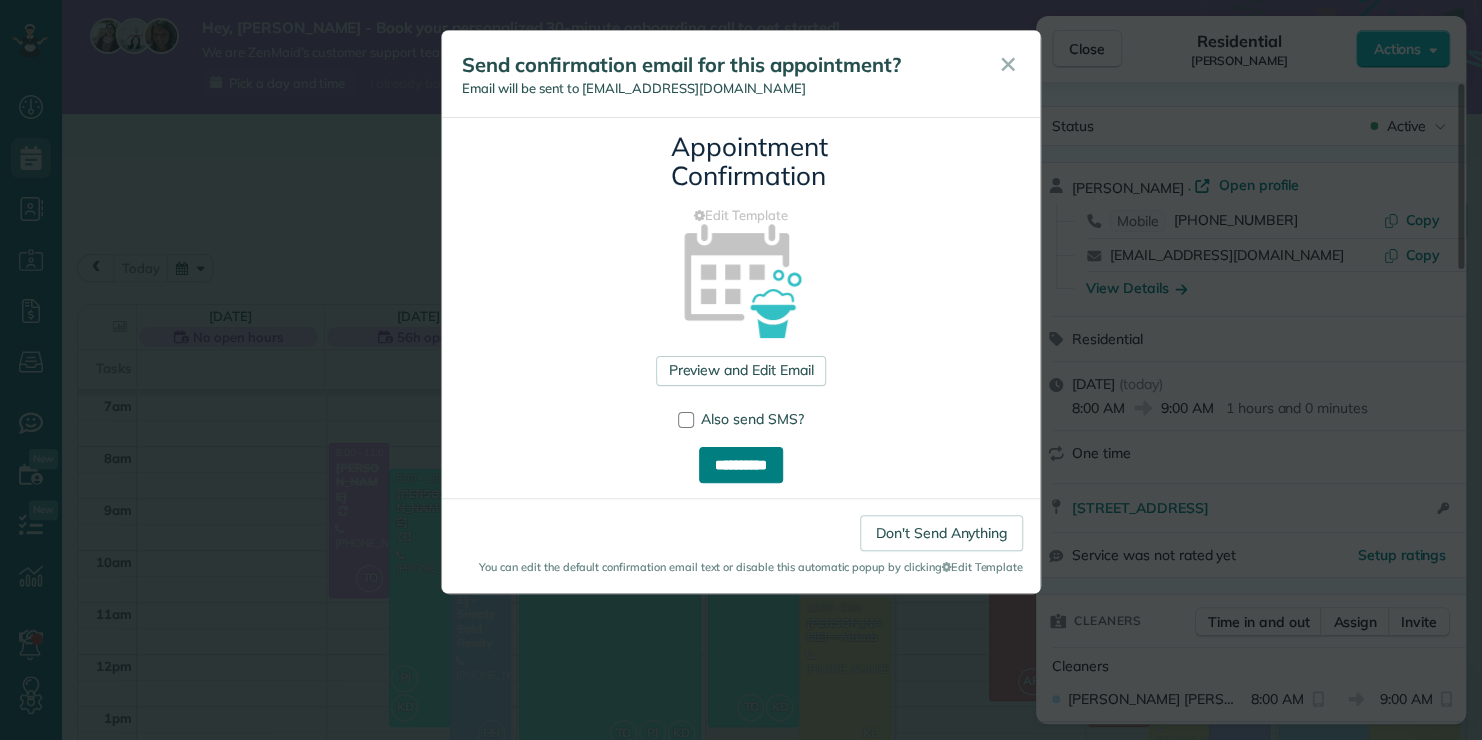 click on "**********" at bounding box center (741, 465) 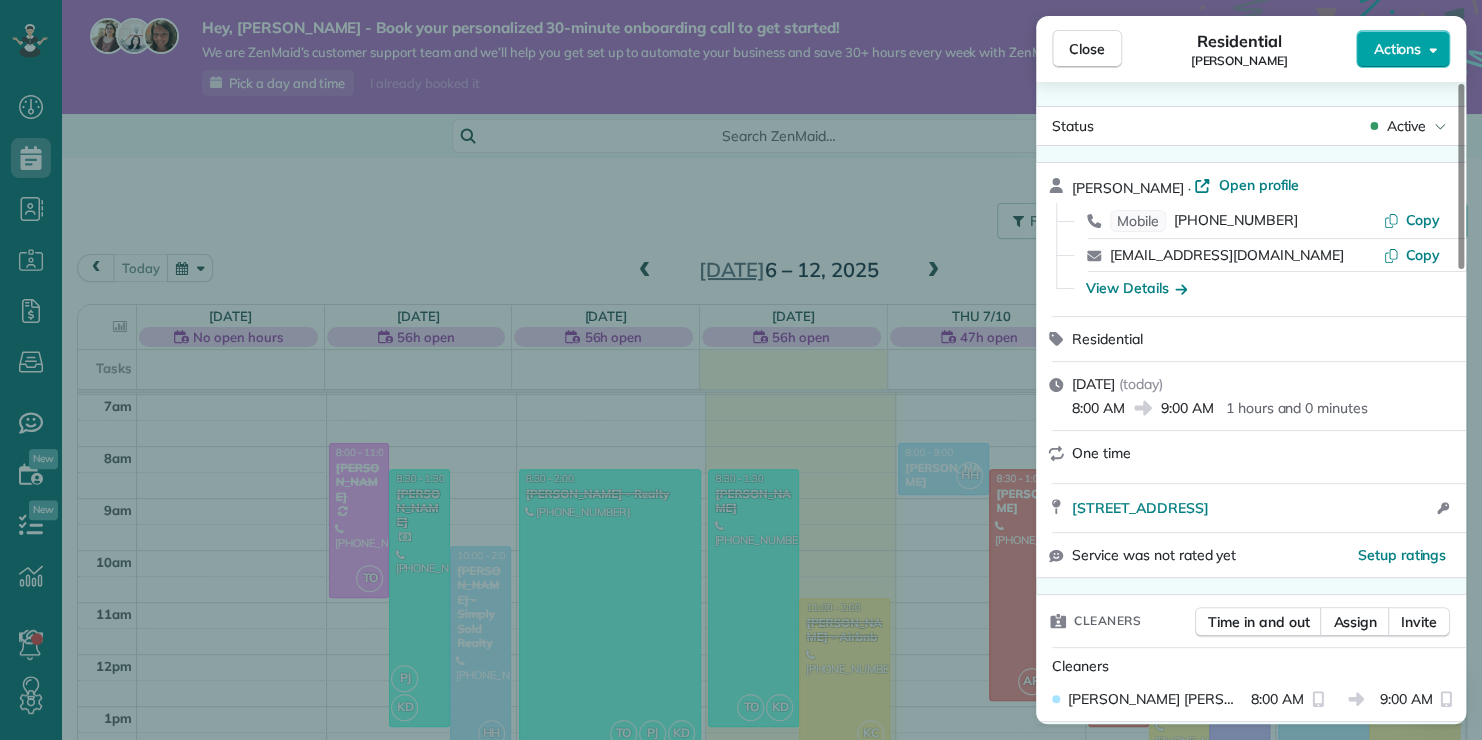 click on "Actions" at bounding box center (1403, 49) 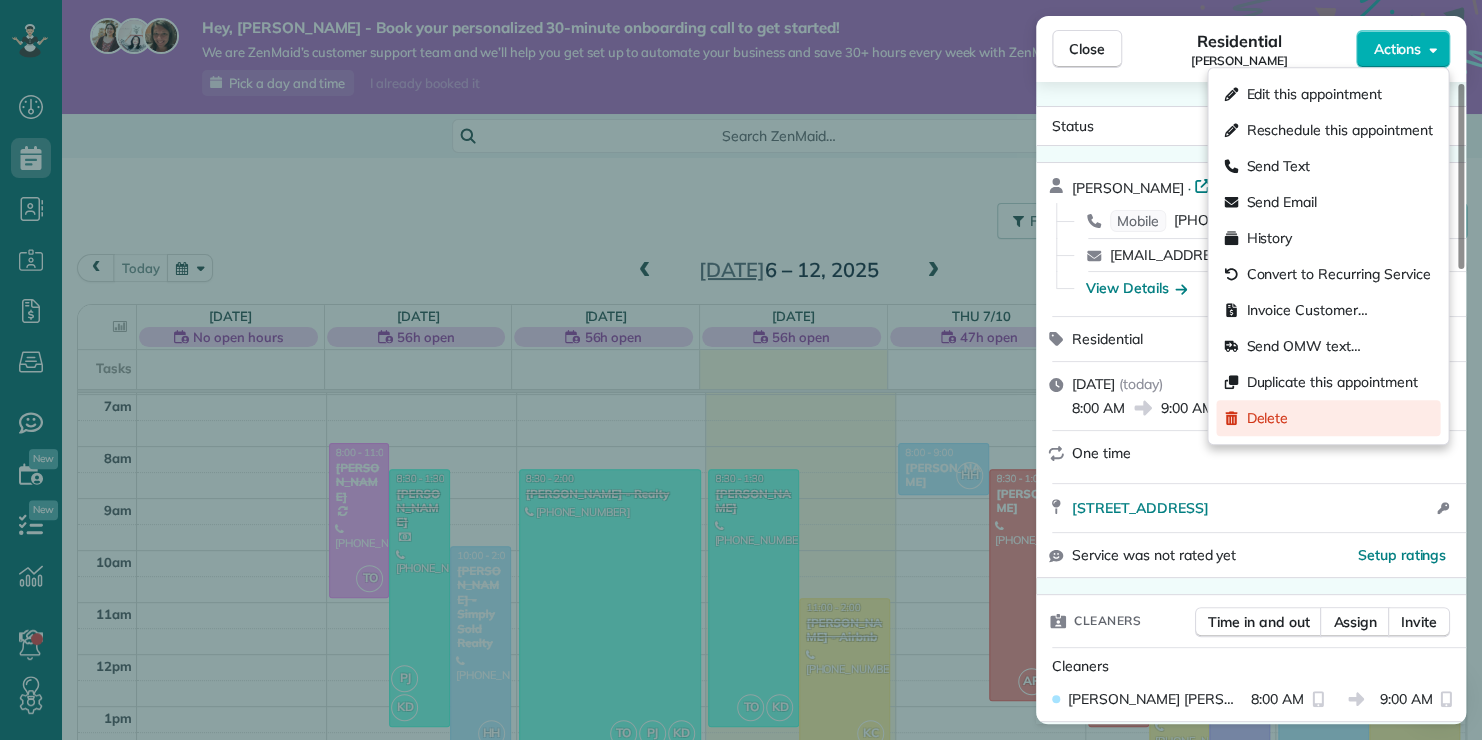 click on "Delete" at bounding box center [1328, 418] 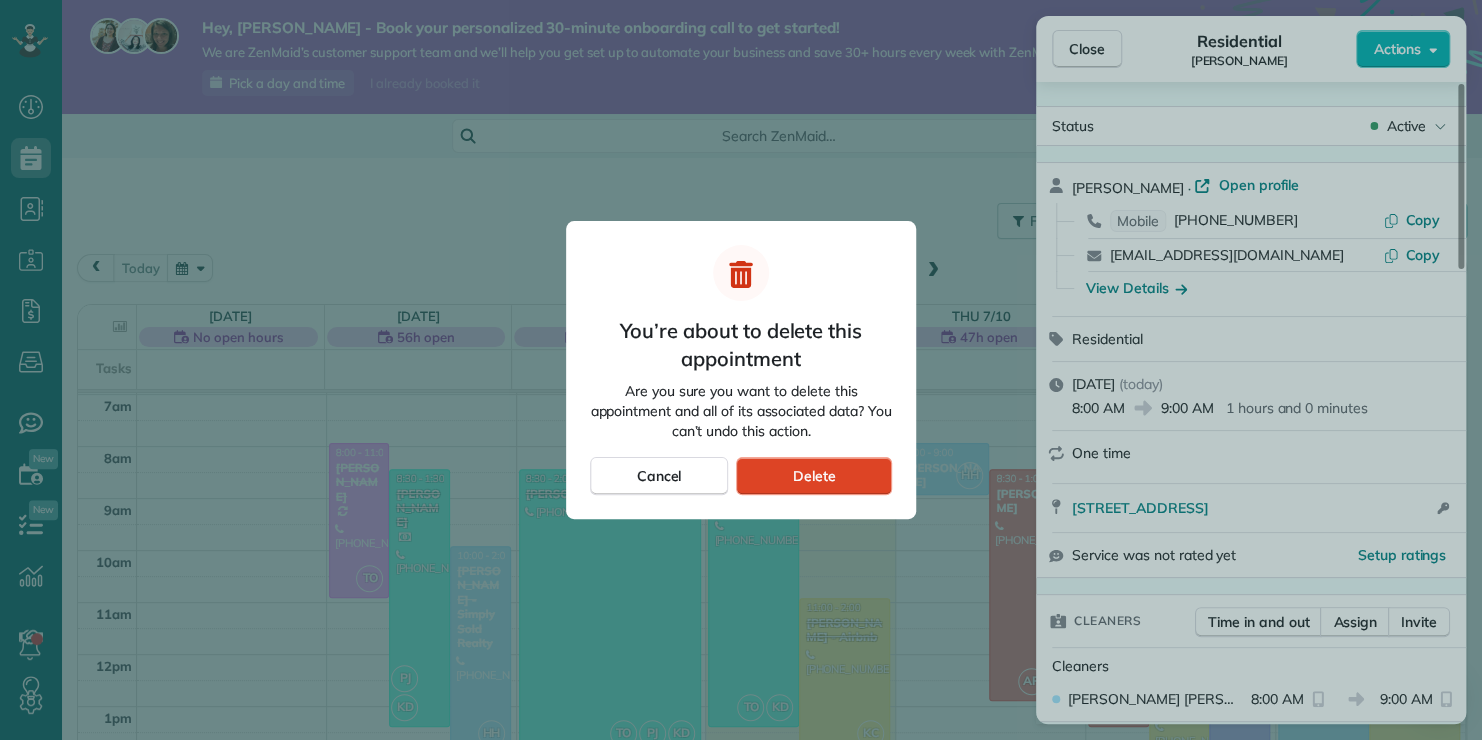 click on "Delete" at bounding box center [813, 476] 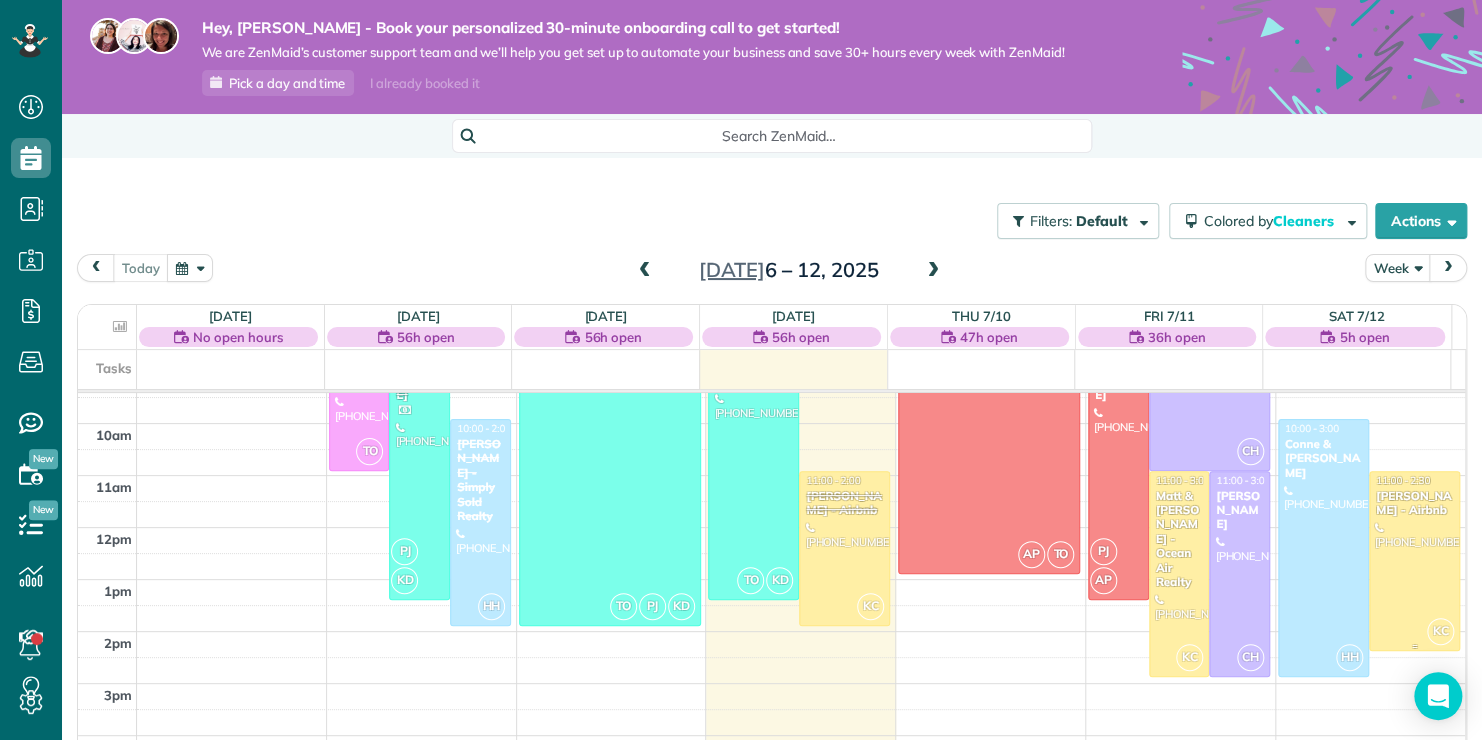 scroll, scrollTop: 389, scrollLeft: 0, axis: vertical 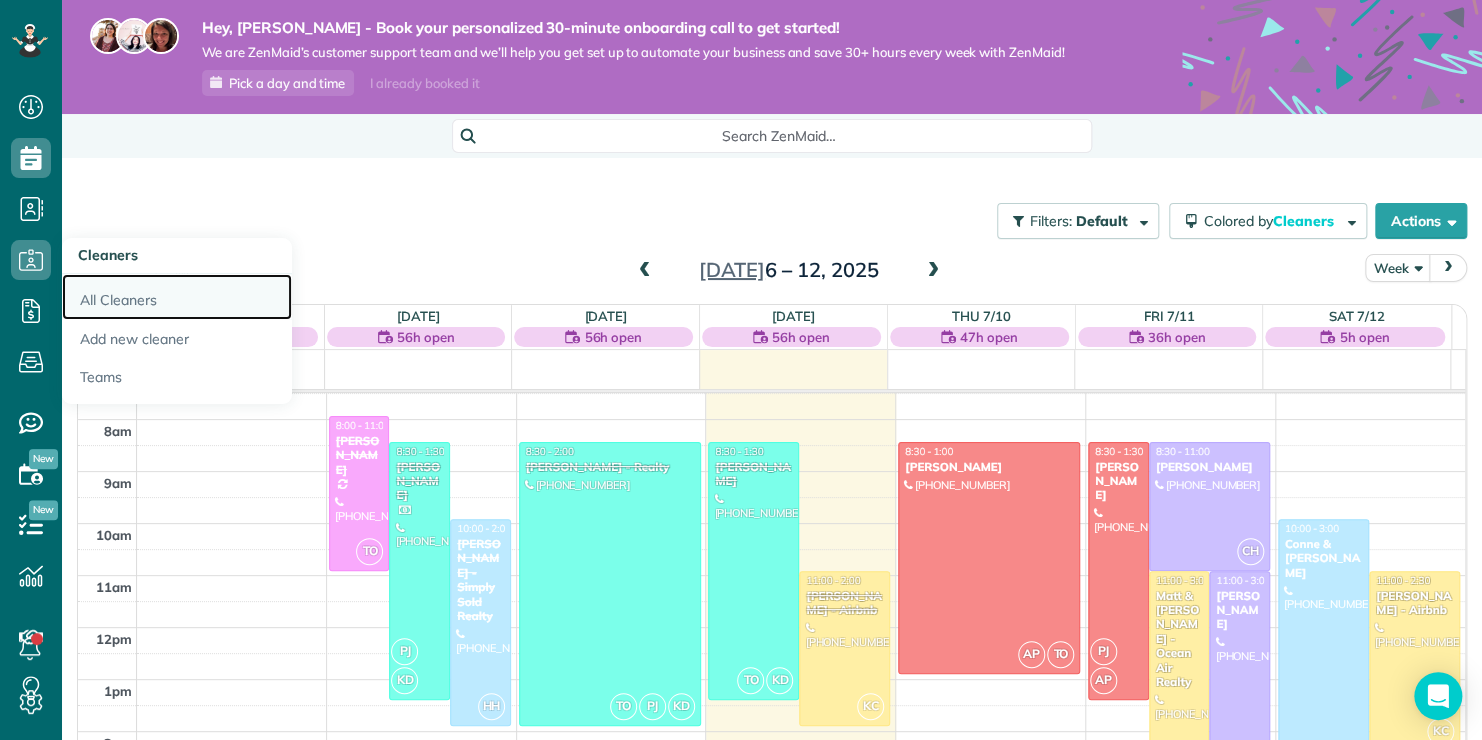 click on "All Cleaners" at bounding box center [177, 297] 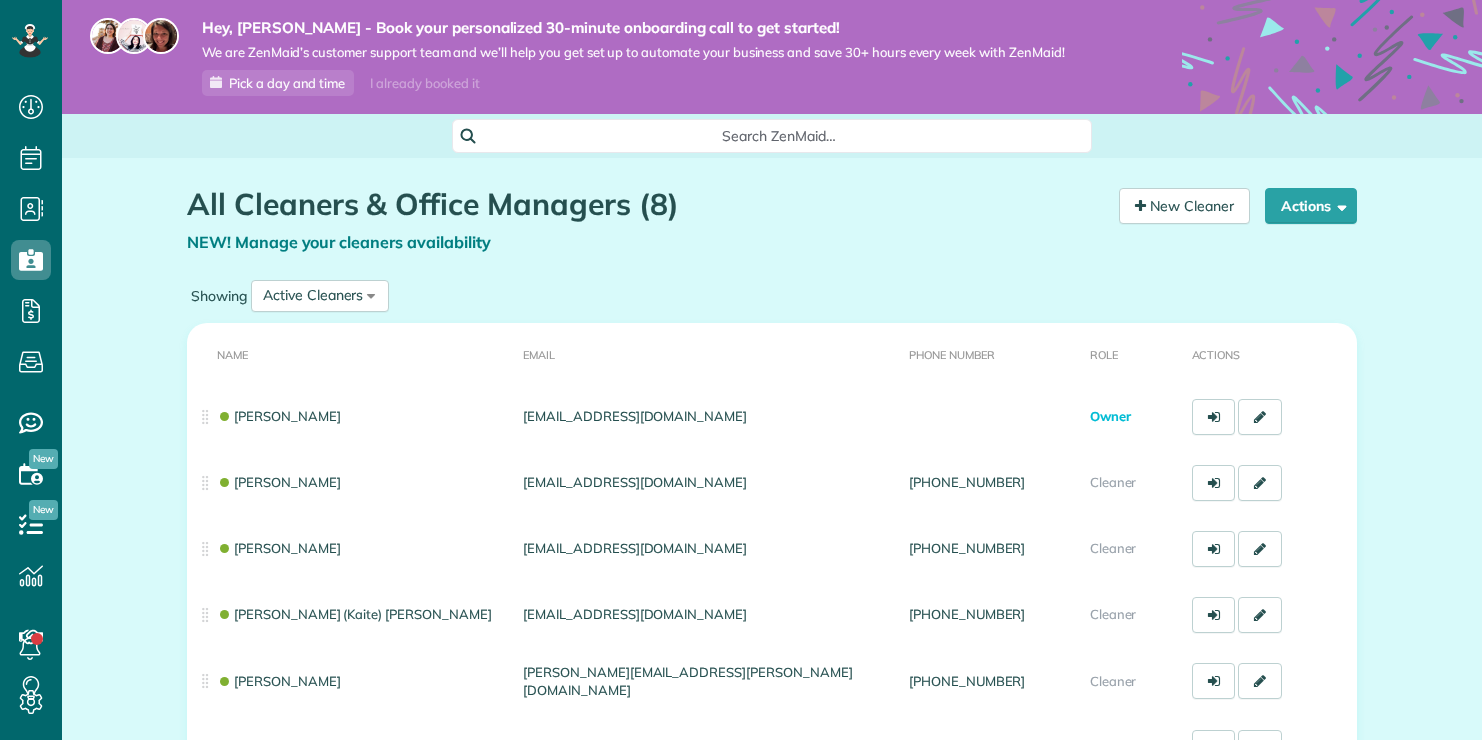 scroll, scrollTop: 0, scrollLeft: 0, axis: both 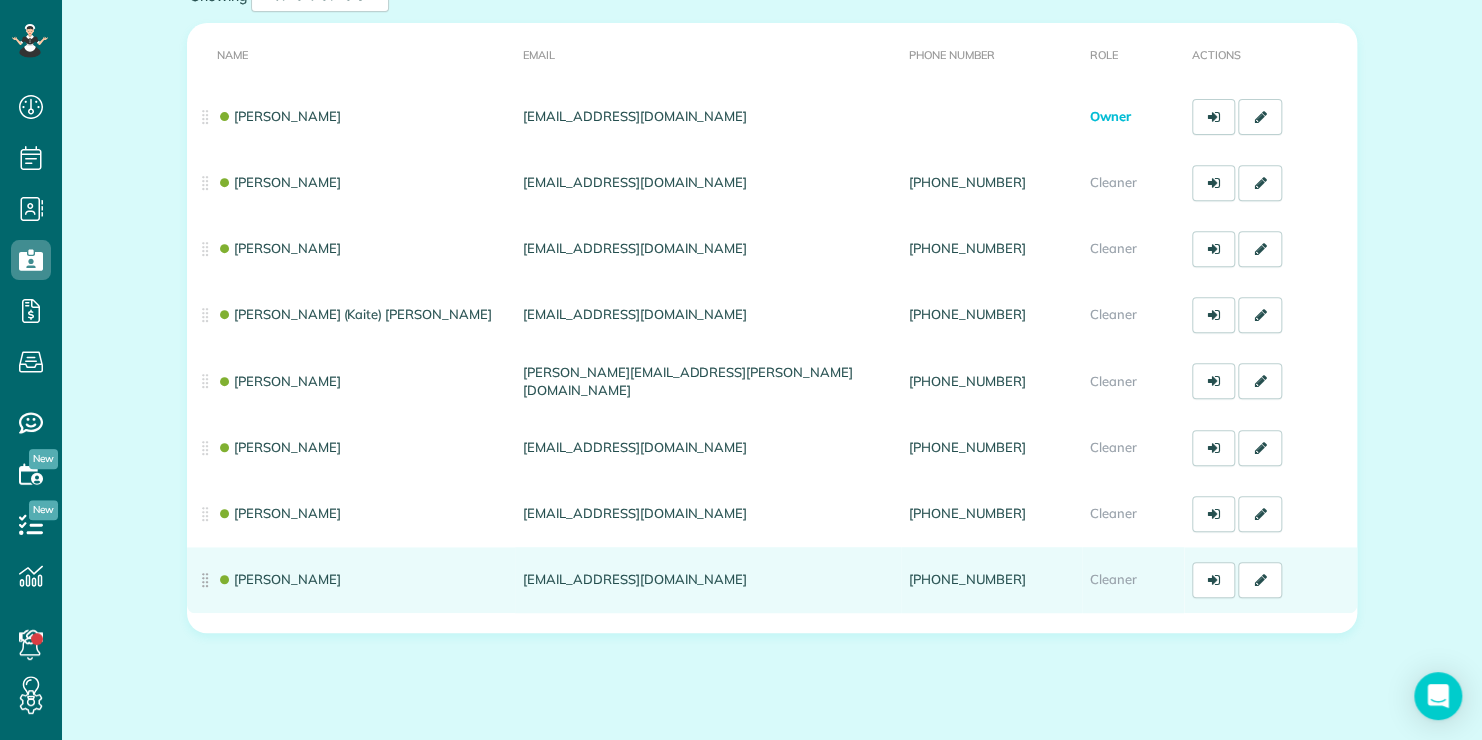 click on "[PERSON_NAME]" at bounding box center [351, 580] 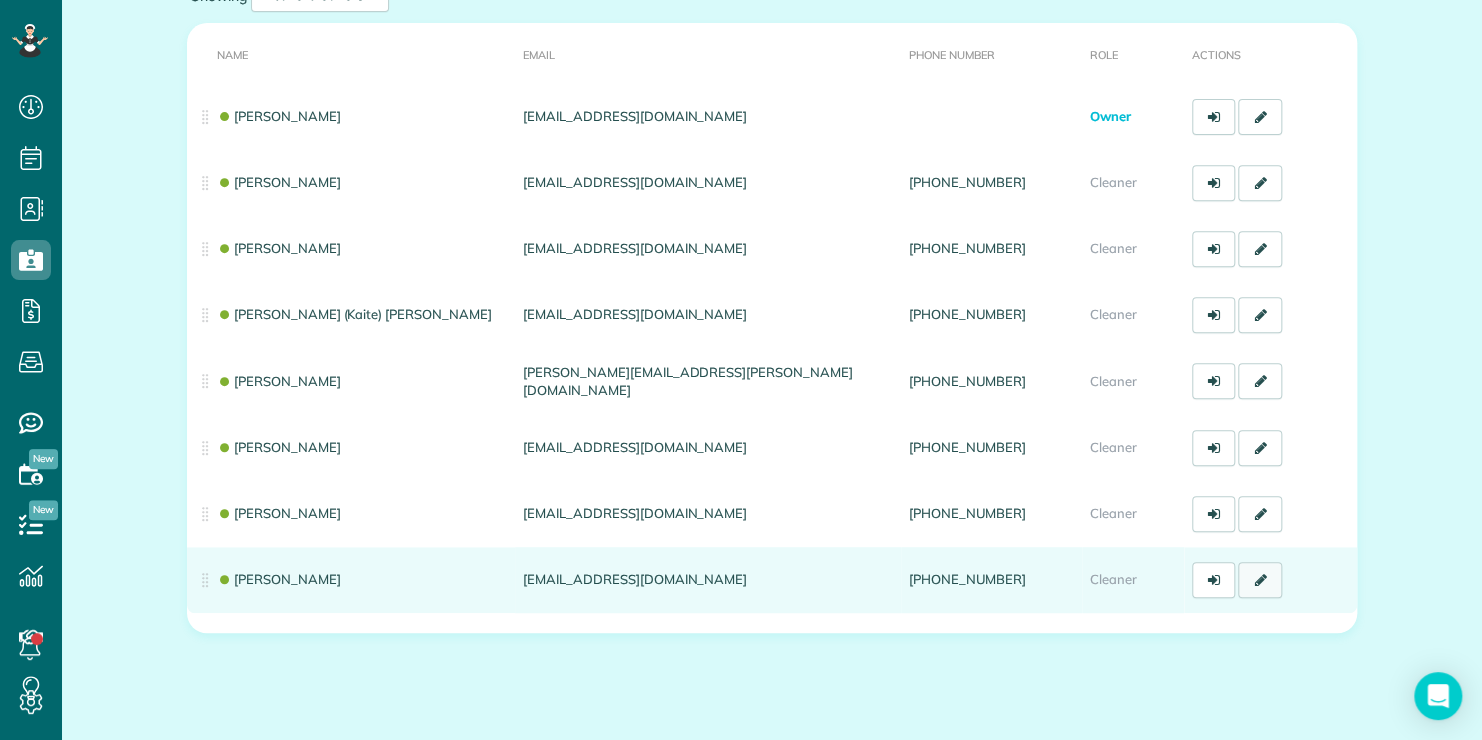 click at bounding box center (1260, 580) 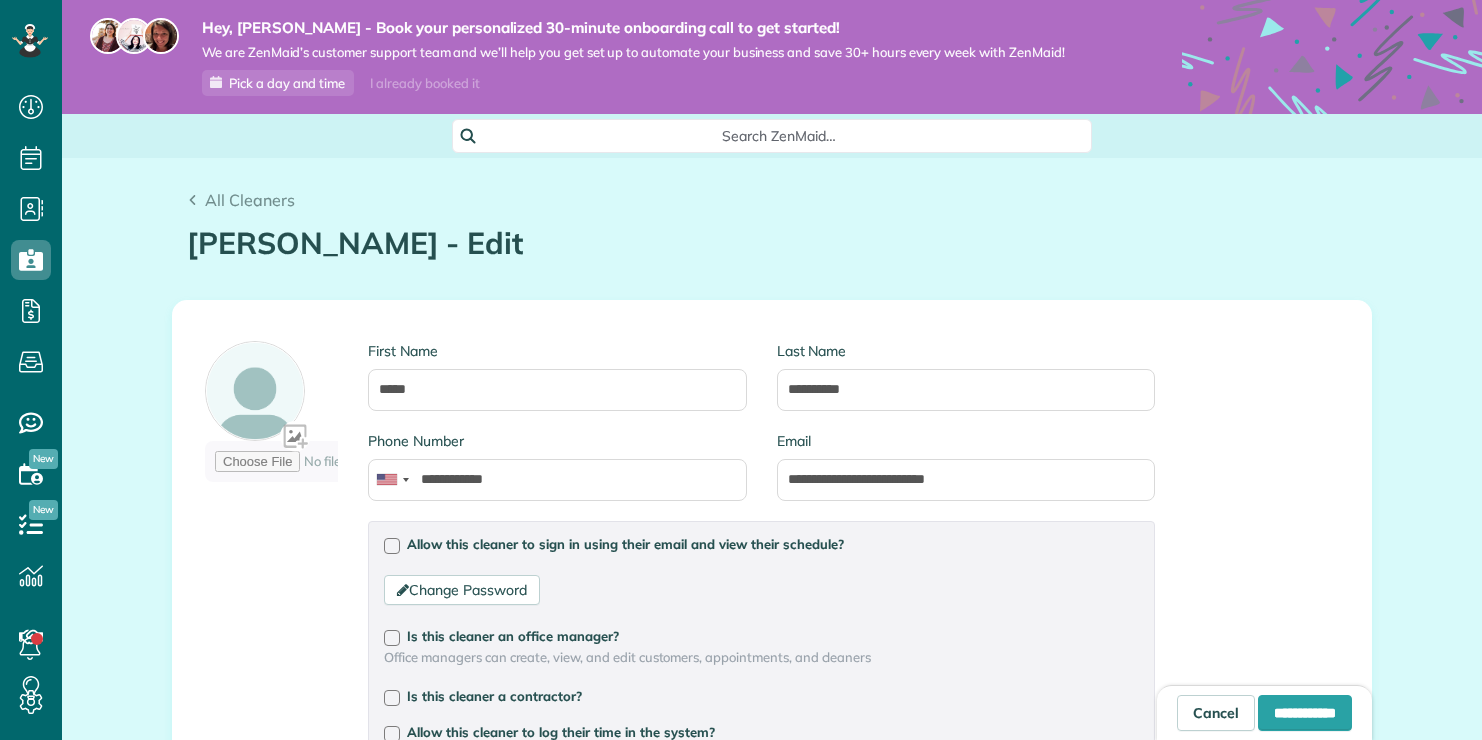 type on "**********" 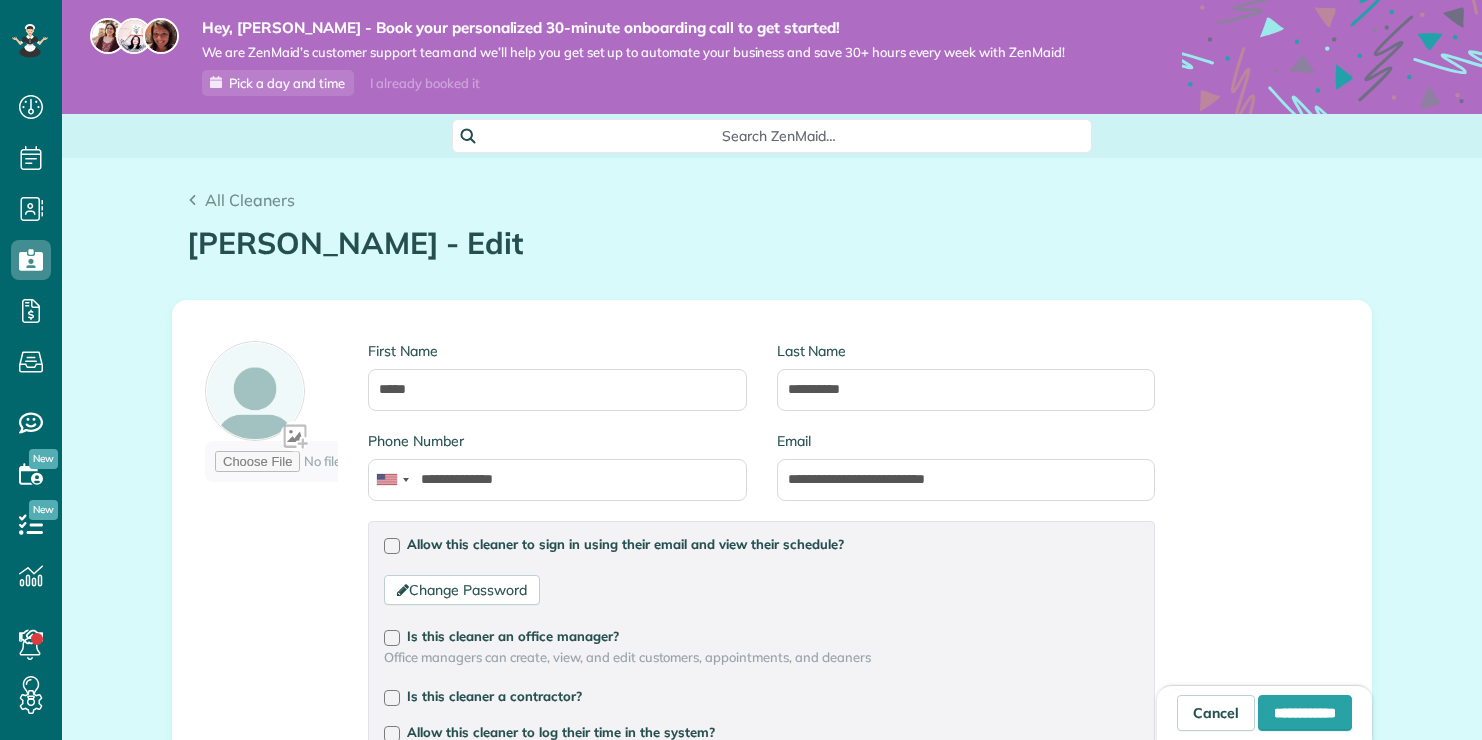 scroll, scrollTop: 0, scrollLeft: 0, axis: both 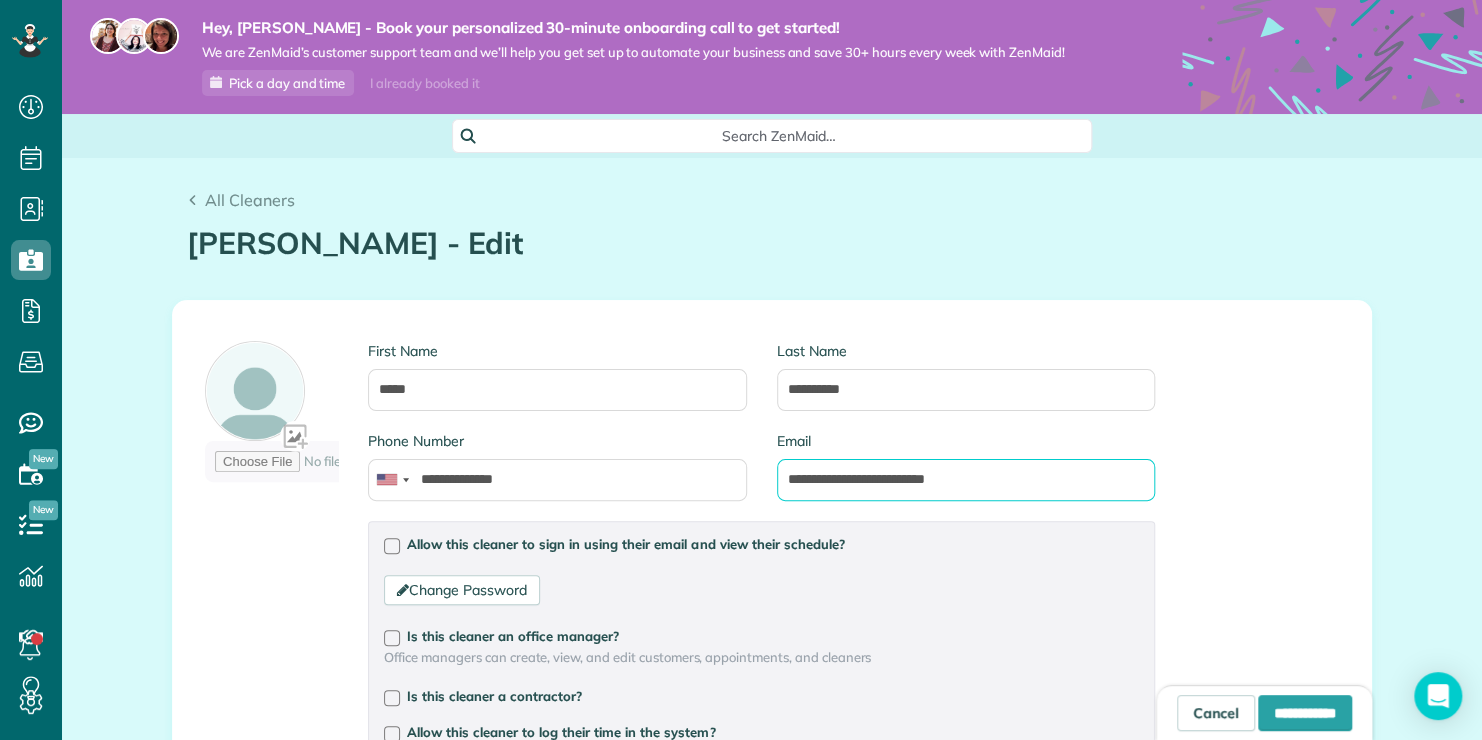 drag, startPoint x: 977, startPoint y: 480, endPoint x: 746, endPoint y: 477, distance: 231.01949 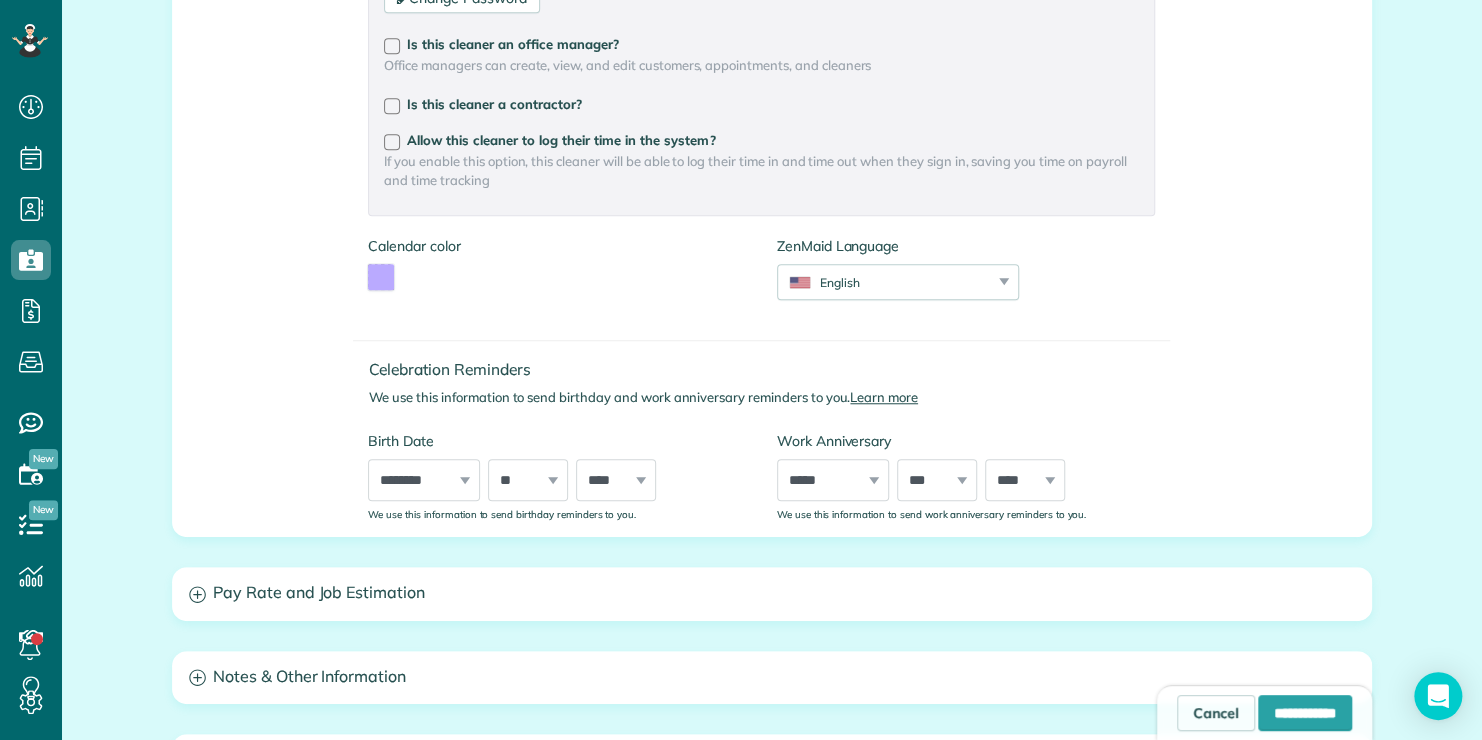 scroll, scrollTop: 600, scrollLeft: 0, axis: vertical 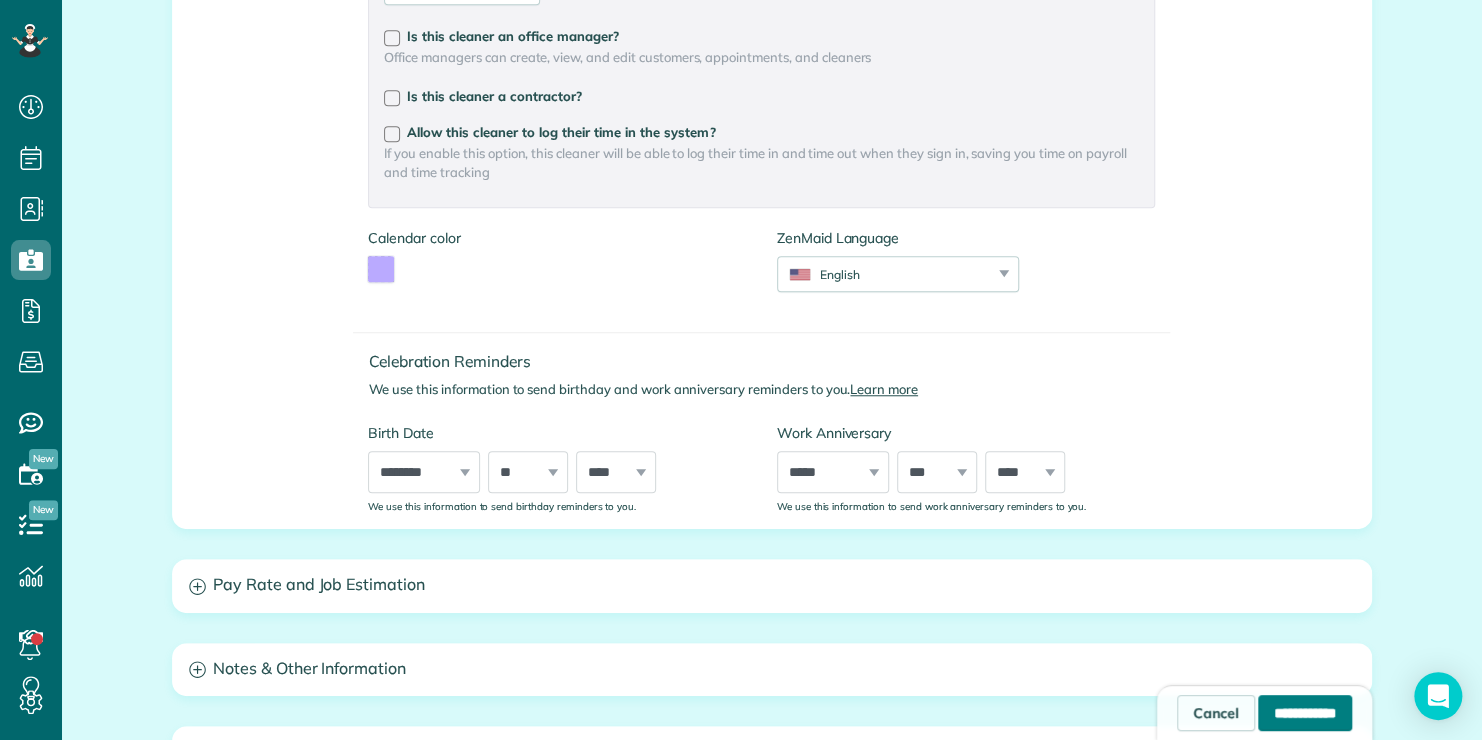 type on "**********" 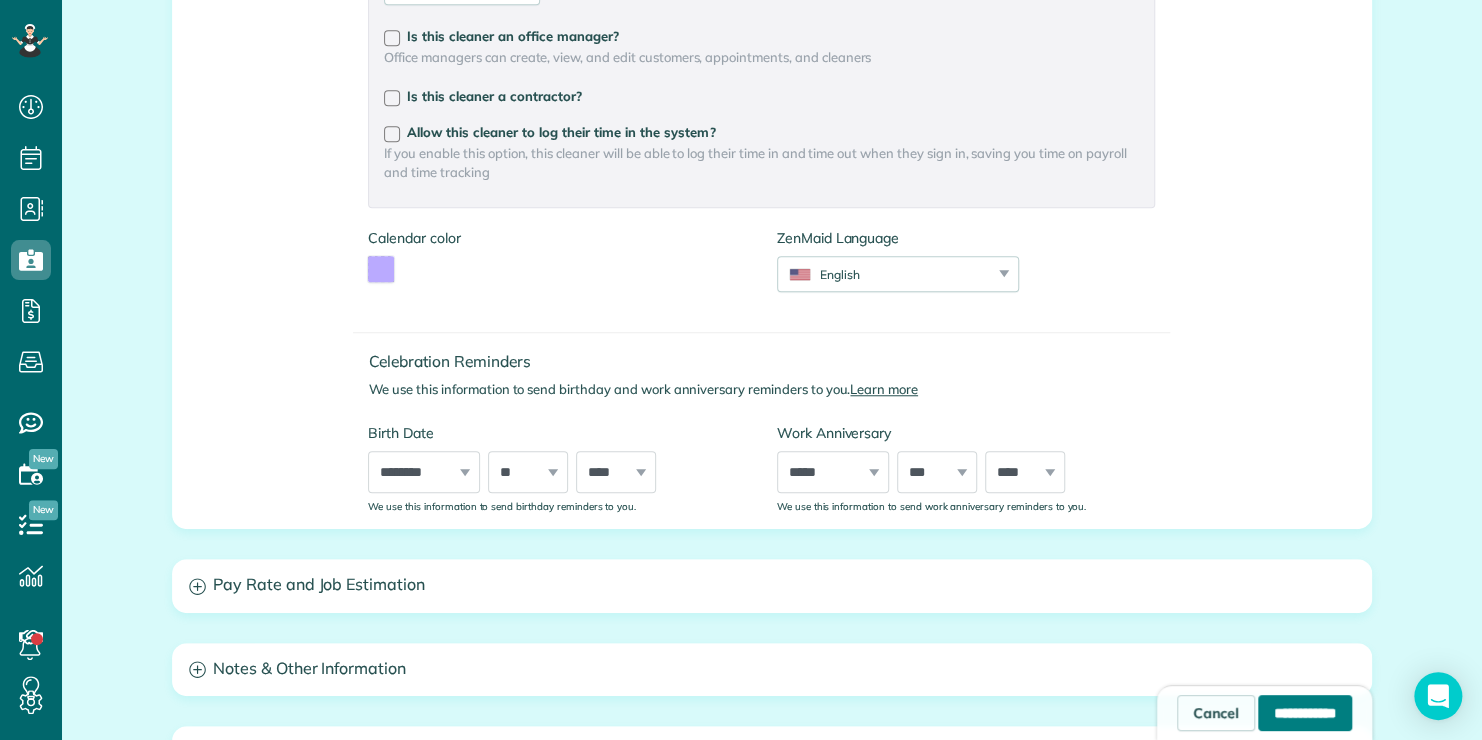 click on "**********" at bounding box center (1305, 713) 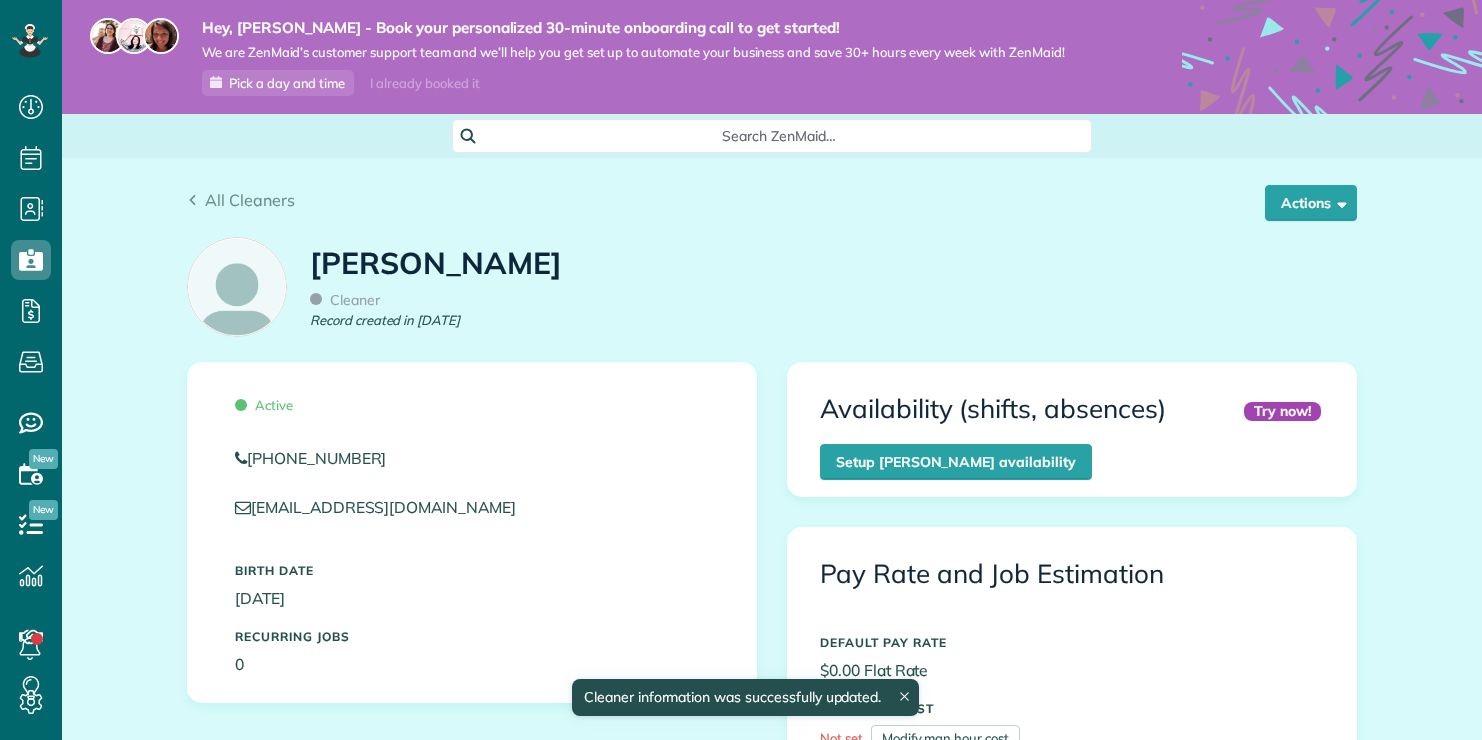 scroll, scrollTop: 0, scrollLeft: 0, axis: both 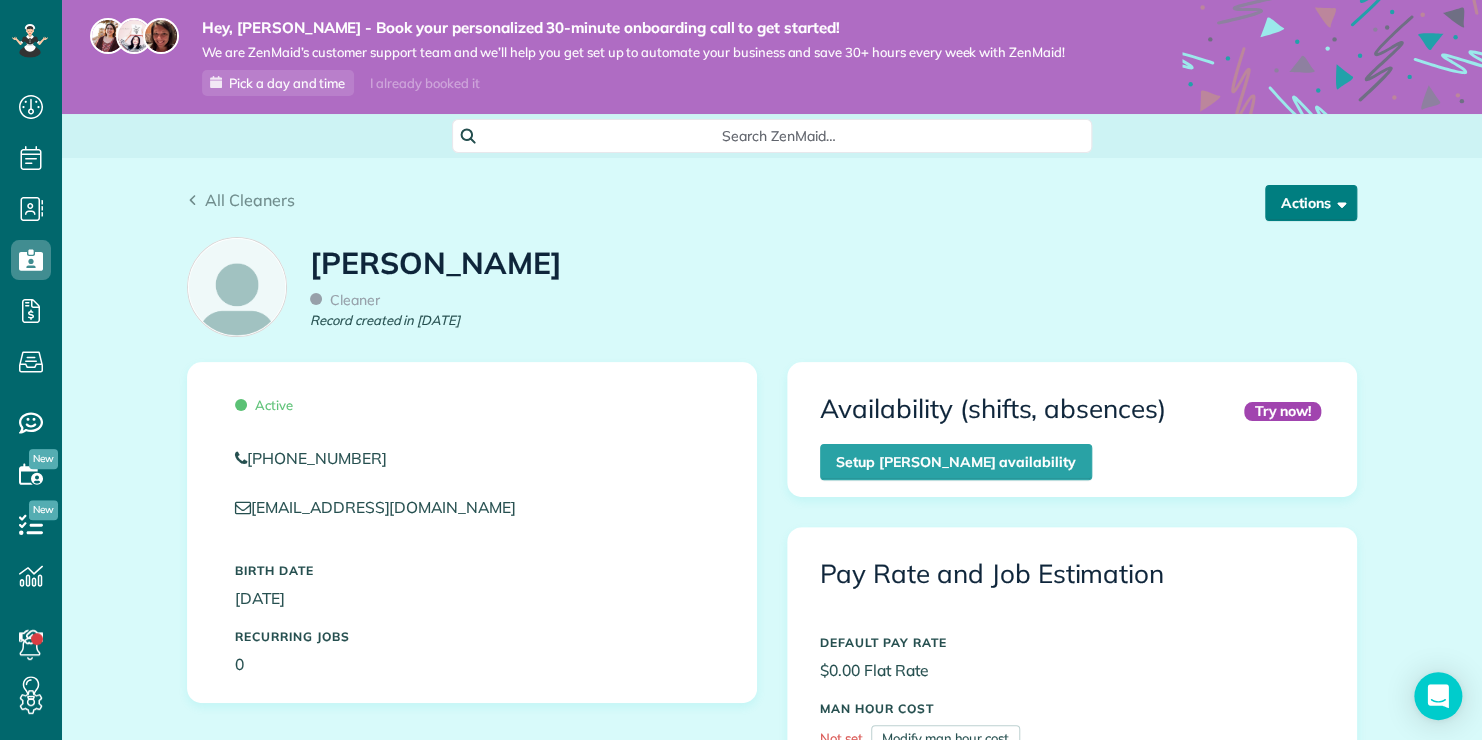 click on "Actions" at bounding box center [1311, 203] 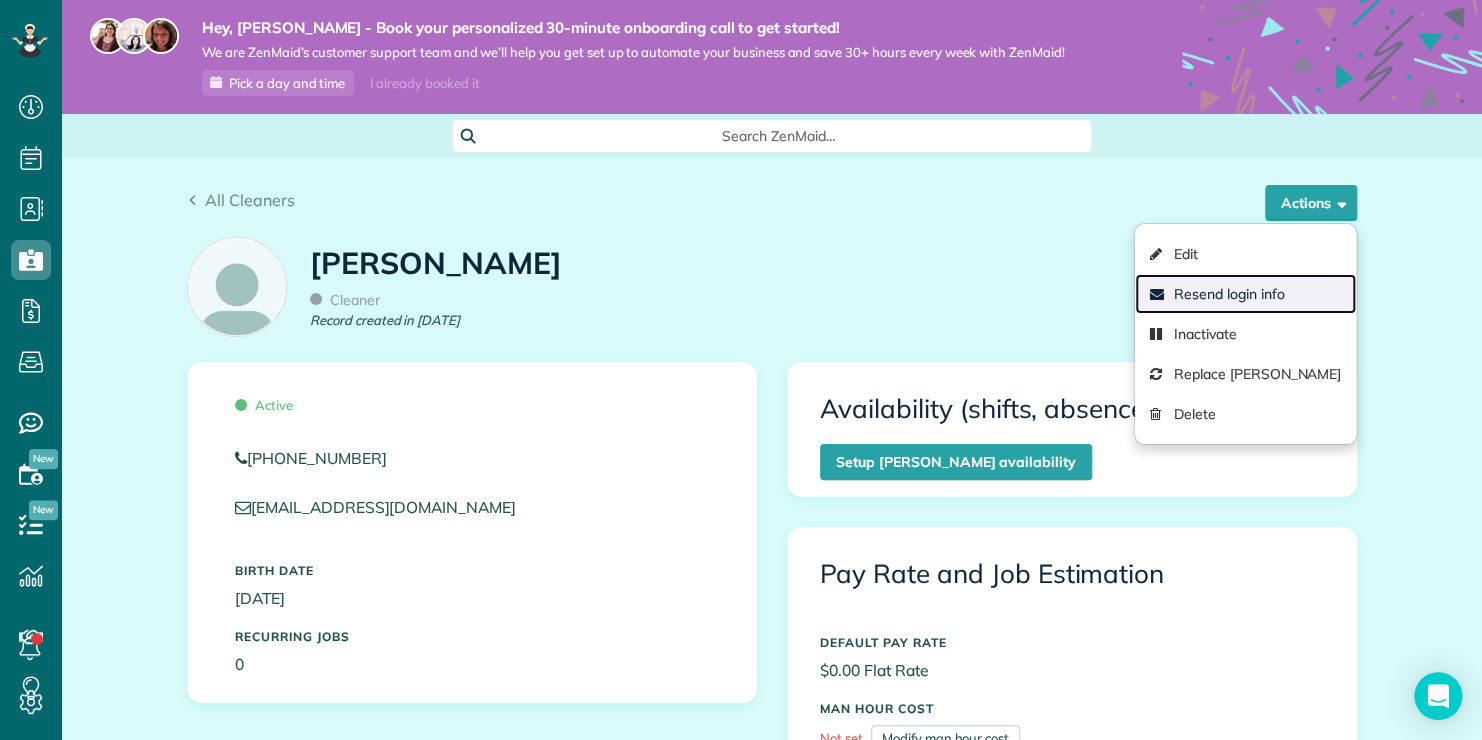 click on "Resend login info" at bounding box center [1245, 294] 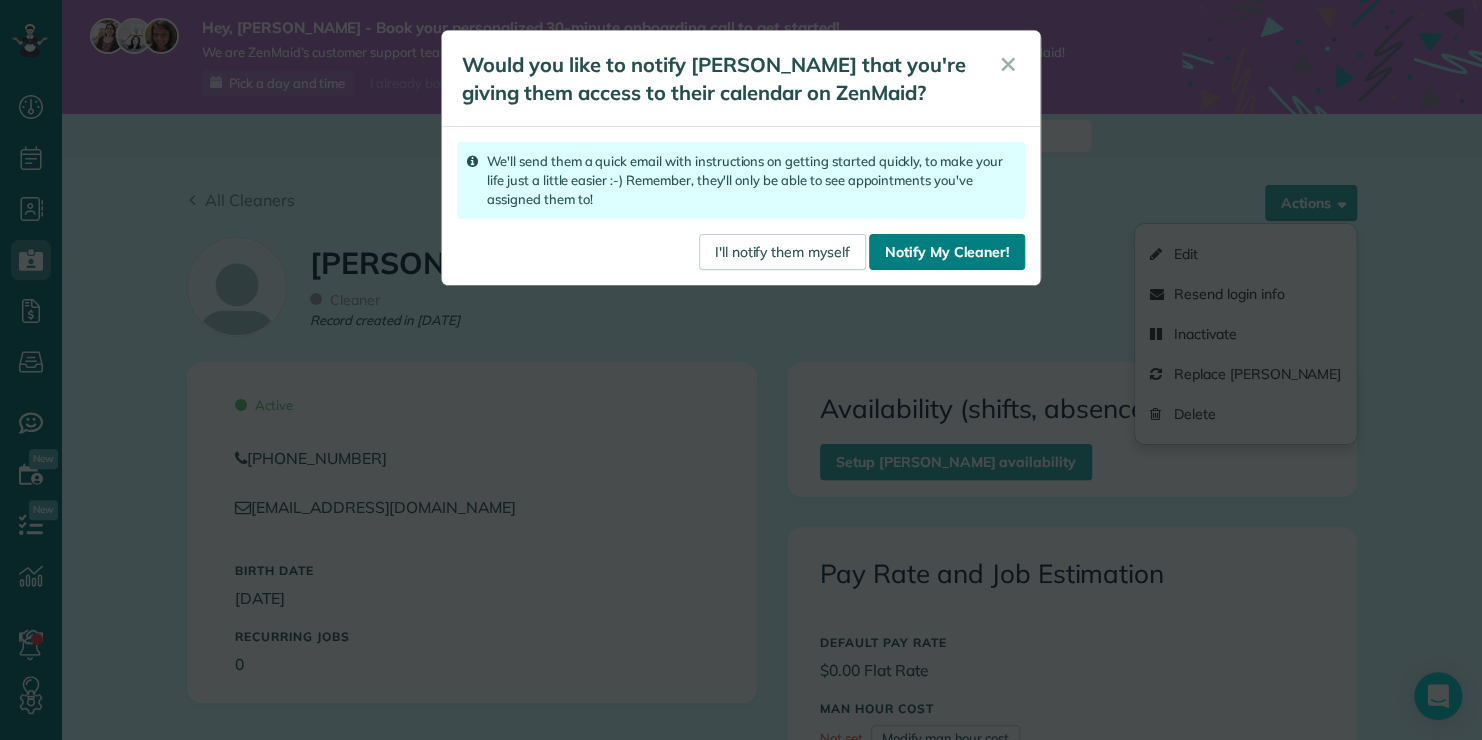 click on "Notify My Cleaner!" at bounding box center (947, 252) 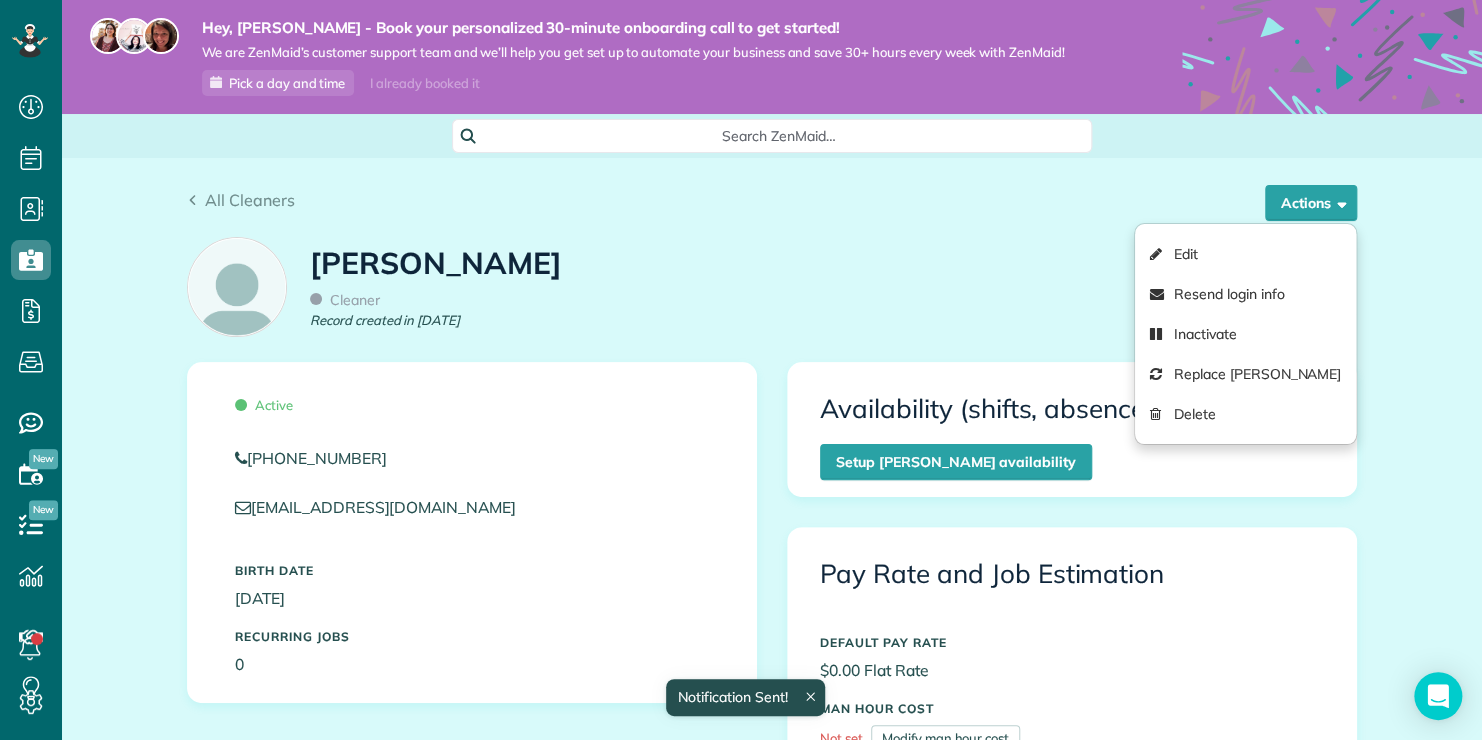 click on "Caleb Hattabaugh
Cleaner
Record created in Jul 2025" at bounding box center [772, 294] 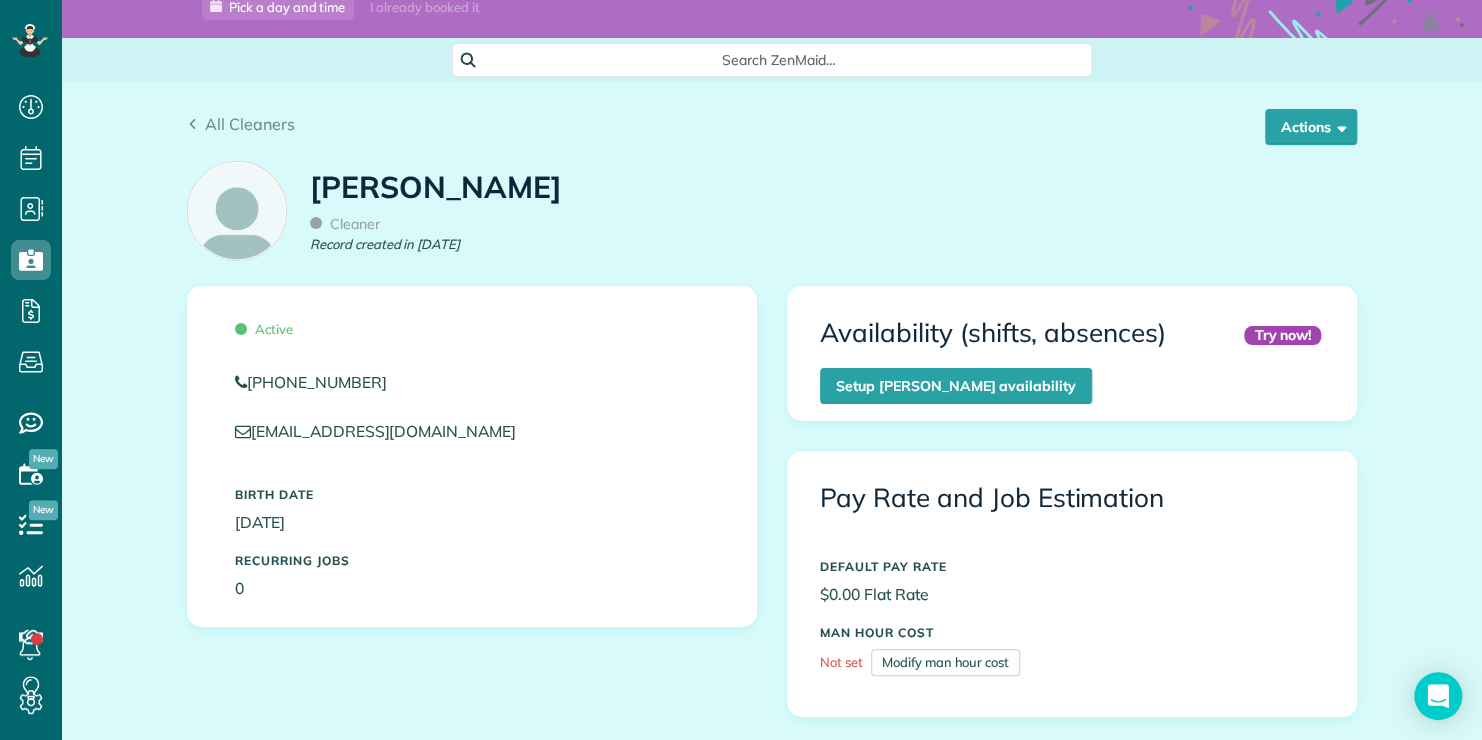 scroll, scrollTop: 0, scrollLeft: 0, axis: both 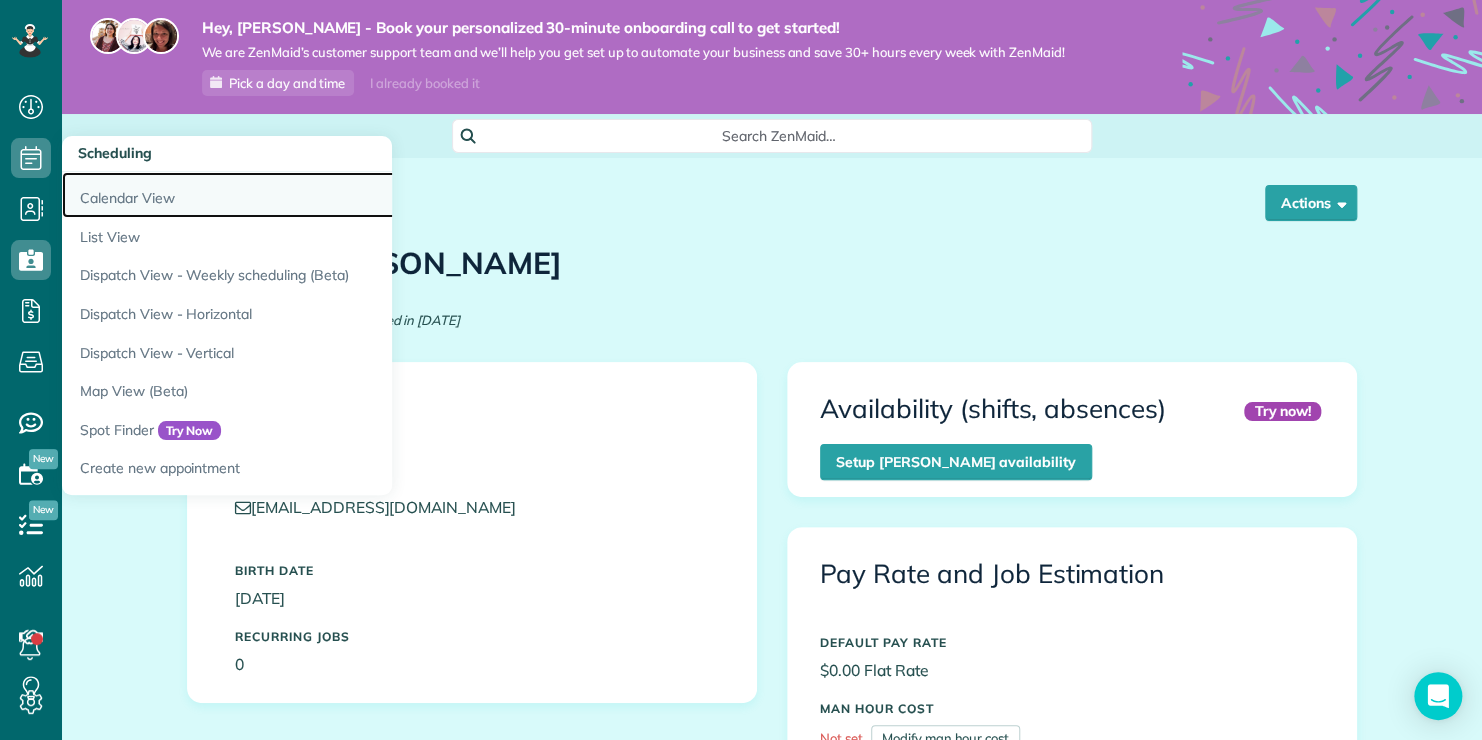 click on "Calendar View" at bounding box center [312, 195] 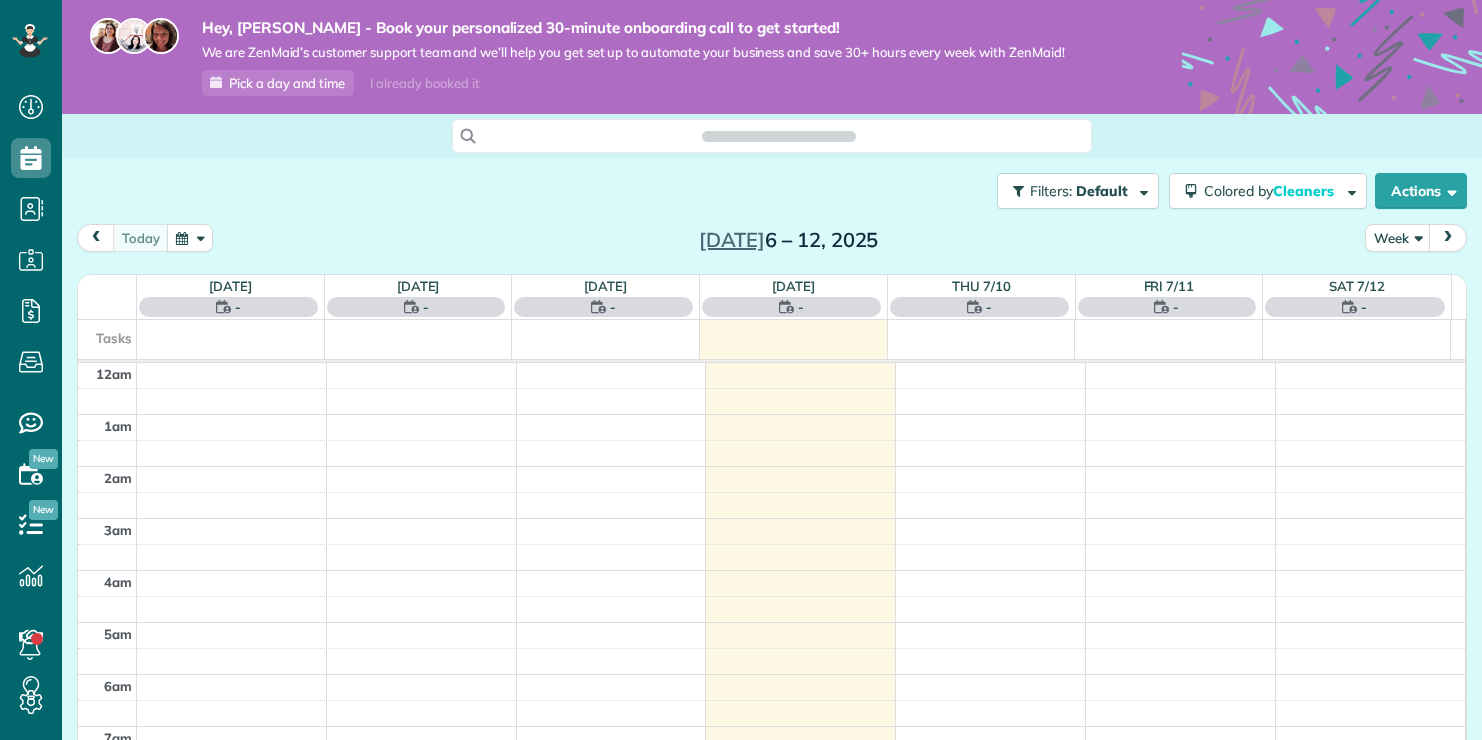 scroll, scrollTop: 0, scrollLeft: 0, axis: both 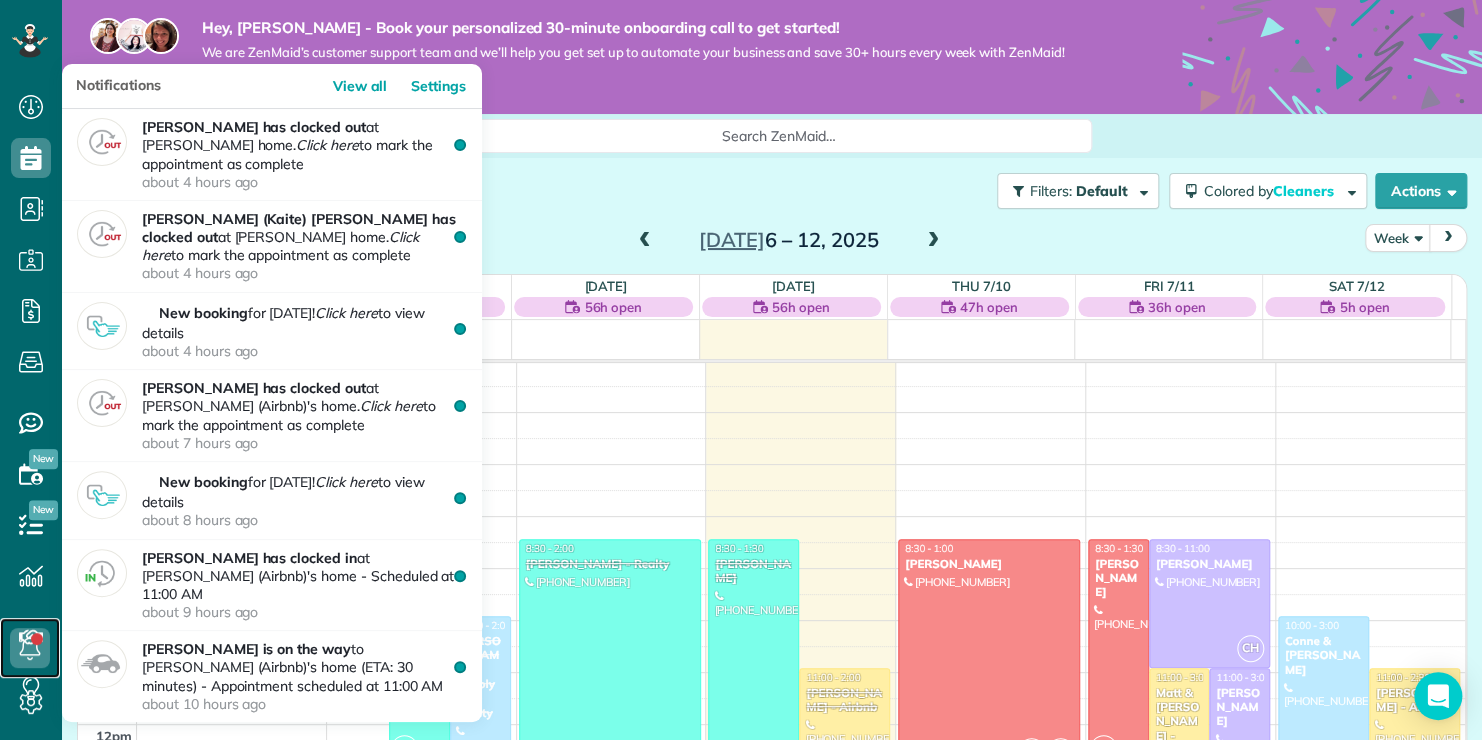 click 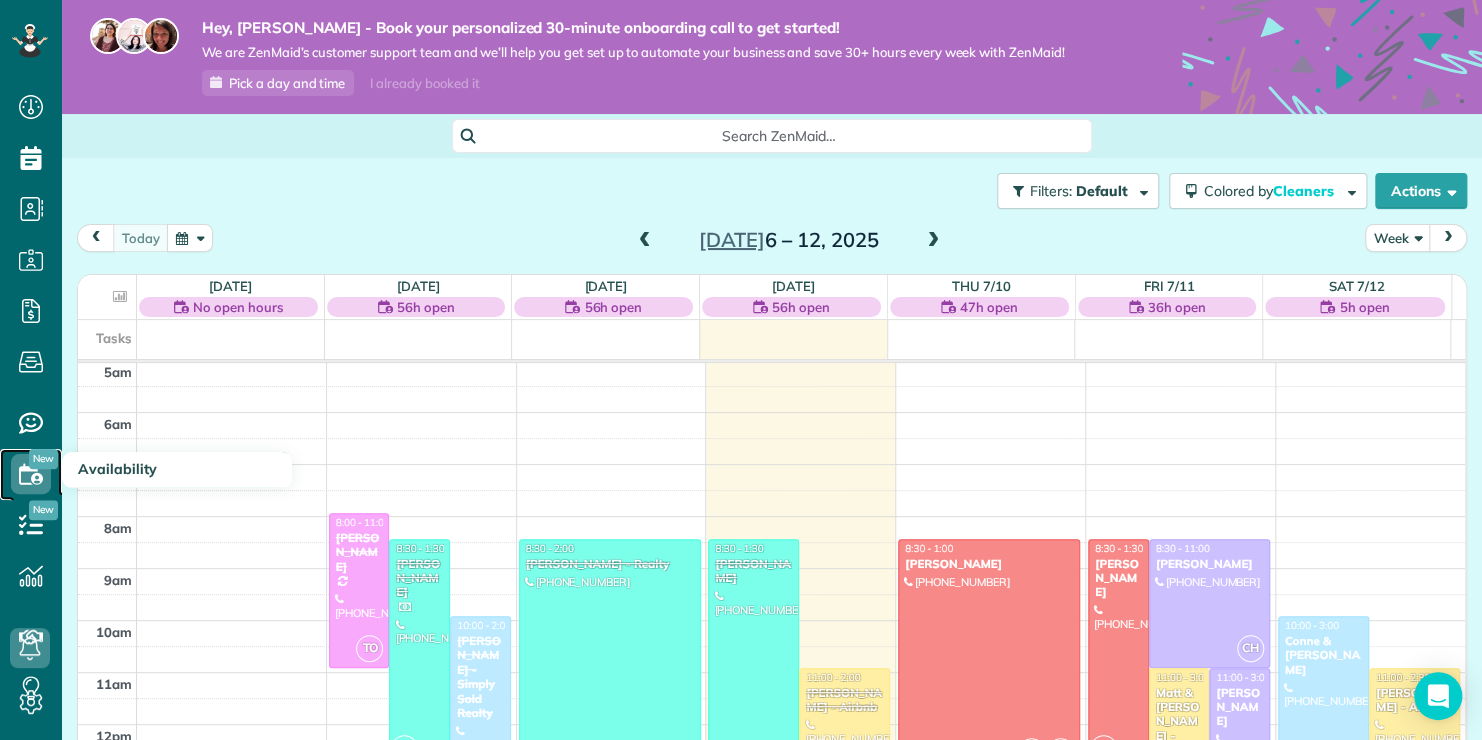 click 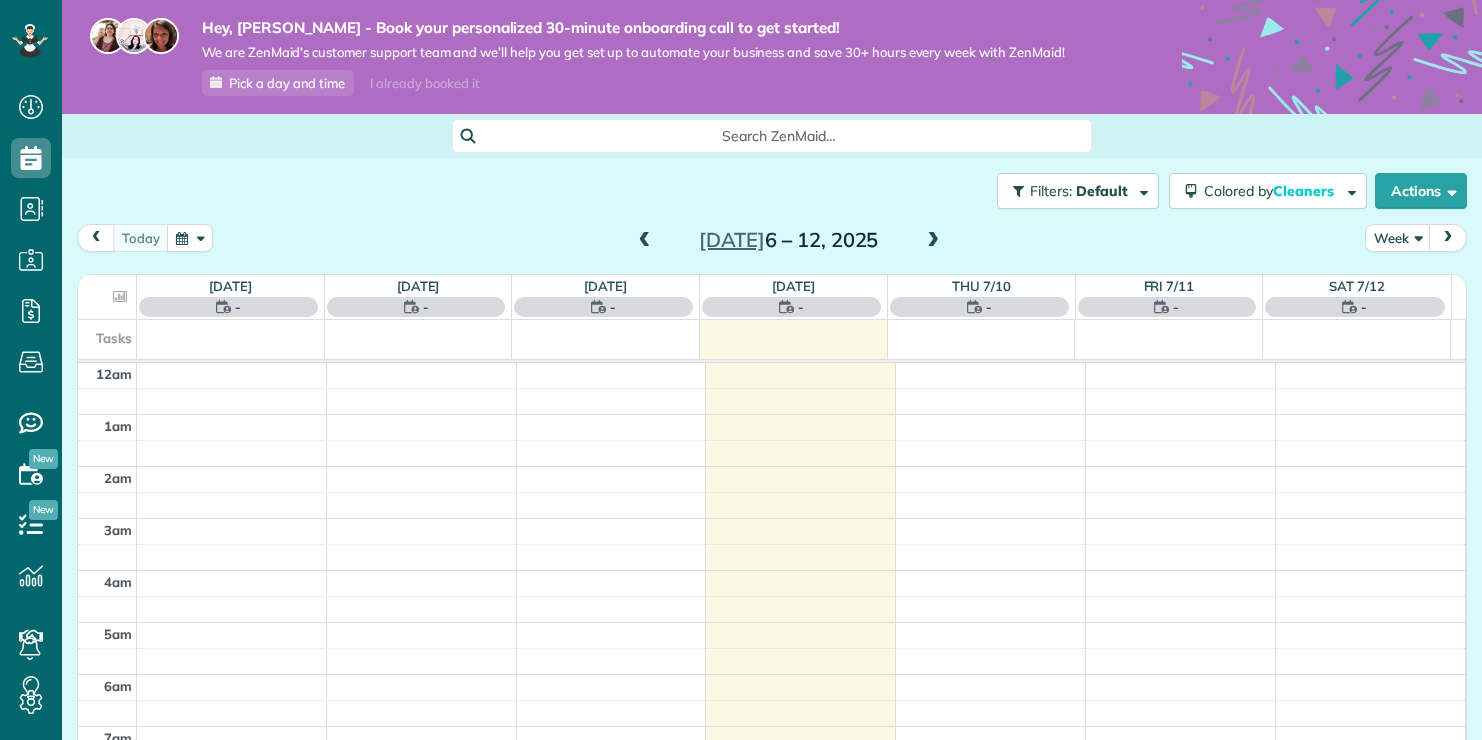 scroll, scrollTop: 0, scrollLeft: 0, axis: both 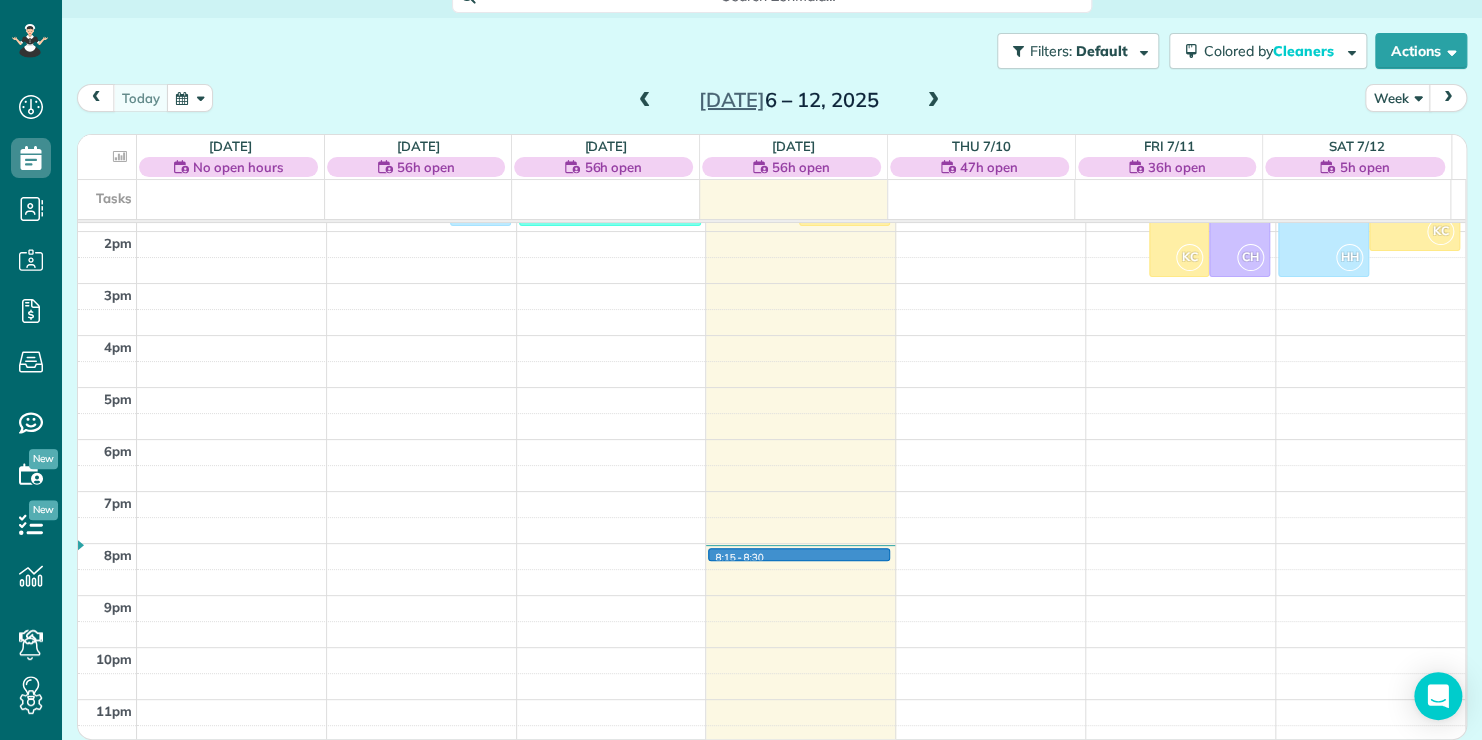 click on "12am 1am 2am 3am 4am 5am 6am 7am 8am 9am 10am 11am 12pm 1pm 2pm 3pm 4pm 5pm 6pm 7pm 8pm 9pm 10pm 11pm TO 8:00 - 11:00 [PERSON_NAME] [PHONE_NUMBER] [STREET_ADDRESS][PERSON_NAME] PJ KD 8:30 - 1:30 [PERSON_NAME] [PHONE_NUMBER] [STREET_ADDRESS] HH 10:00 - 2:00 [PERSON_NAME] - Simply Sold Realty [PHONE_NUMBER] [STREET_ADDRESS] ? TO PJ KD 8:30 - 2:00 [PERSON_NAME] - Realty [PHONE_NUMBER] [STREET_ADDRESS] ? 8:15 - 8:30 TO KD 8:30 - 1:30 [PERSON_NAME] [PHONE_NUMBER] [STREET_ADDRESS] KC 11:00 - 2:00 [PERSON_NAME] - Airbnb [PHONE_NUMBER] [GEOGRAPHIC_DATA][PERSON_NAME] AP TO 8:30 - 1:00 [PERSON_NAME] [PHONE_NUMBER] [STREET_ADDRESS] PJ AP 8:30 - 1:30 [PERSON_NAME] [PHONE_NUMBER] [STREET_ADDRESS] CH 8:30 - 11:00 [PERSON_NAME] [PHONE_NUMBER] [STREET_ADDRESS][PERSON_NAME] KC 11:00 - 3:00 [PERSON_NAME] & [PERSON_NAME] - Ocean Air Realty CH" at bounding box center [771, 127] 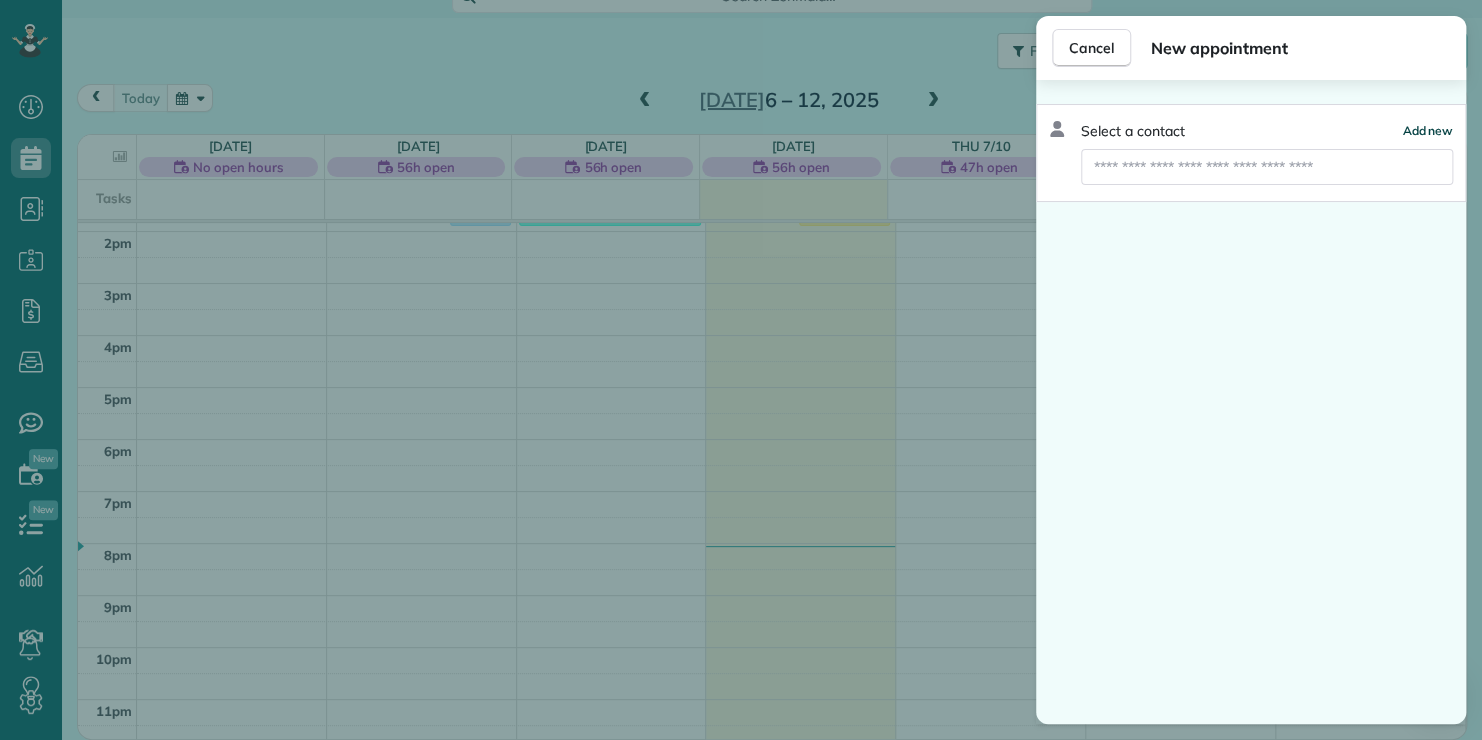 click on "Add new" at bounding box center (1427, 130) 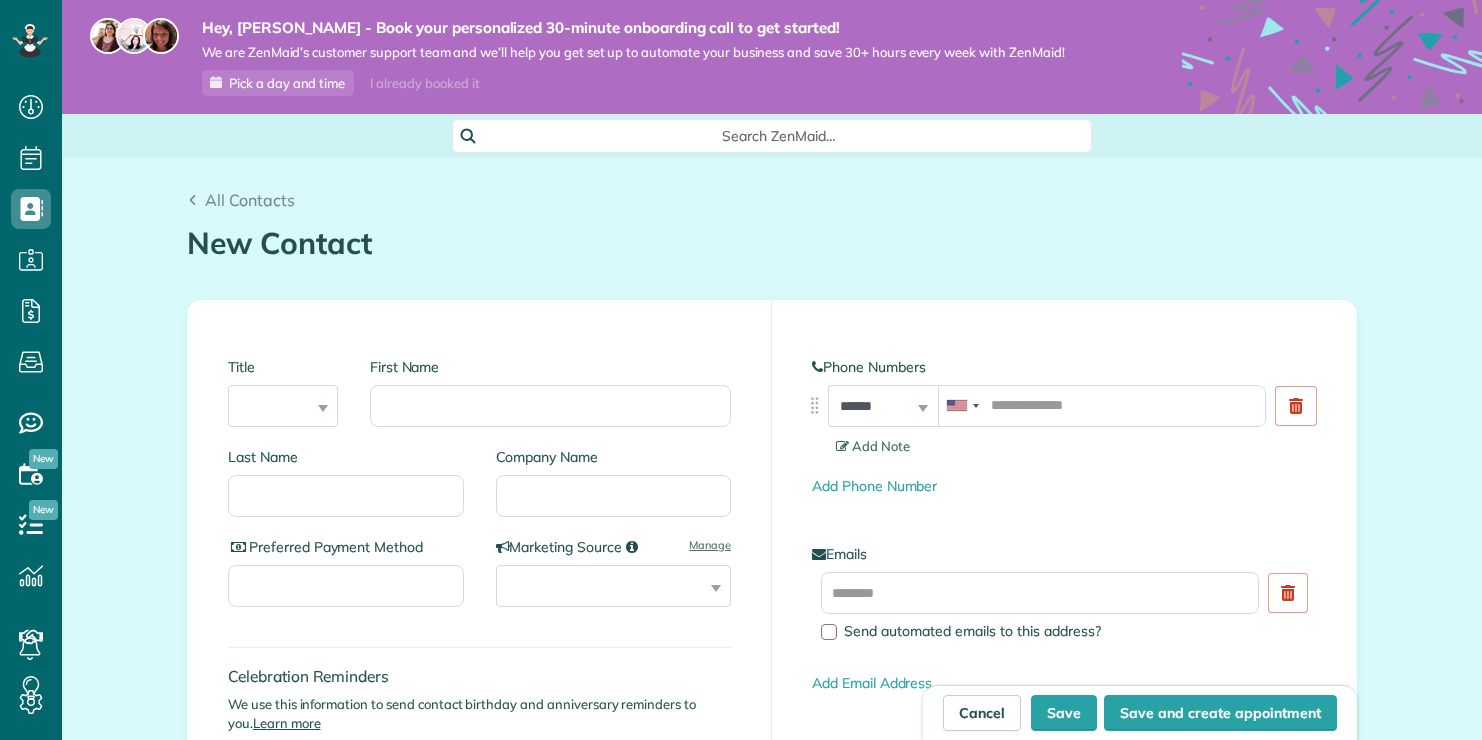 scroll, scrollTop: 0, scrollLeft: 0, axis: both 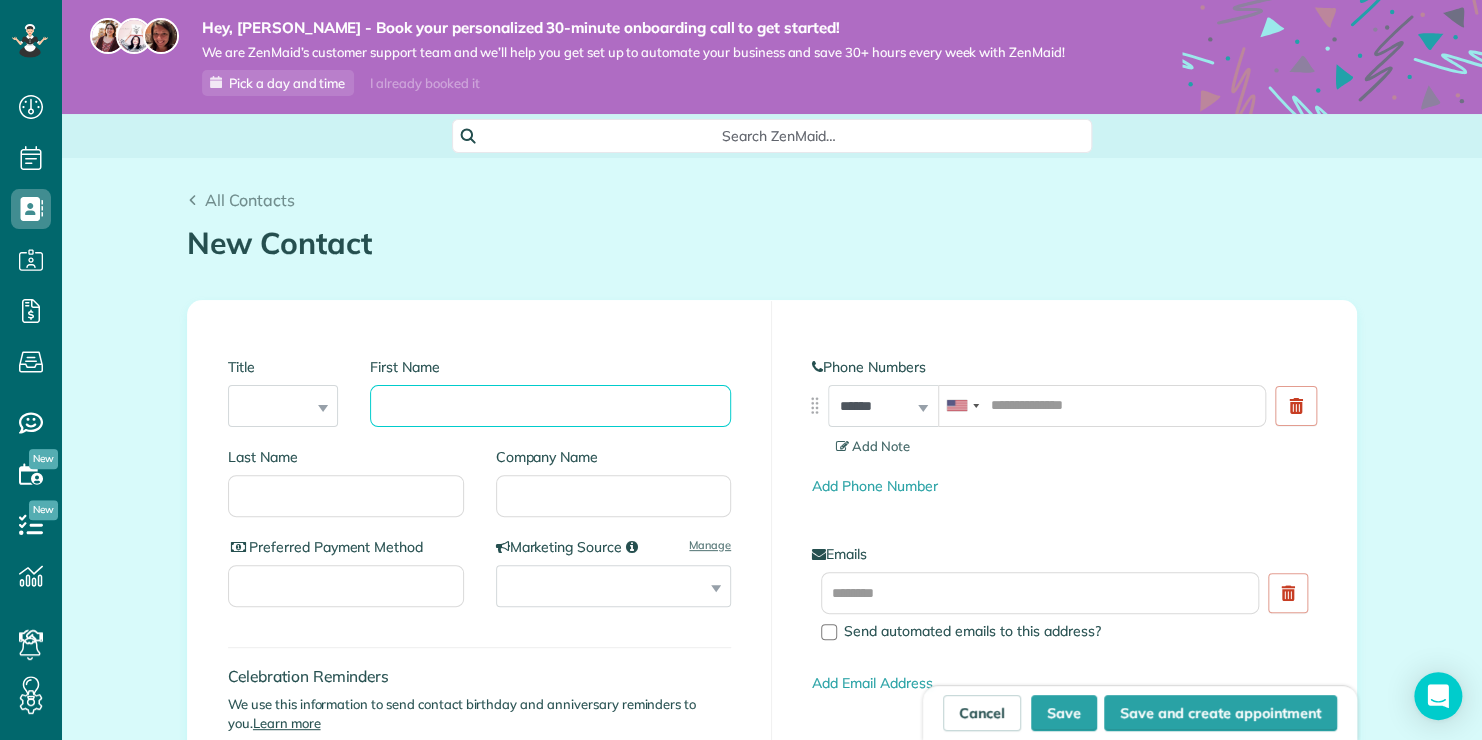 click on "First Name" at bounding box center [550, 406] 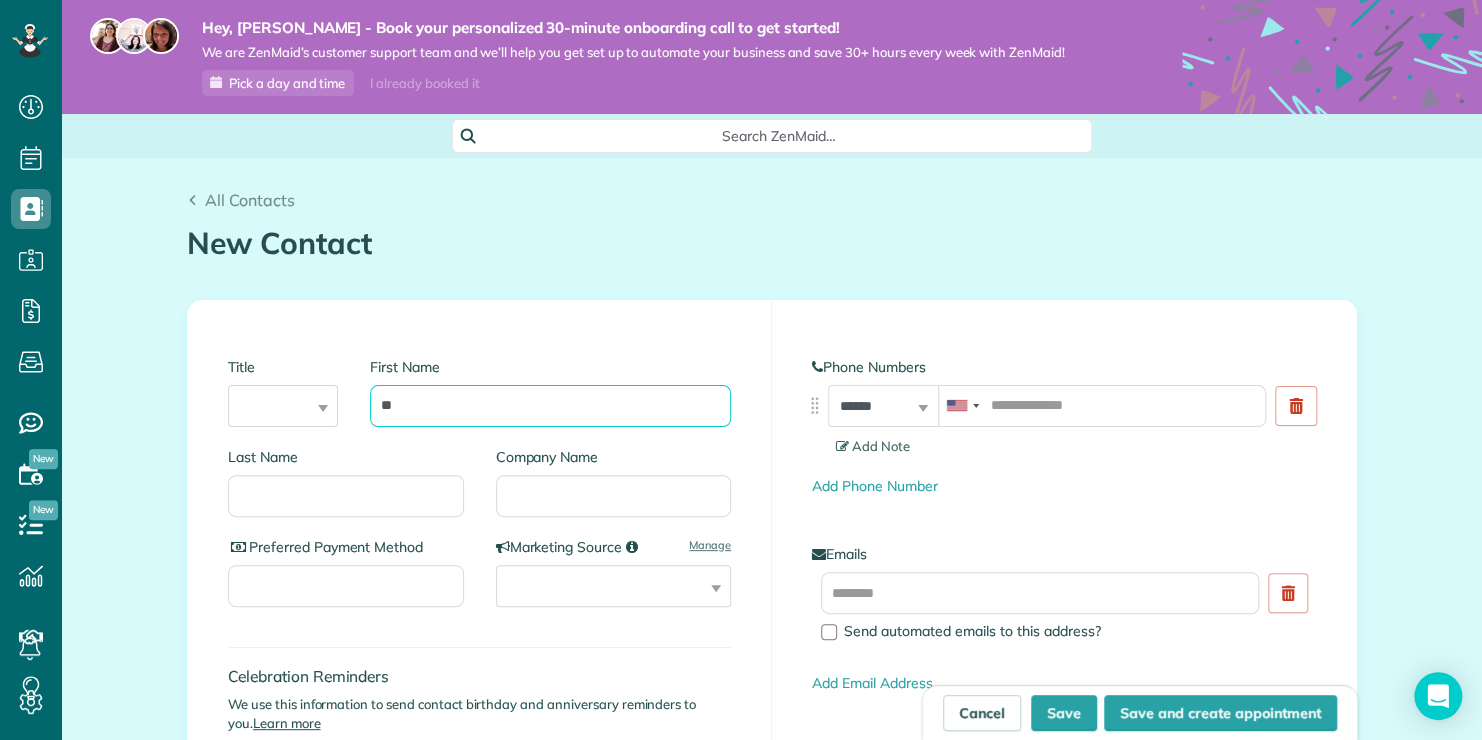 type on "*" 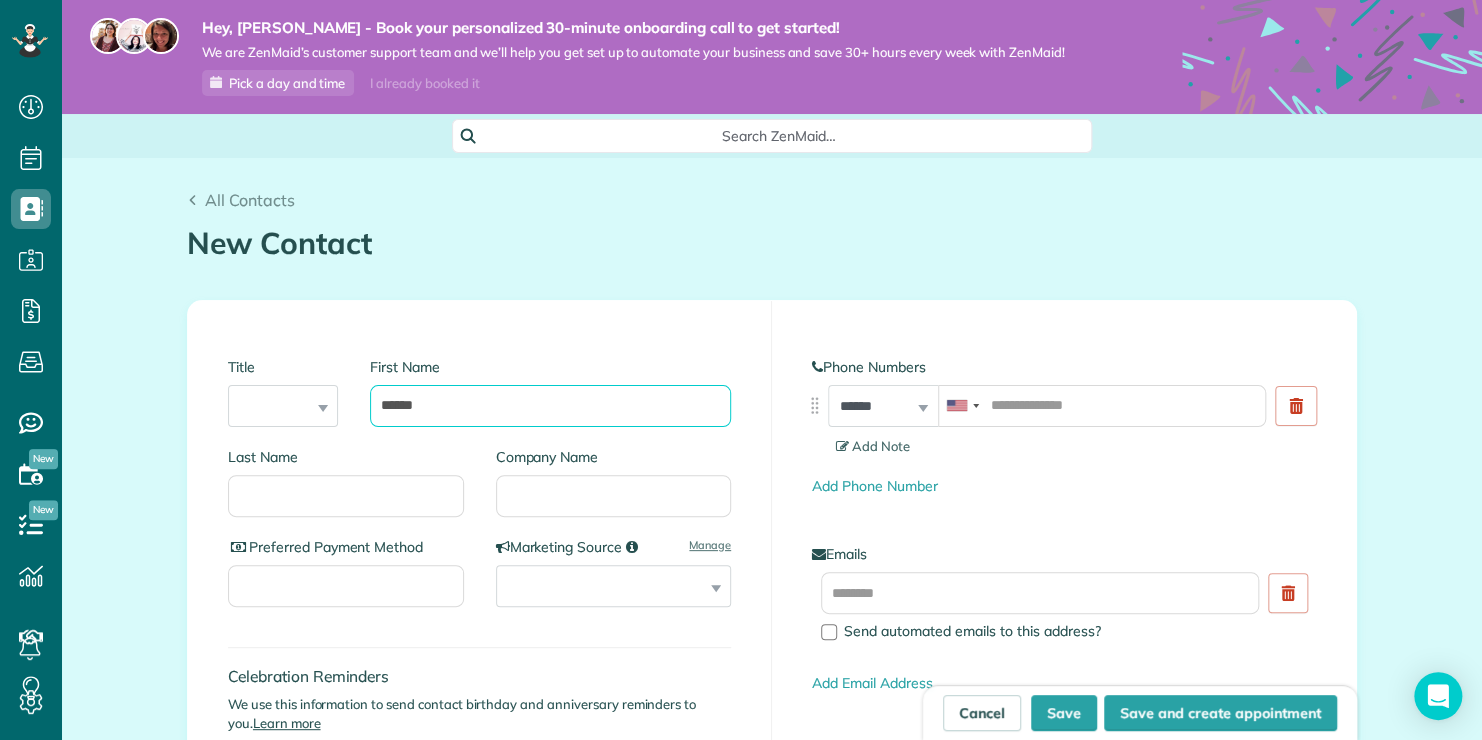 type on "******" 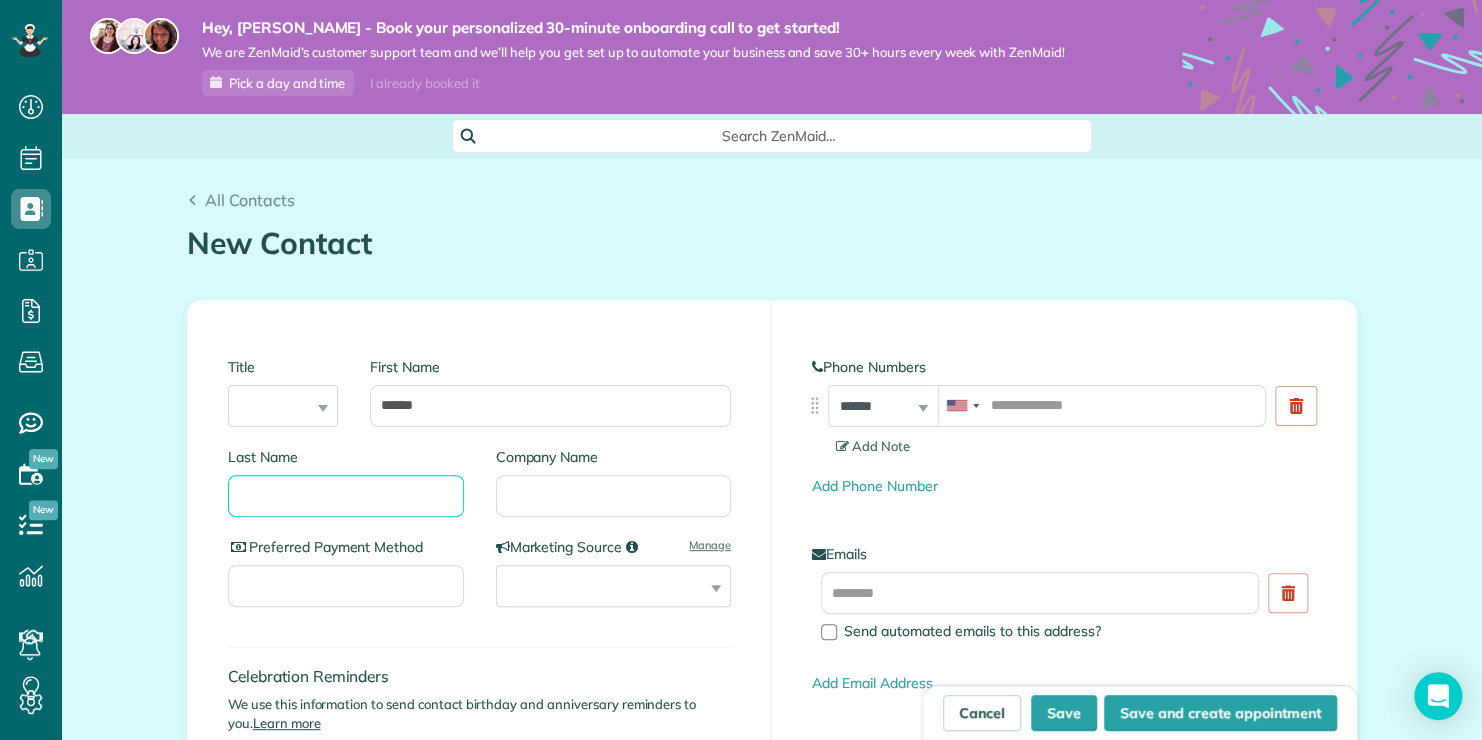 click on "Last Name" at bounding box center (346, 496) 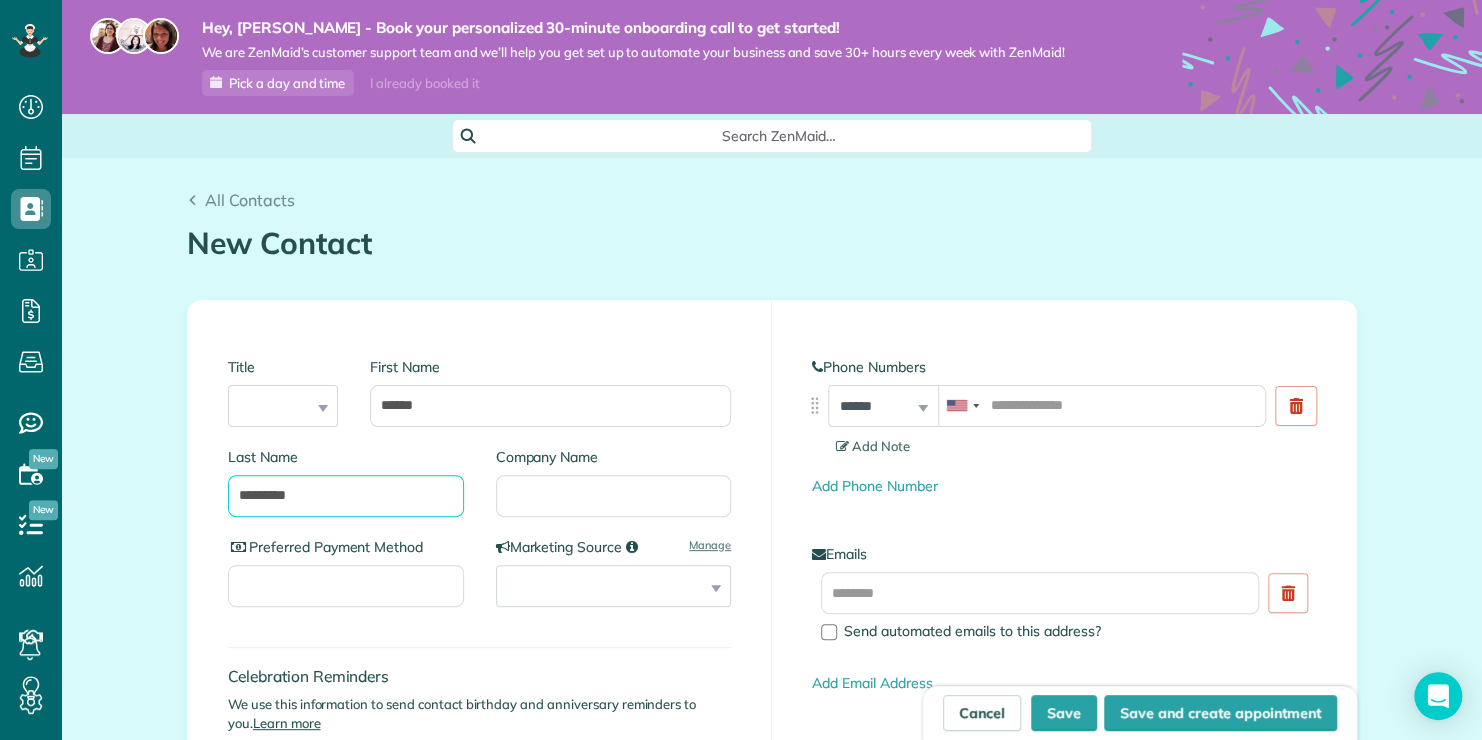 type on "**********" 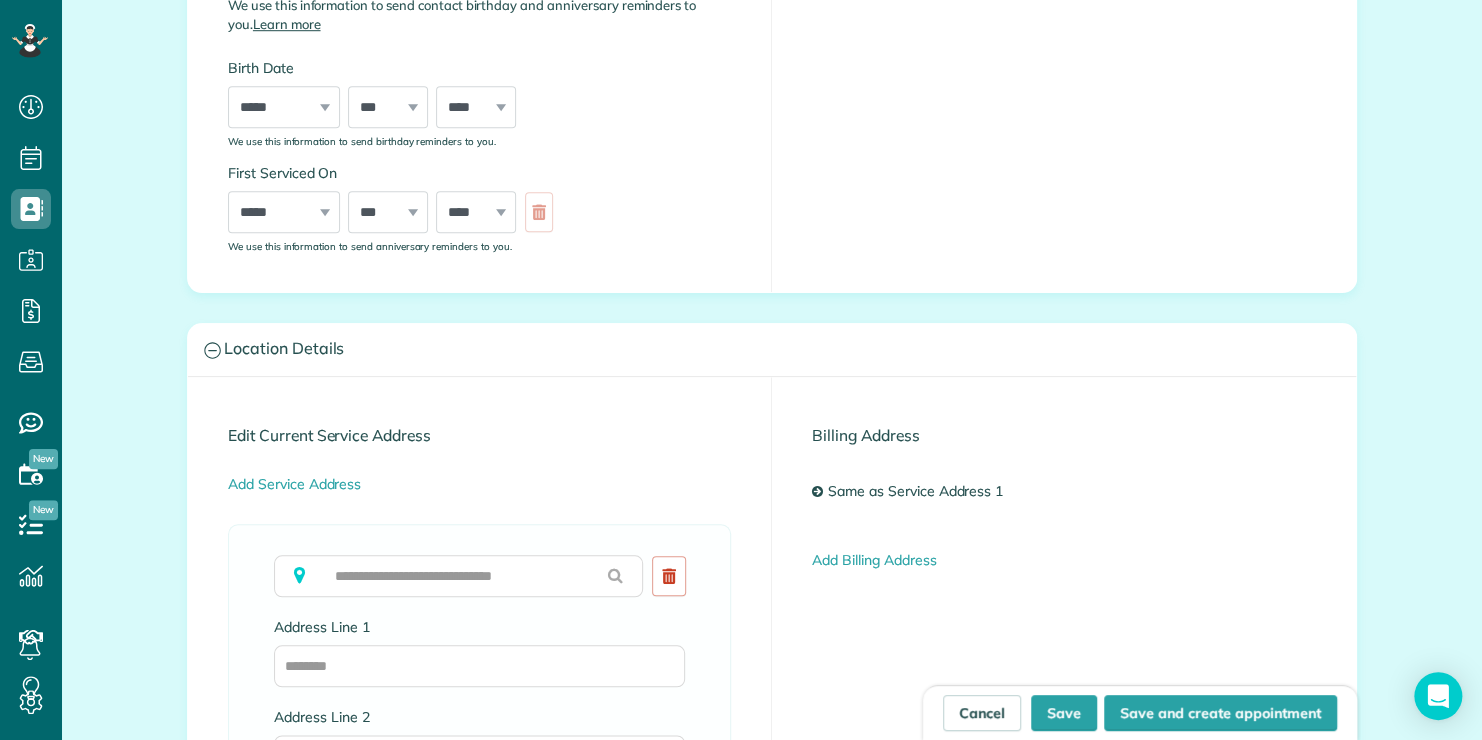 scroll, scrollTop: 700, scrollLeft: 0, axis: vertical 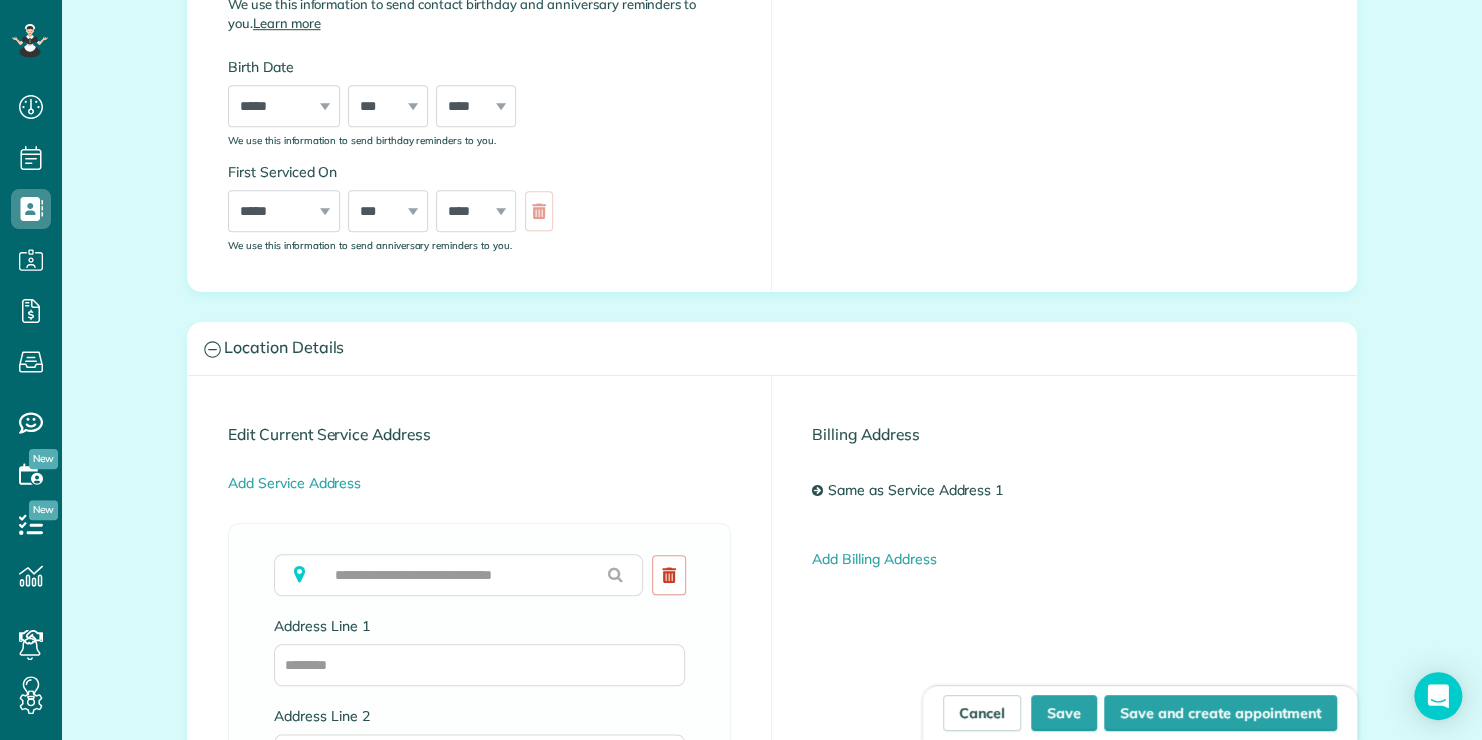 type on "**********" 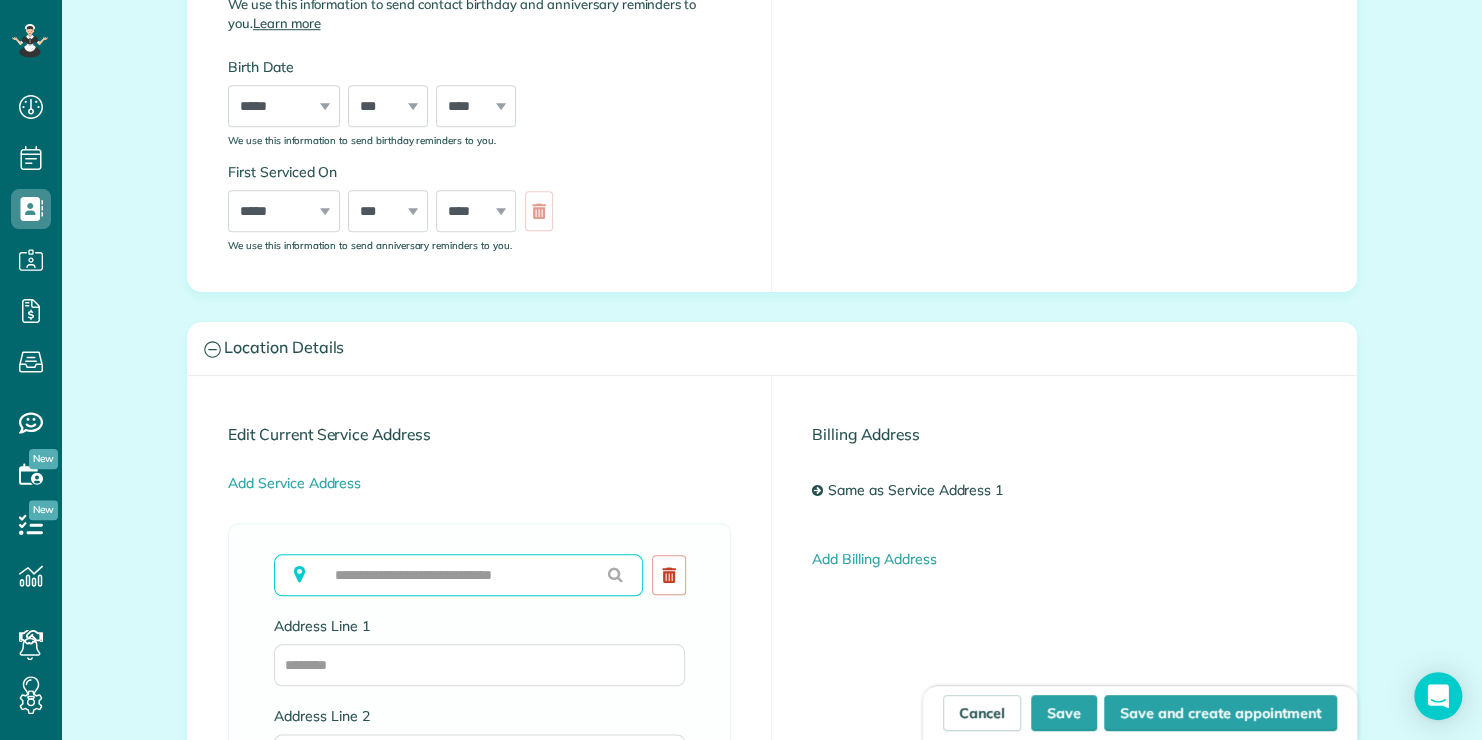 type on "**********" 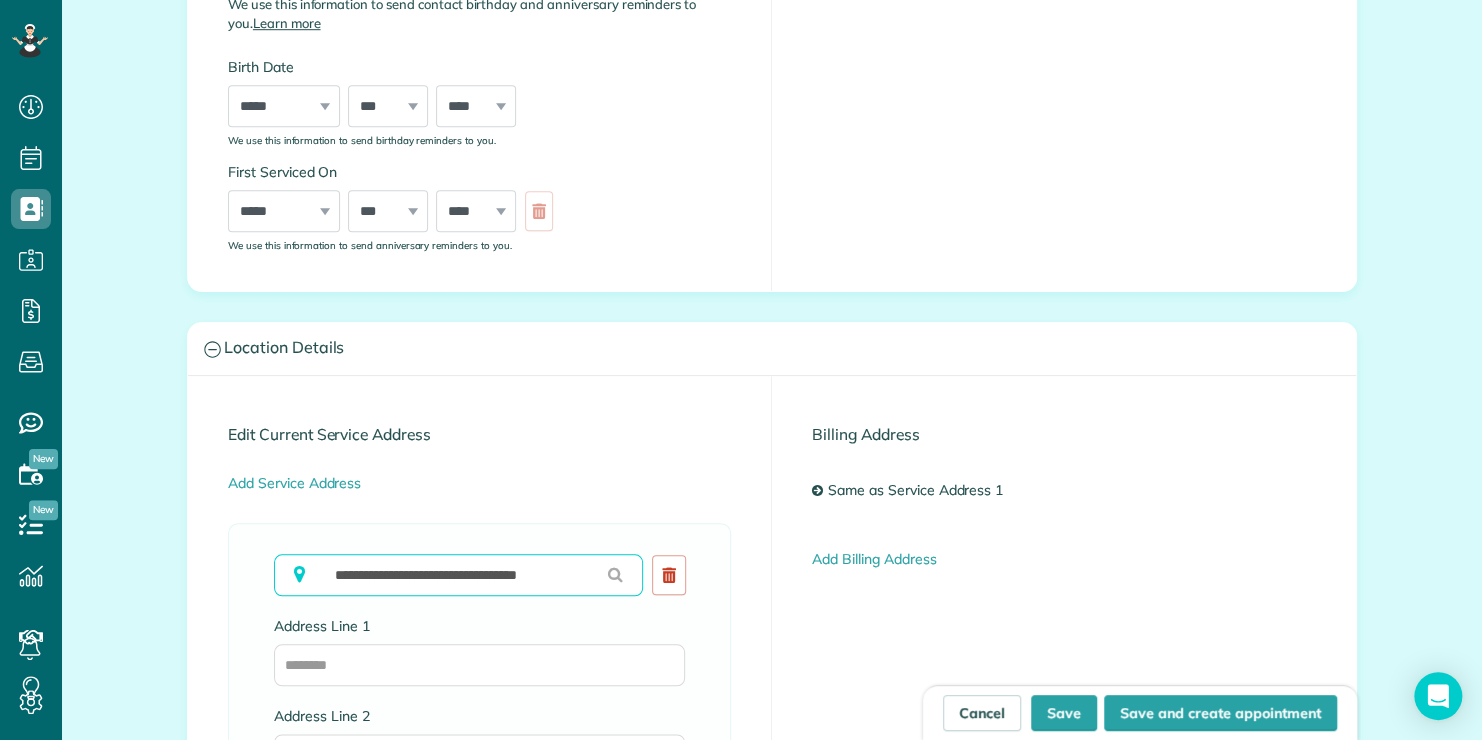 type on "**********" 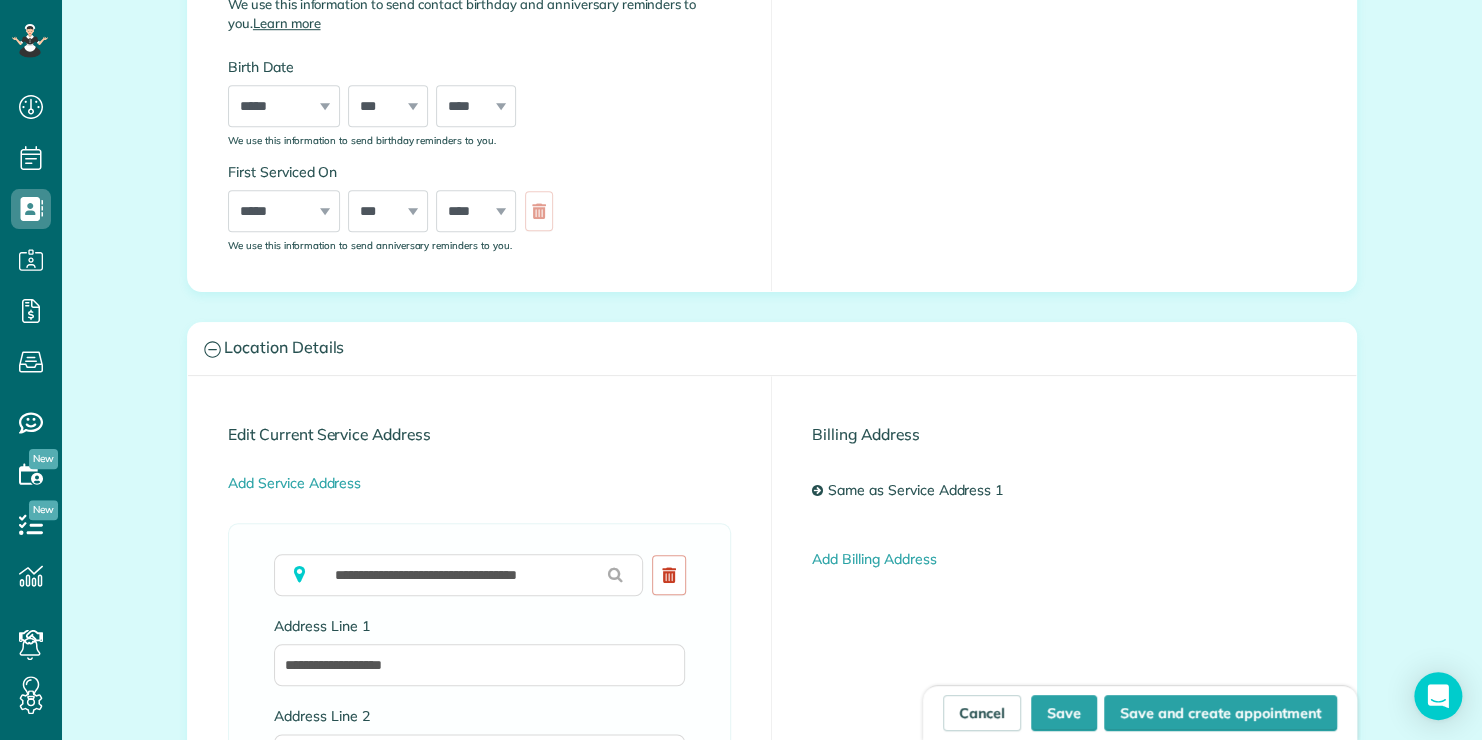 type on "*********" 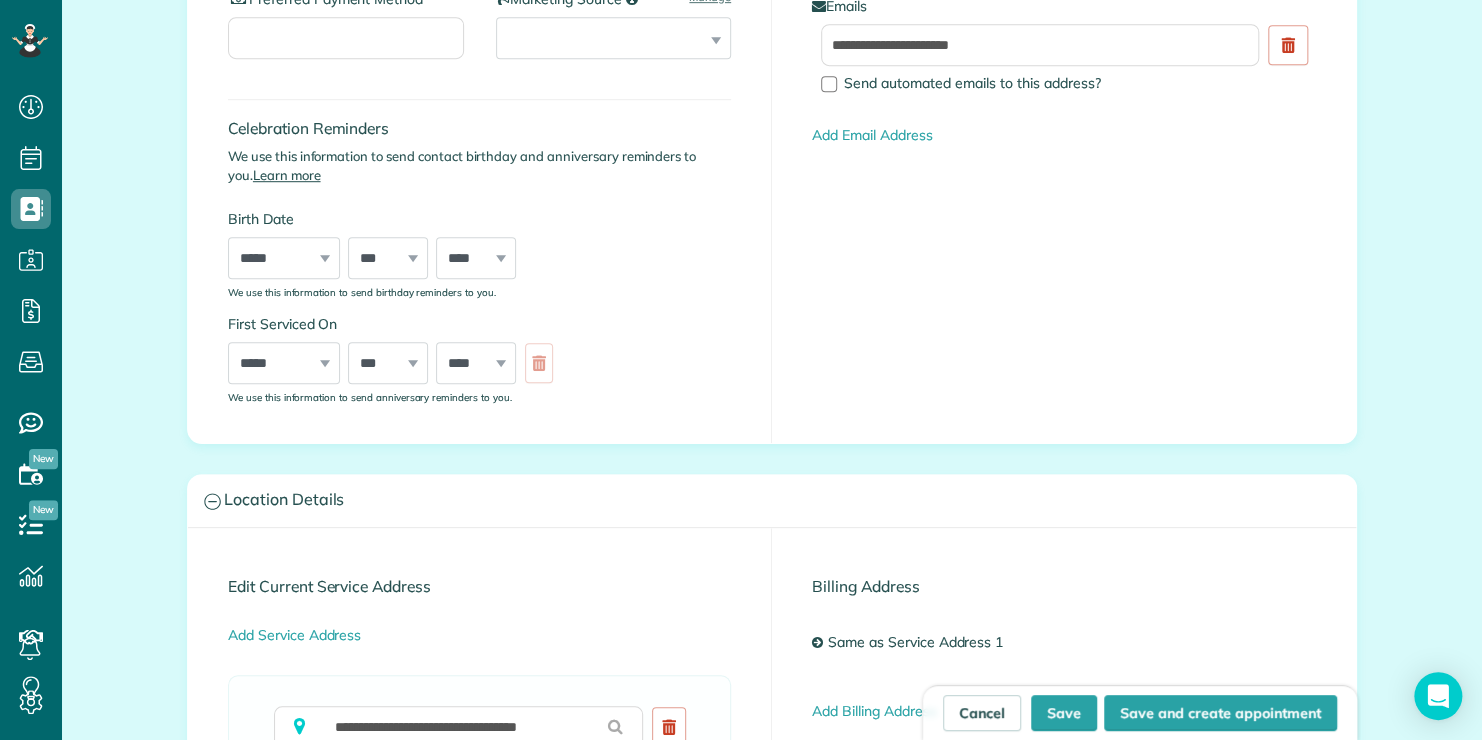 scroll, scrollTop: 600, scrollLeft: 0, axis: vertical 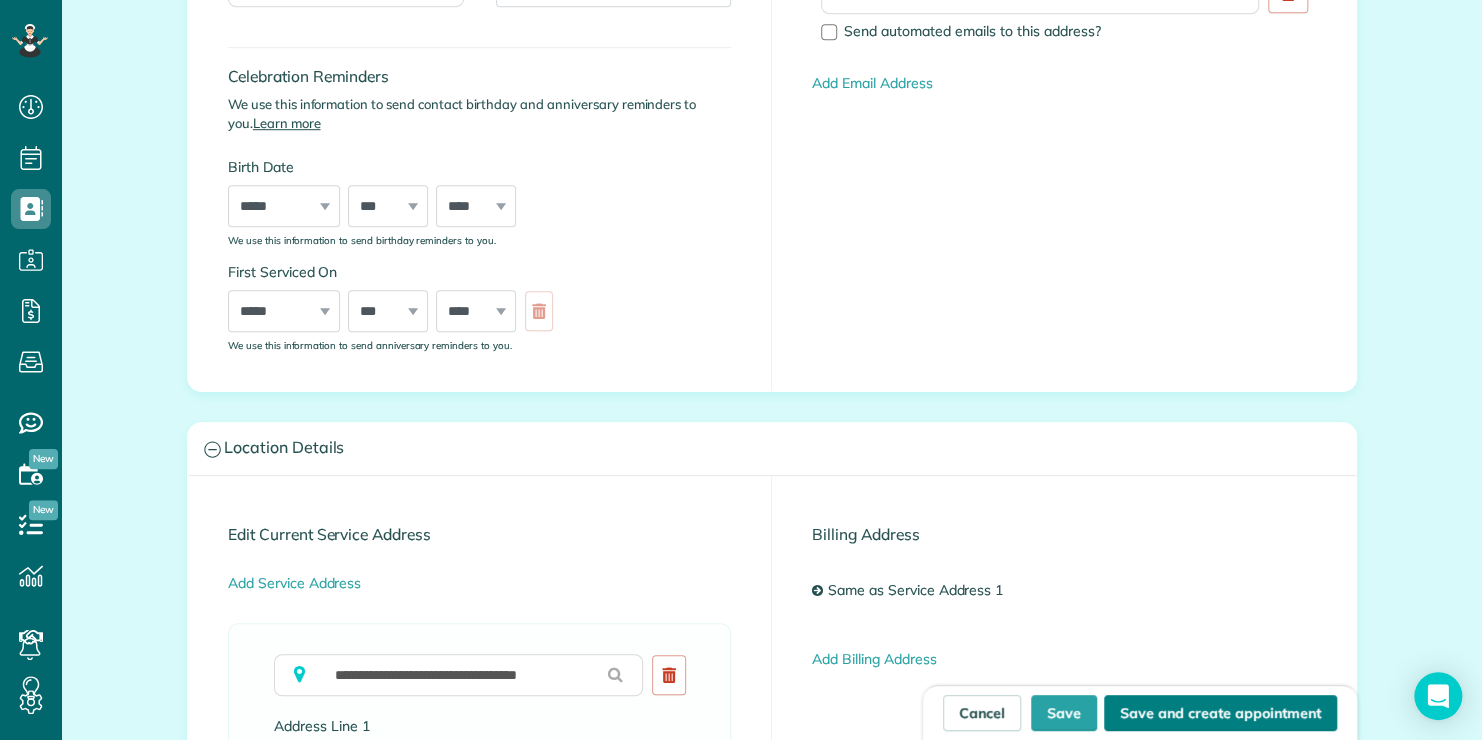 type on "**********" 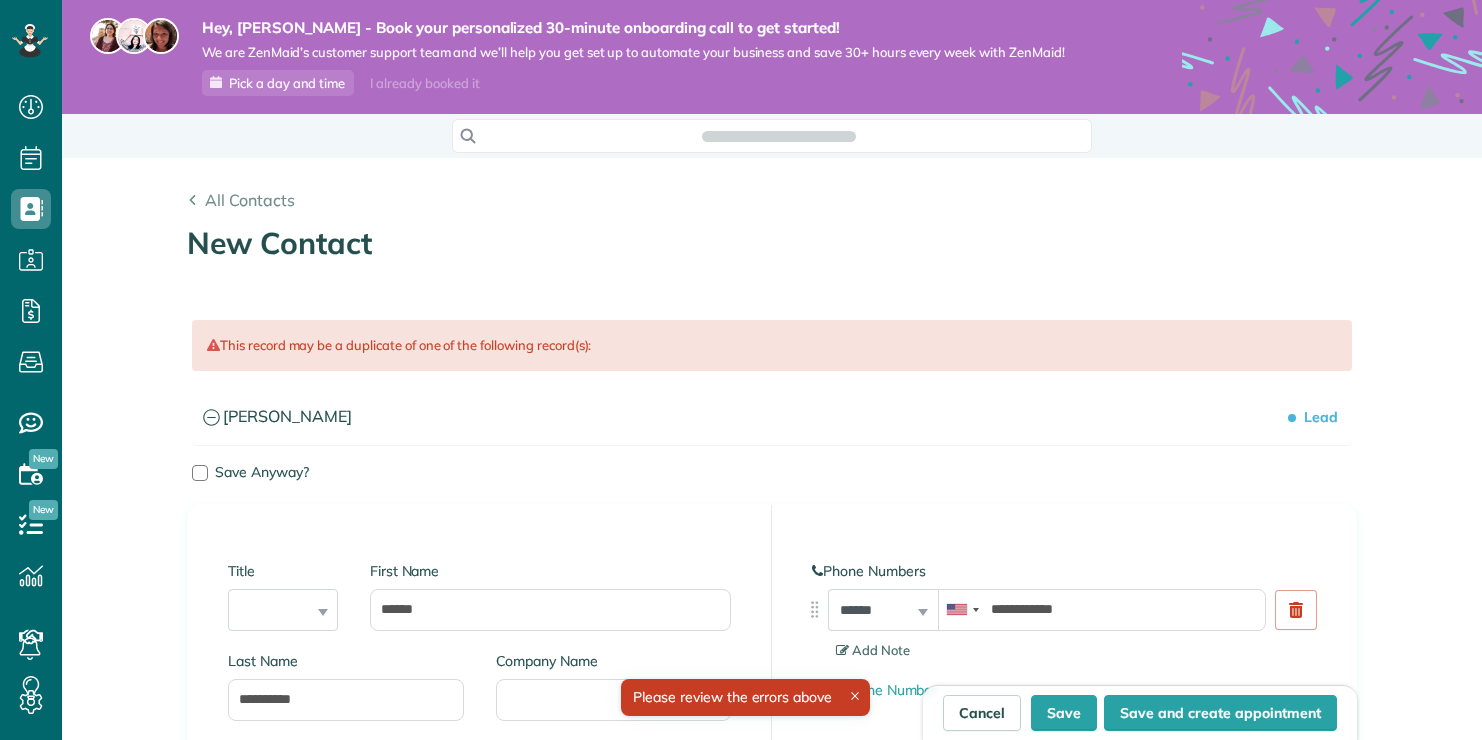 scroll, scrollTop: 0, scrollLeft: 0, axis: both 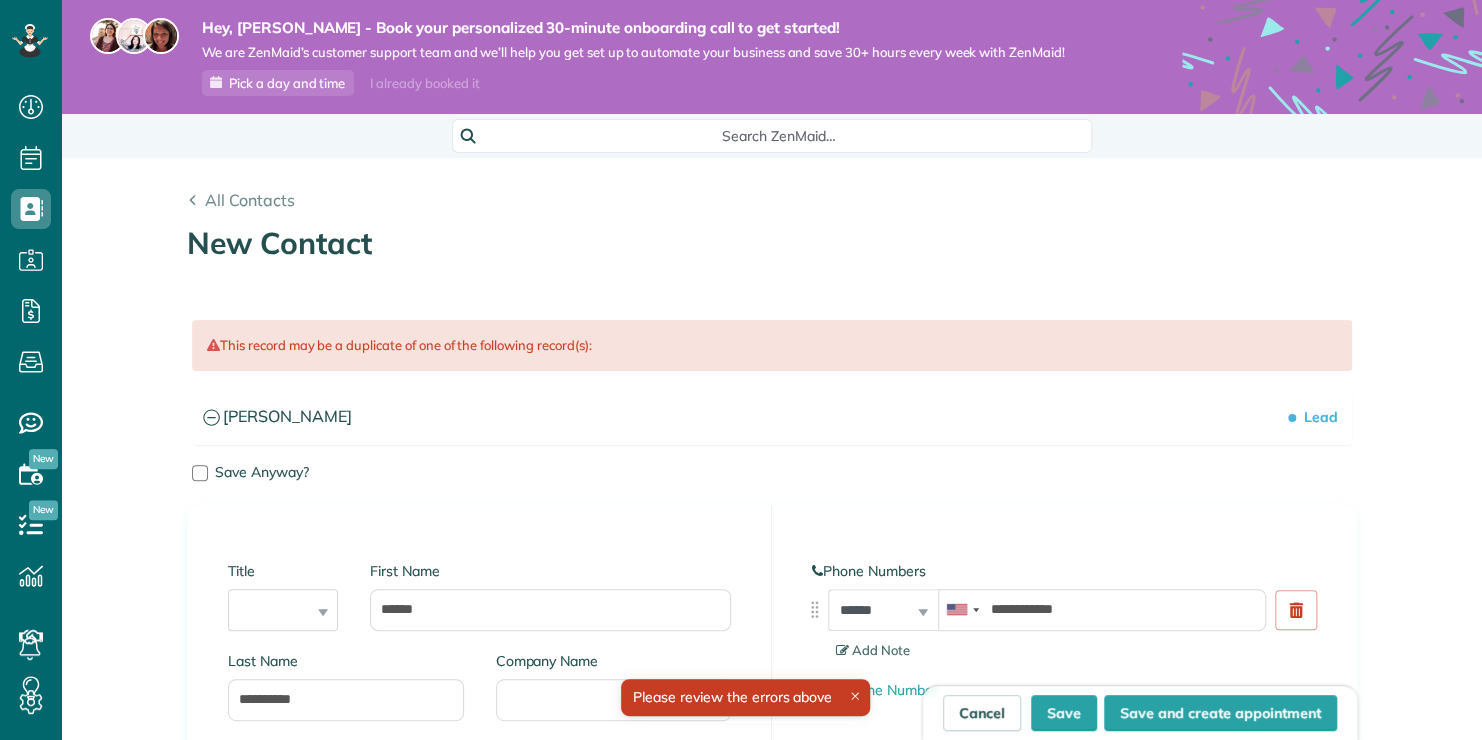type on "**********" 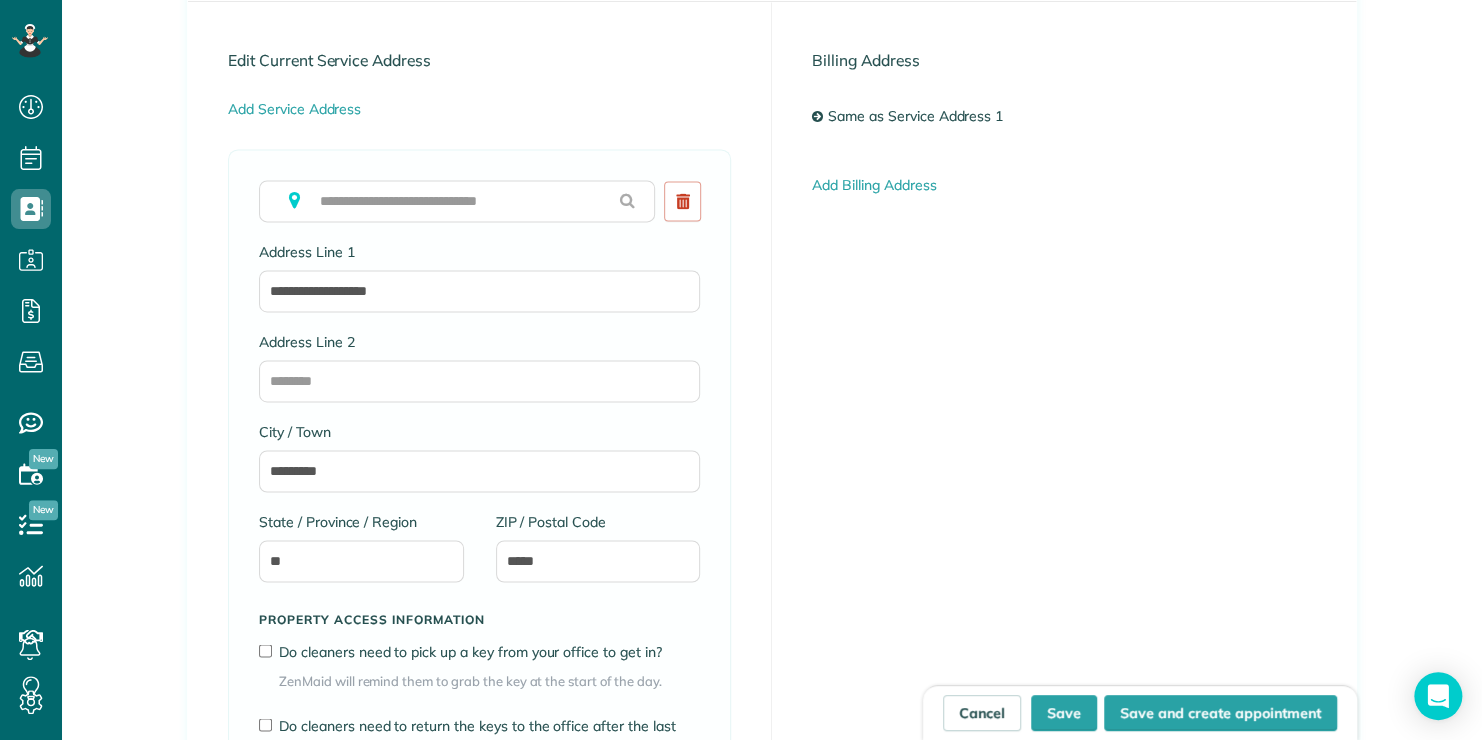 scroll, scrollTop: 1300, scrollLeft: 0, axis: vertical 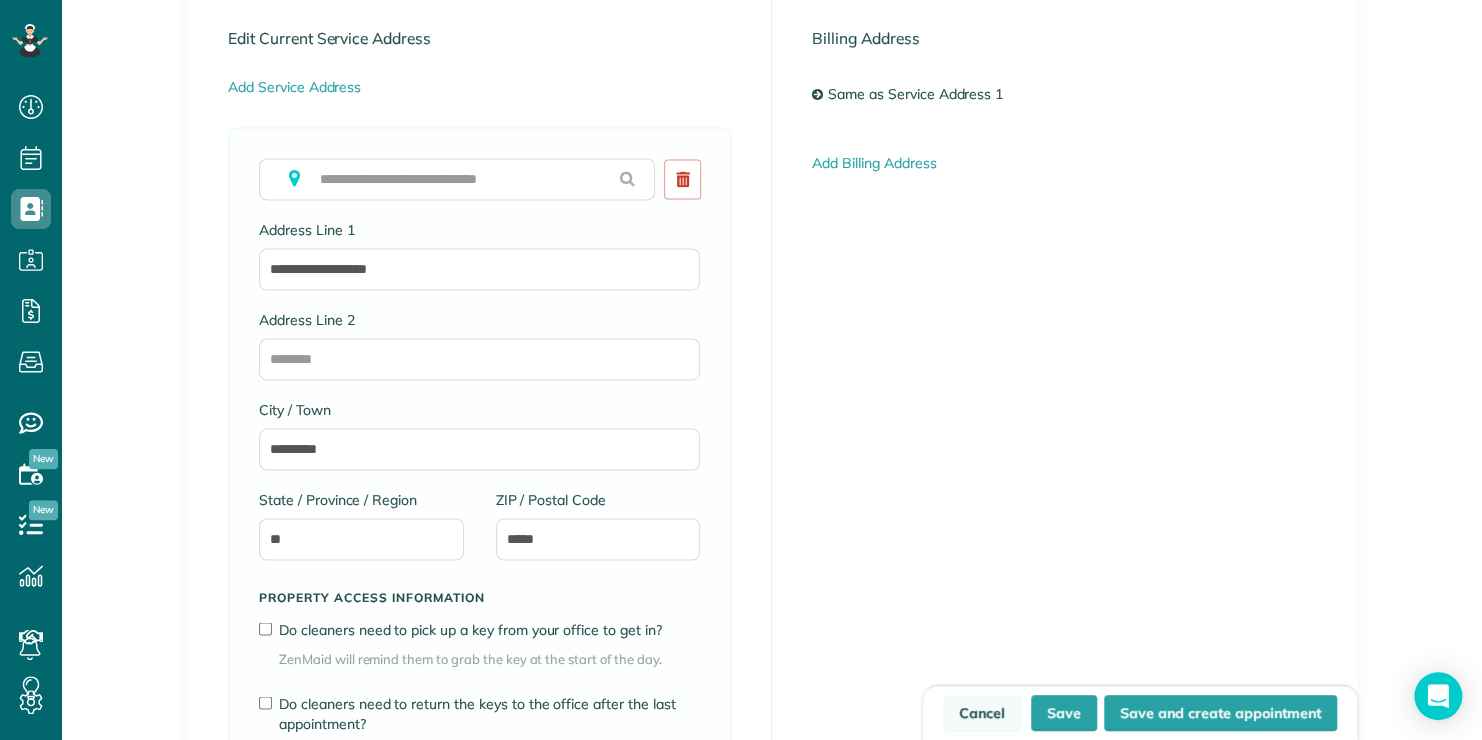 click on "Cancel" at bounding box center [982, 713] 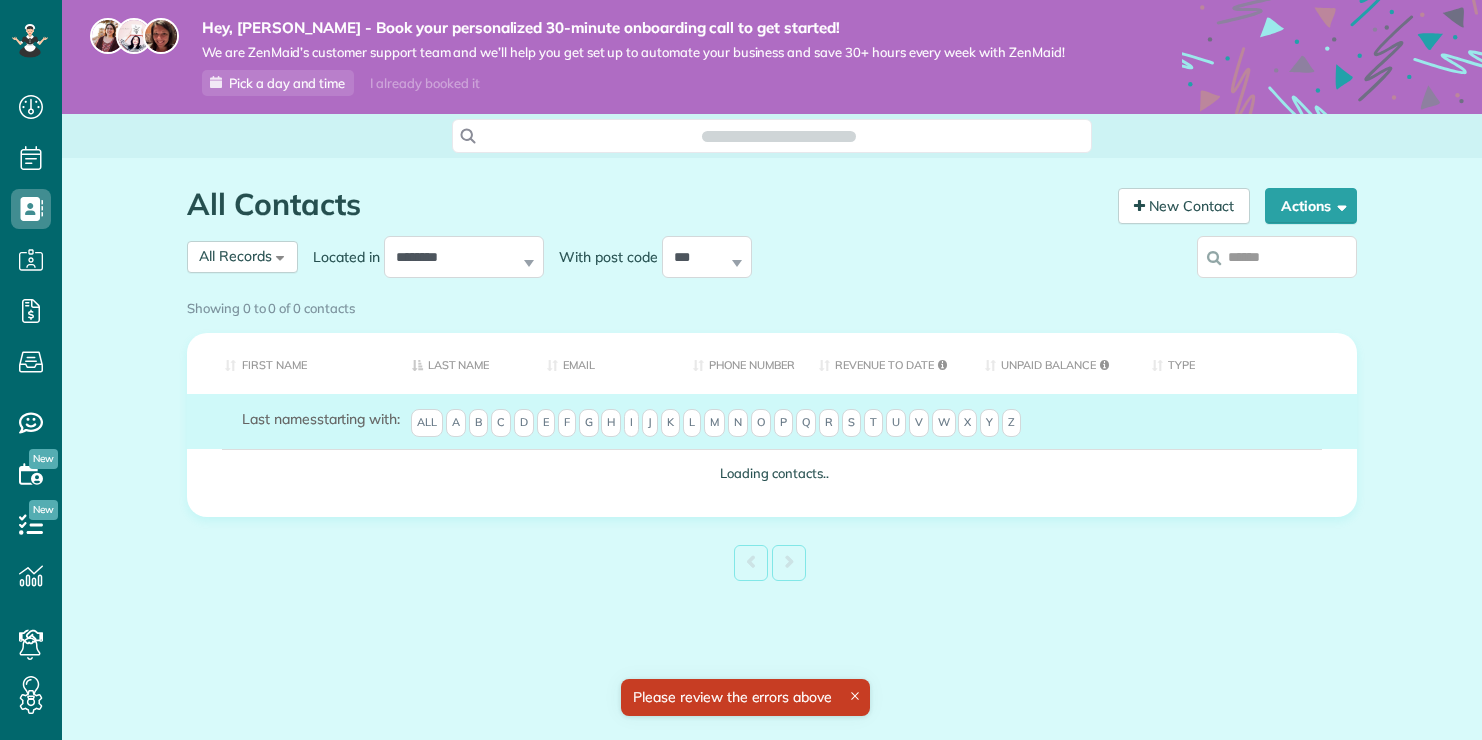 scroll, scrollTop: 0, scrollLeft: 0, axis: both 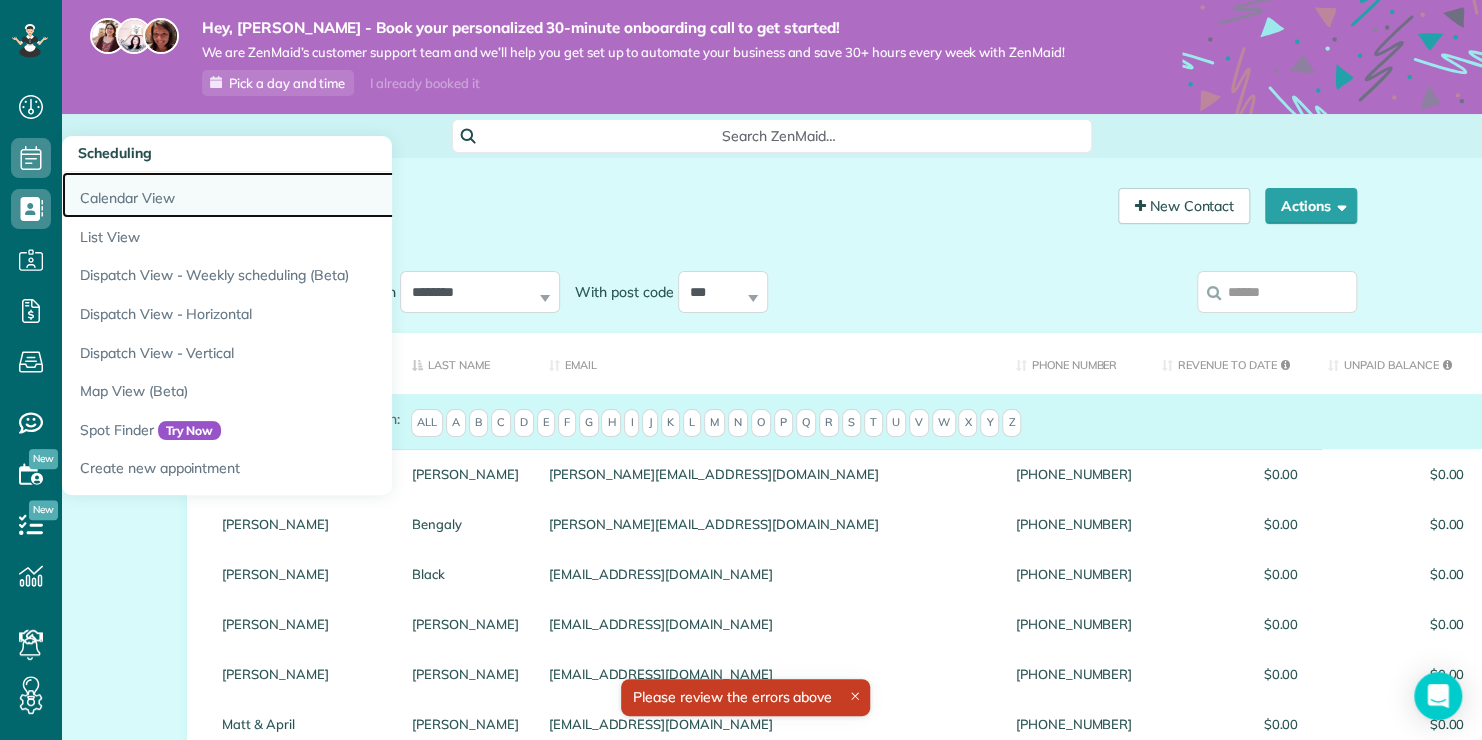 click on "Calendar View" at bounding box center (312, 195) 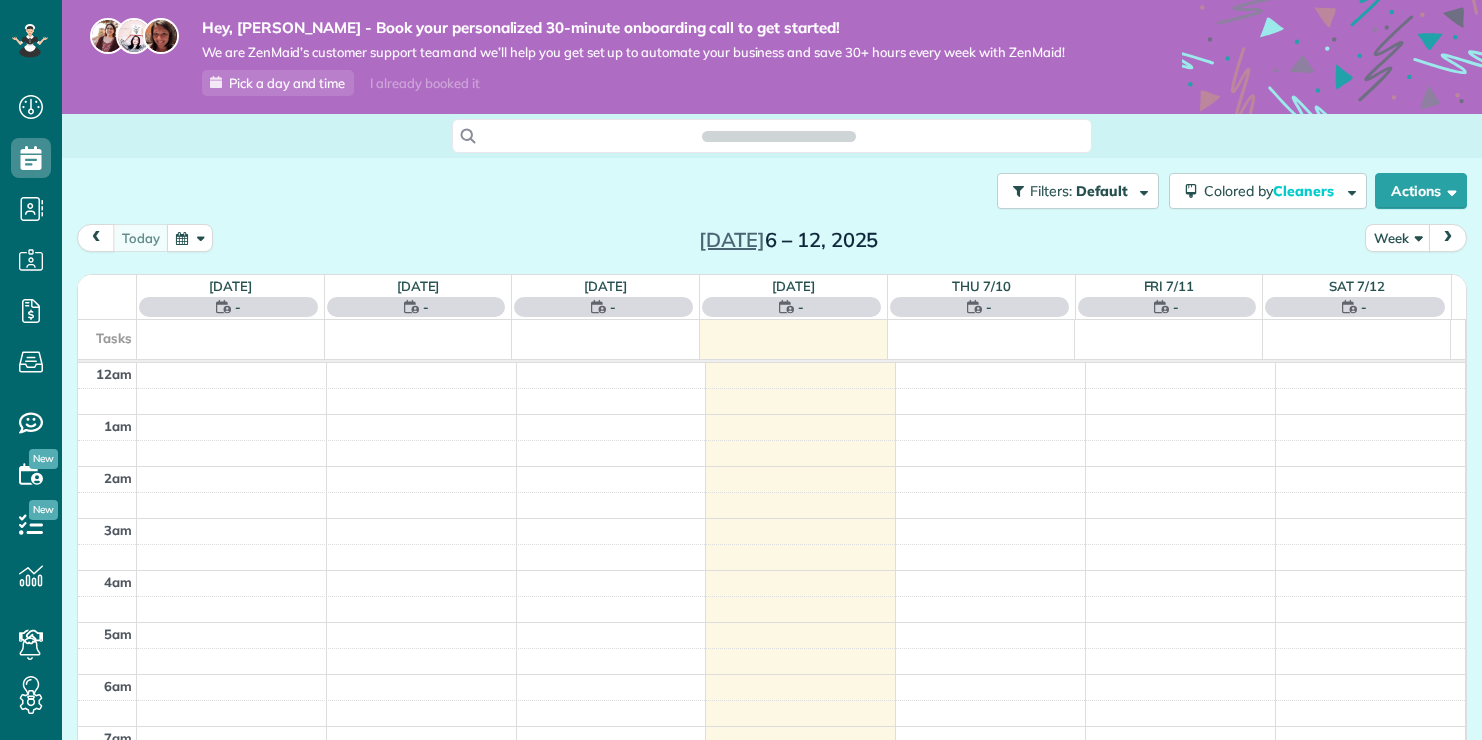scroll, scrollTop: 0, scrollLeft: 0, axis: both 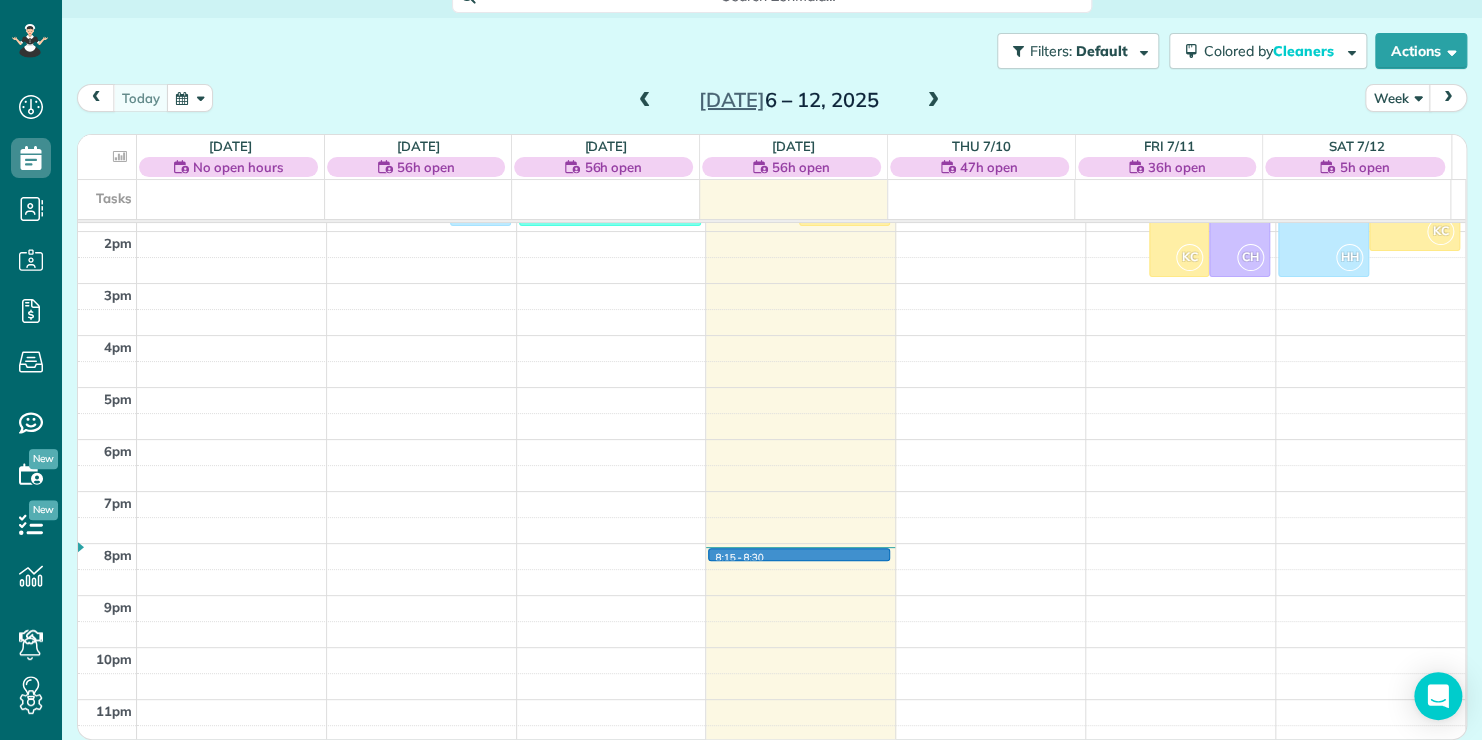 click on "12am 1am 2am 3am 4am 5am 6am 7am 8am 9am 10am 11am 12pm 1pm 2pm 3pm 4pm 5pm 6pm 7pm 8pm 9pm 10pm 11pm TO 8:00 - 11:00 [PERSON_NAME] [PHONE_NUMBER] [STREET_ADDRESS][PERSON_NAME] PJ KD 8:30 - 1:30 [PERSON_NAME] [PHONE_NUMBER] [STREET_ADDRESS] HH 10:00 - 2:00 [PERSON_NAME] - Simply Sold Realty [PHONE_NUMBER] [STREET_ADDRESS] ? TO PJ KD 8:30 - 2:00 [PERSON_NAME] - Realty [PHONE_NUMBER] [STREET_ADDRESS] ? 8:15 - 8:30 TO KD 8:30 - 1:30 [PERSON_NAME] [PHONE_NUMBER] [STREET_ADDRESS] KC 11:00 - 2:00 [PERSON_NAME] - Airbnb [PHONE_NUMBER] [GEOGRAPHIC_DATA][PERSON_NAME] AP TO 8:30 - 1:00 [PERSON_NAME] [PHONE_NUMBER] [STREET_ADDRESS] PJ AP 8:30 - 1:30 [PERSON_NAME] [PHONE_NUMBER] [STREET_ADDRESS] CH 8:30 - 11:00 [PERSON_NAME] [PHONE_NUMBER] [STREET_ADDRESS][PERSON_NAME] KC 11:00 - 3:00 [PERSON_NAME] & [PERSON_NAME] - Ocean Air Realty CH" at bounding box center (771, 127) 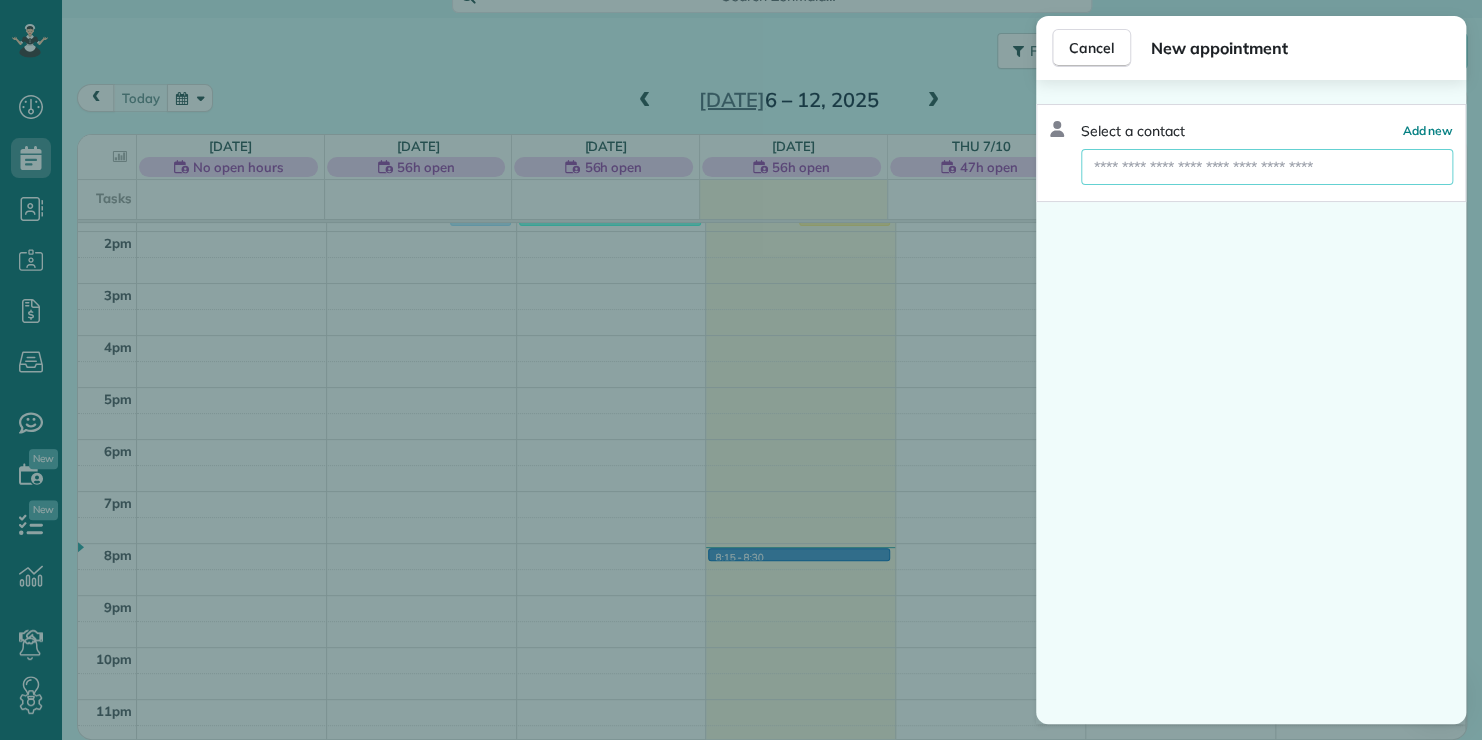 click at bounding box center (1267, 167) 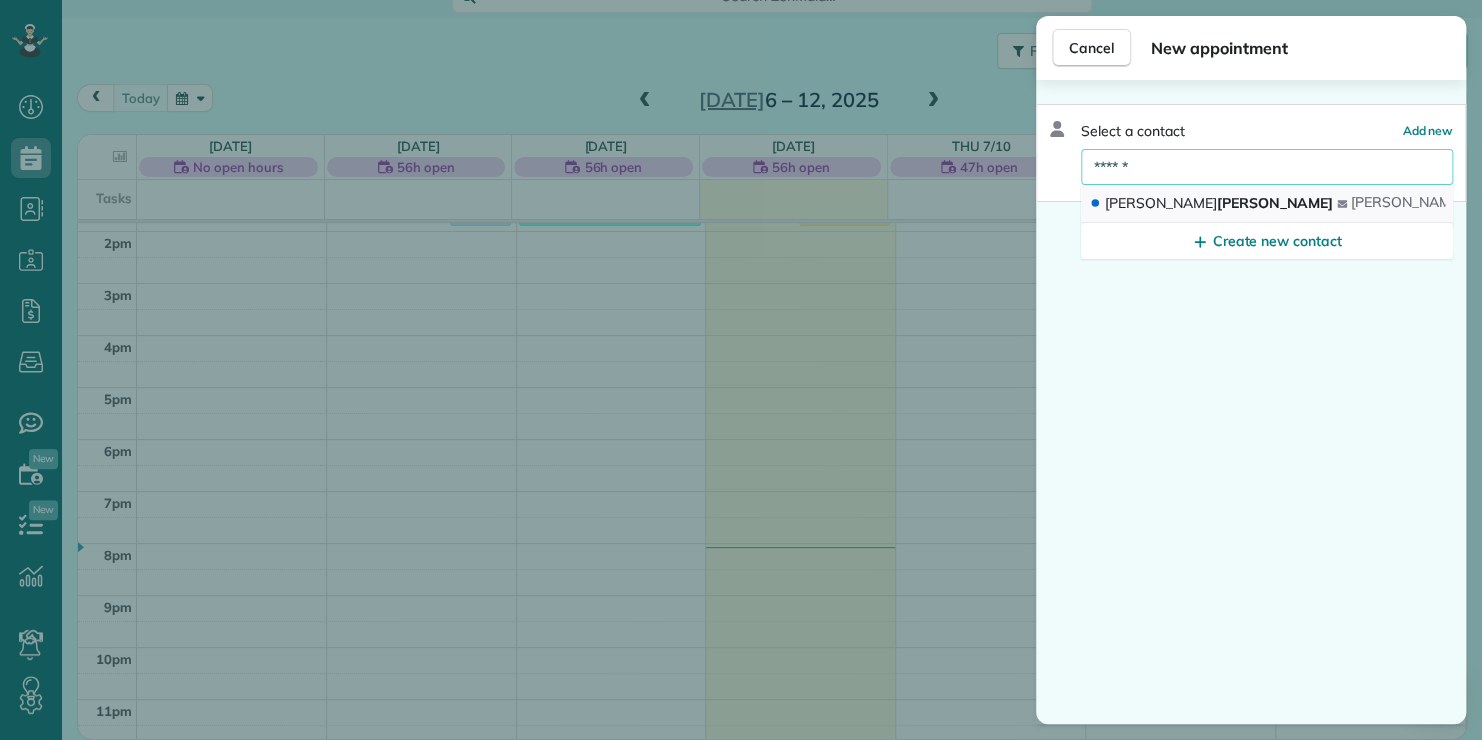 type on "******" 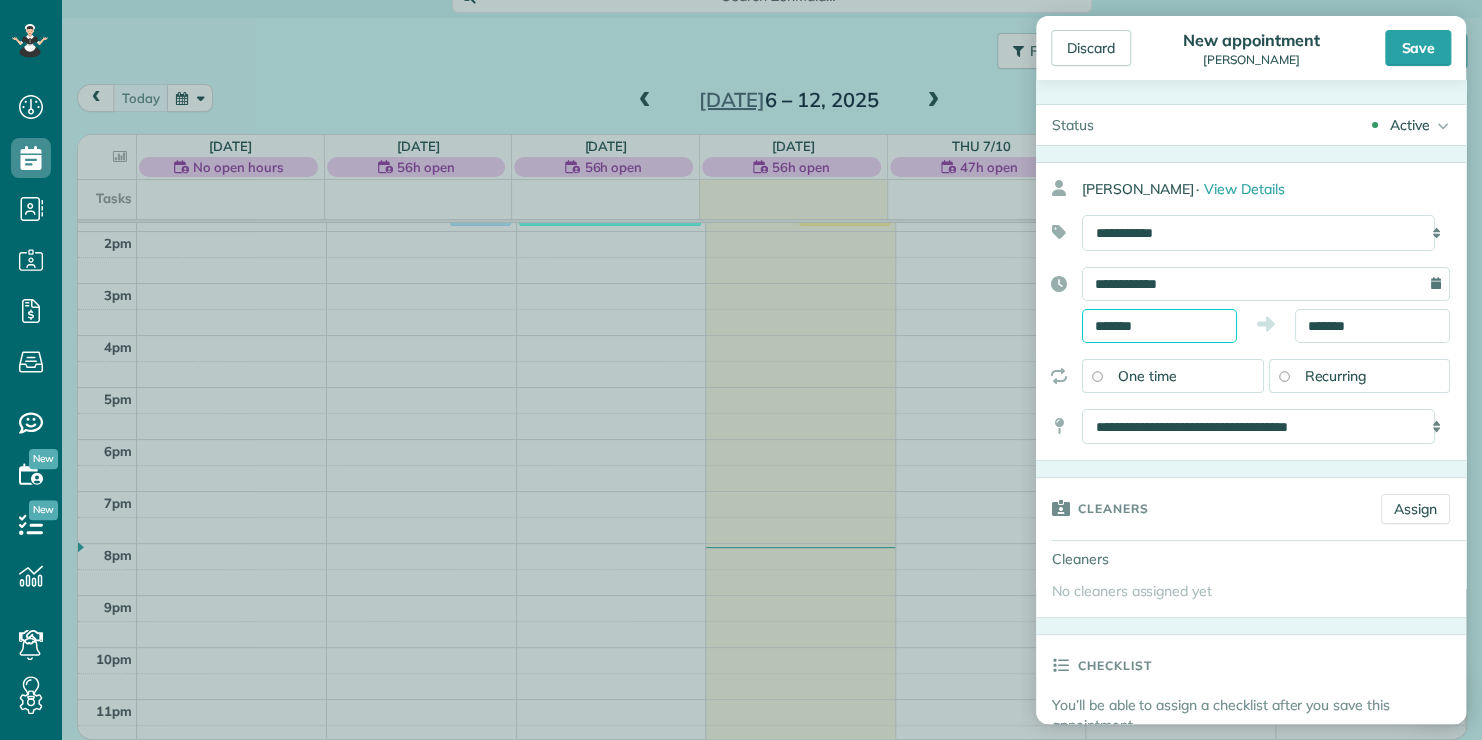 click on "Dashboard
Scheduling
Calendar View
List View
Dispatch View - Weekly scheduling (Beta)" at bounding box center [741, 370] 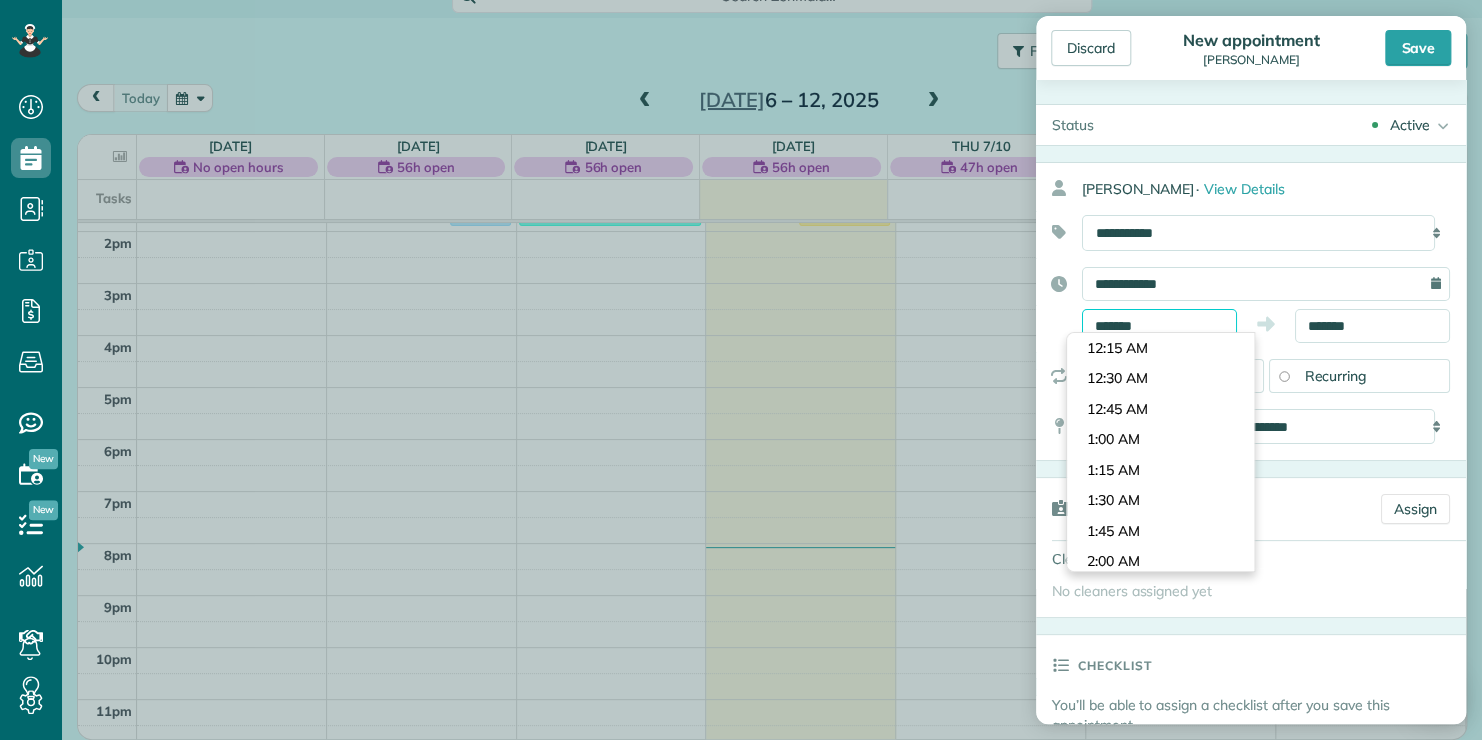 scroll, scrollTop: 2411, scrollLeft: 0, axis: vertical 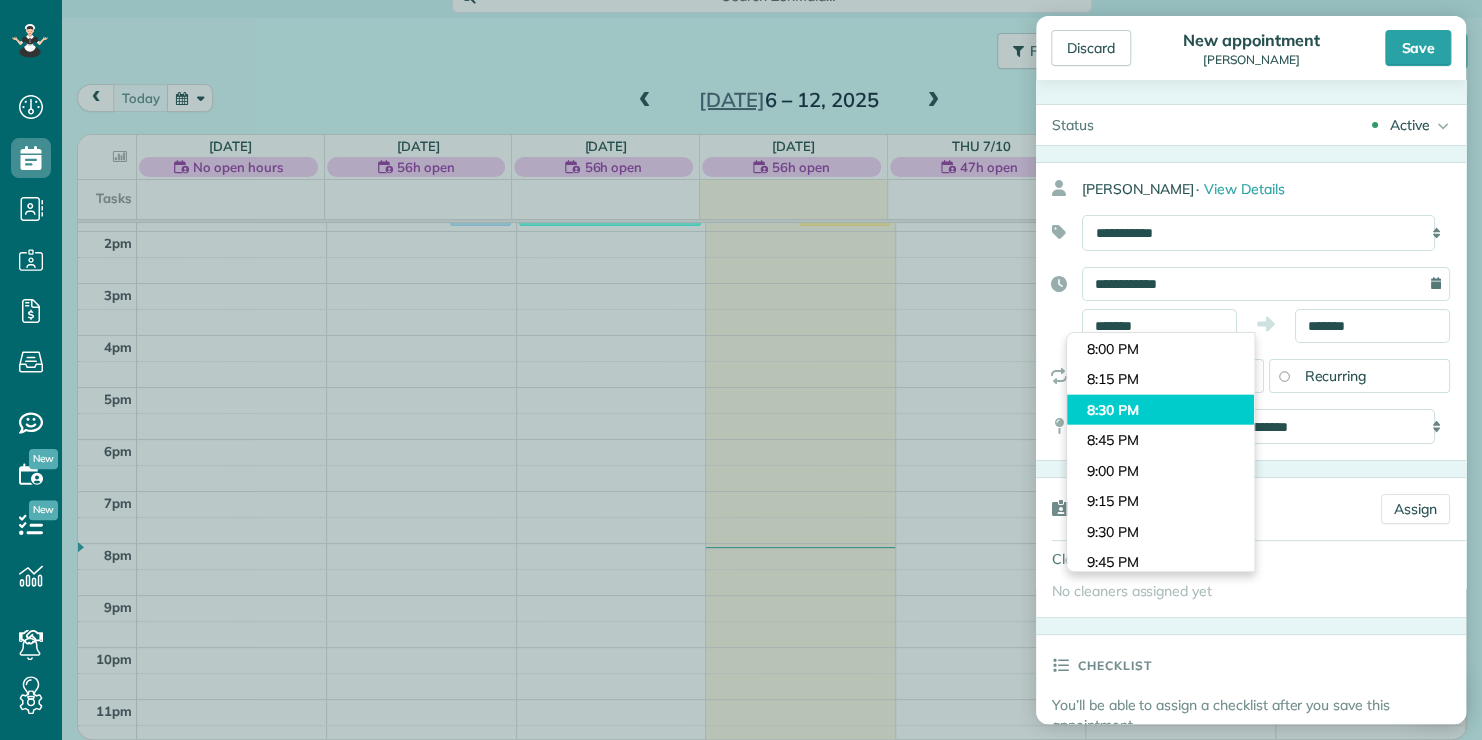 type on "*******" 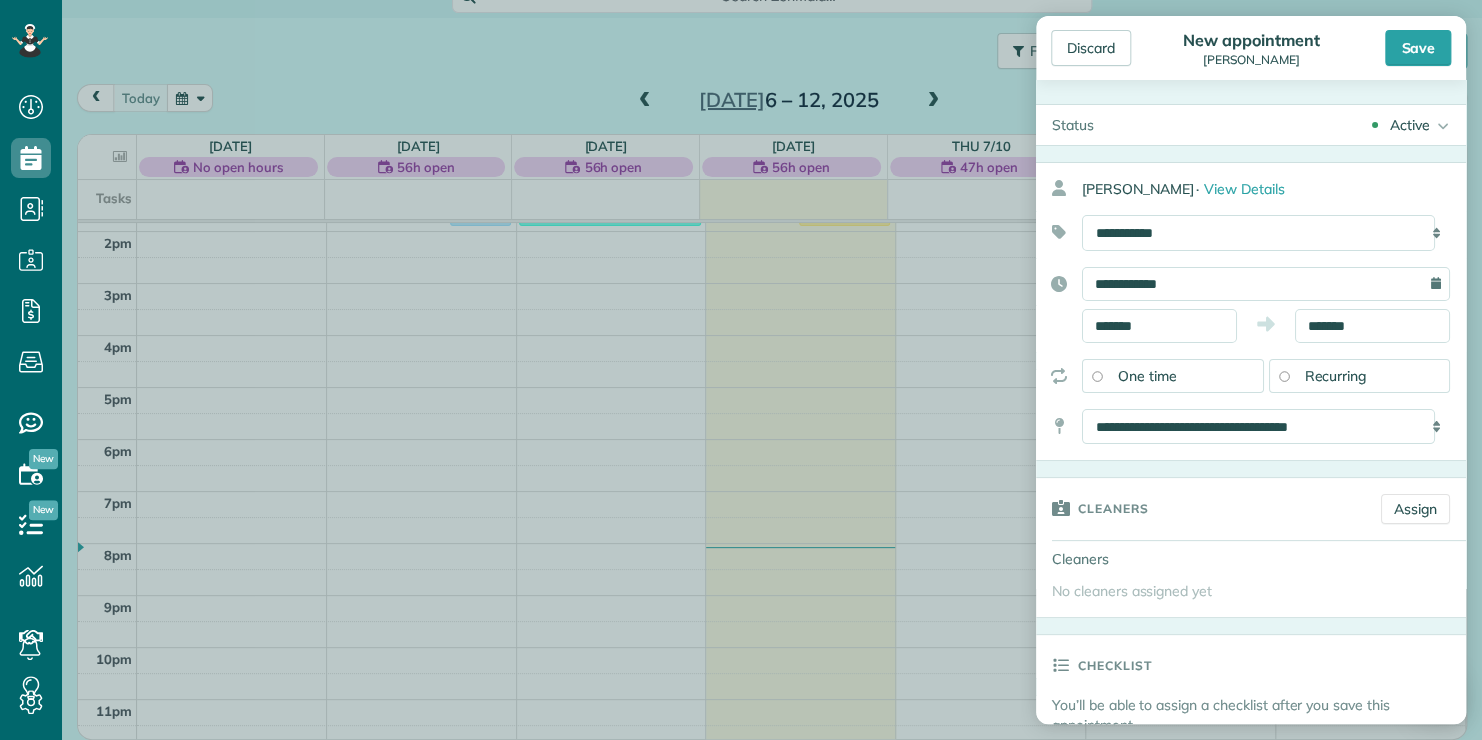 click on "Dashboard
Scheduling
Calendar View
List View
Dispatch View - Weekly scheduling (Beta)" at bounding box center [741, 370] 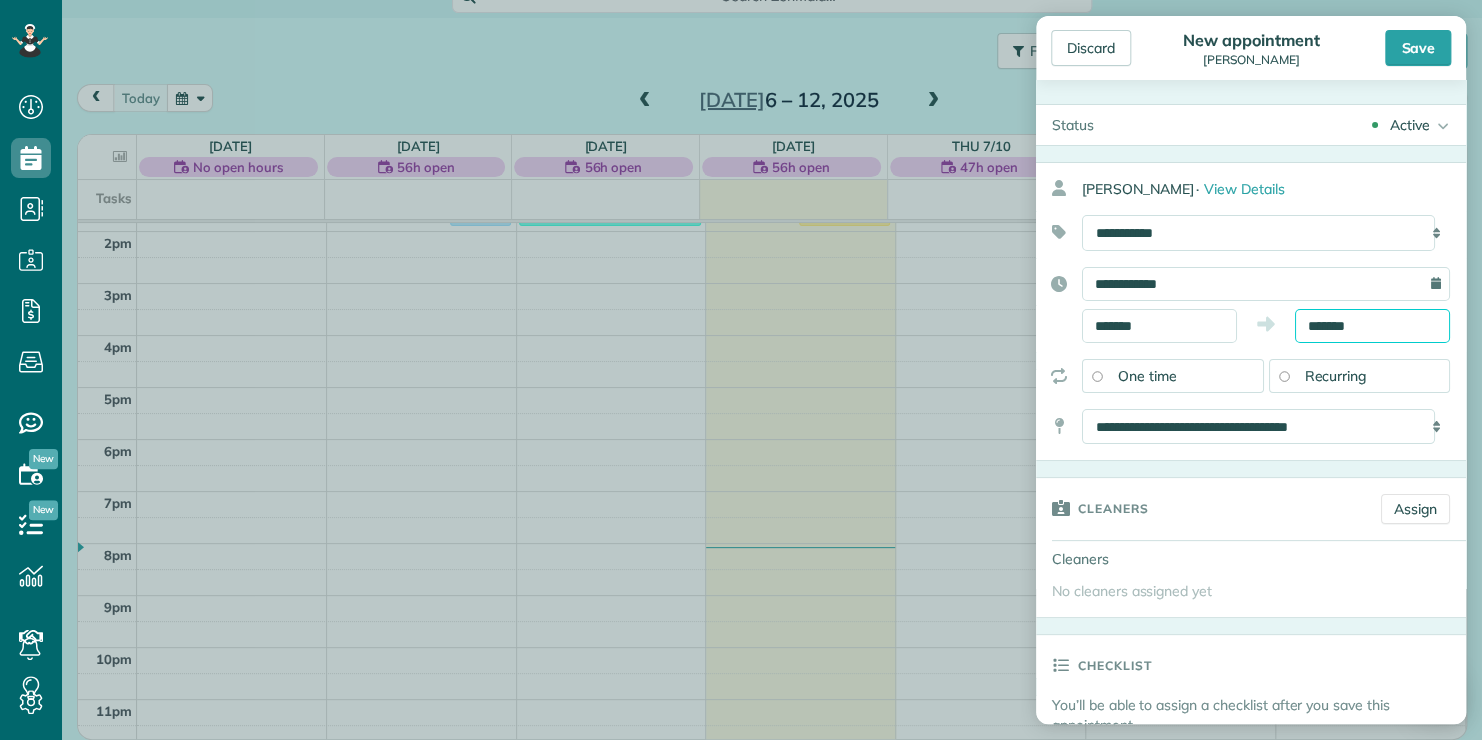 click on "*******" at bounding box center [1372, 326] 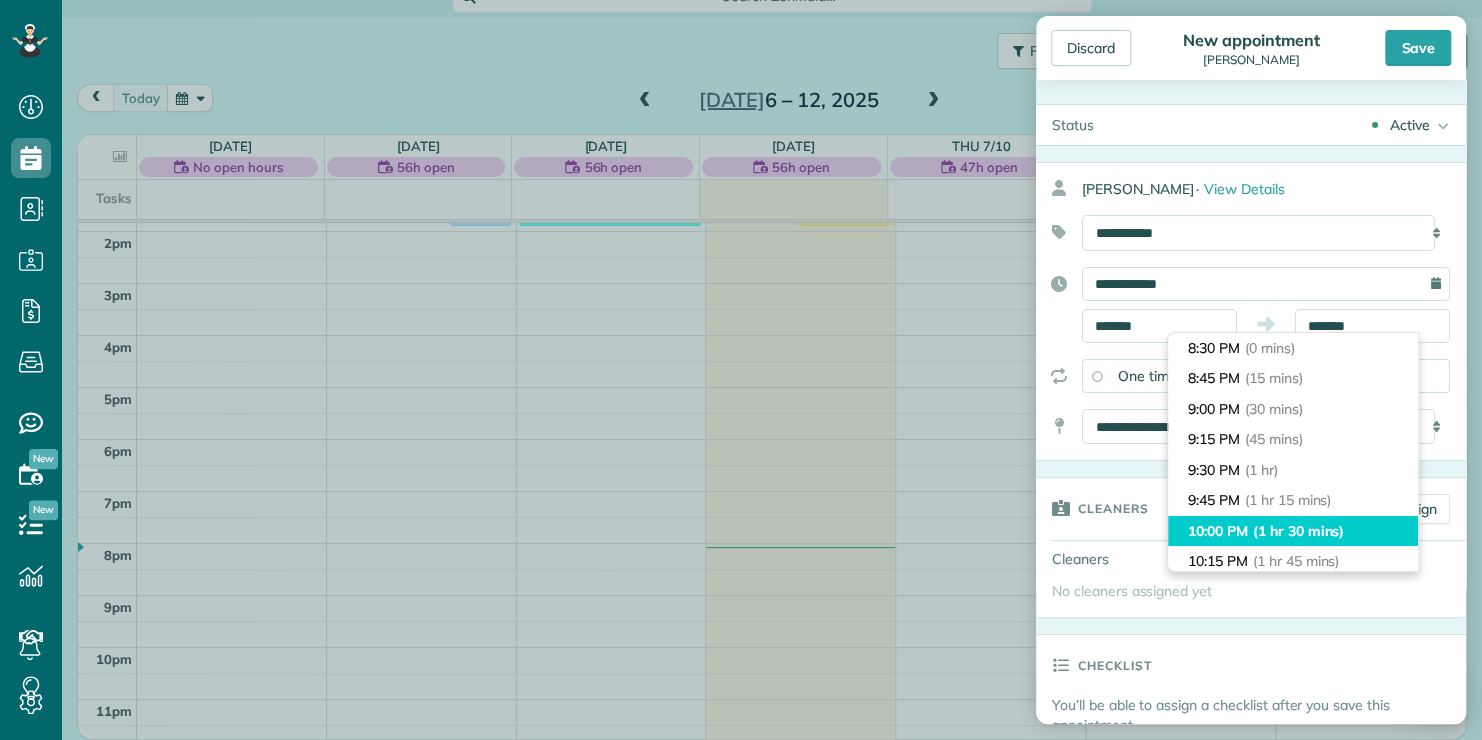 type on "********" 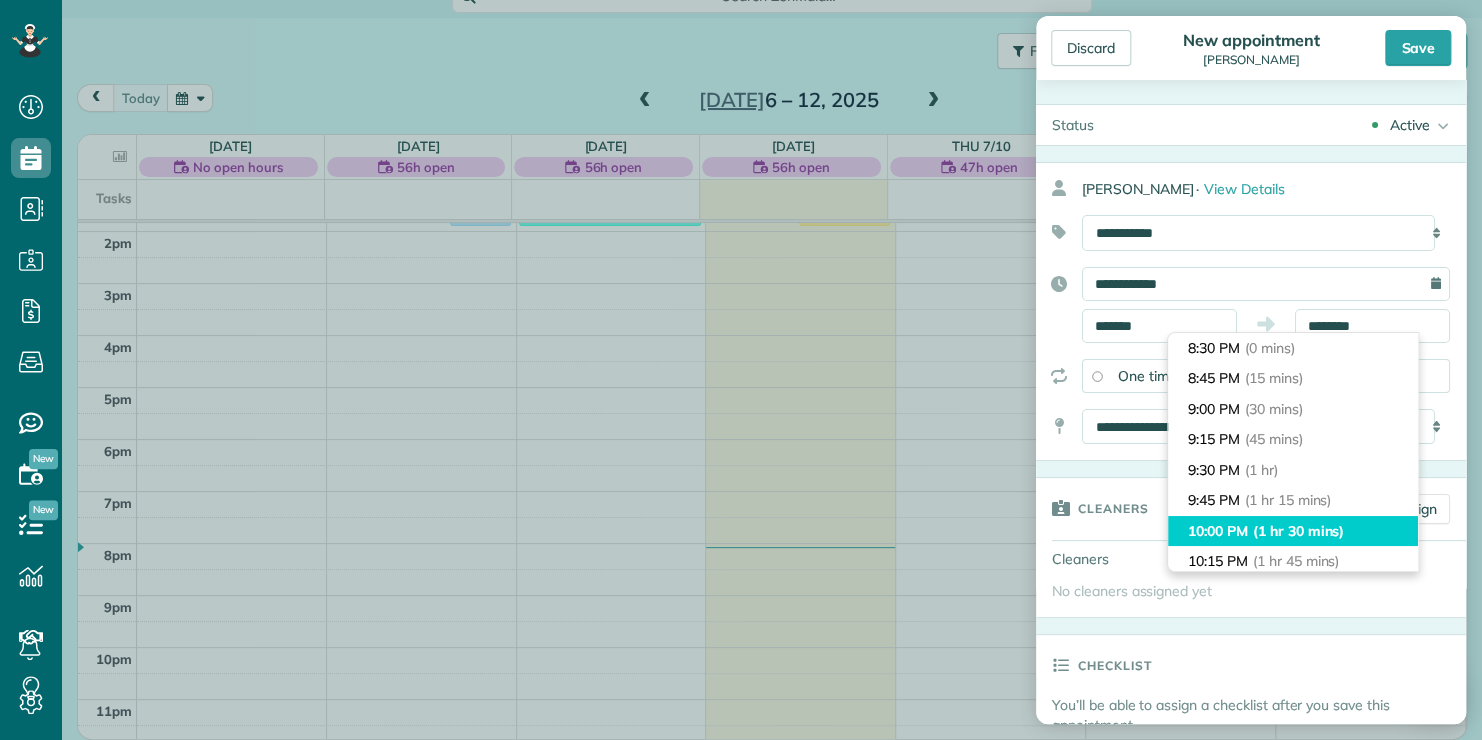 click on "(1 hr 30 mins)" at bounding box center (1298, 531) 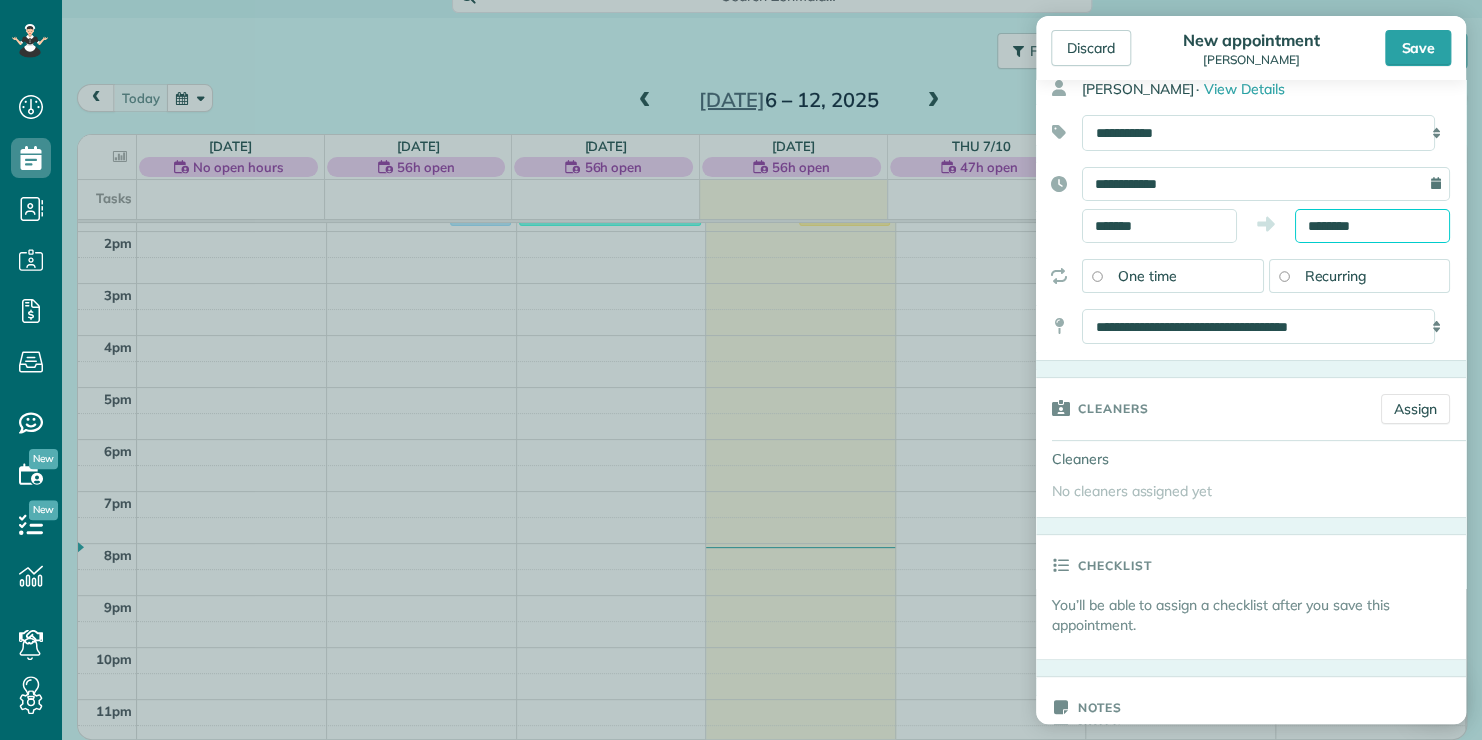 scroll, scrollTop: 200, scrollLeft: 0, axis: vertical 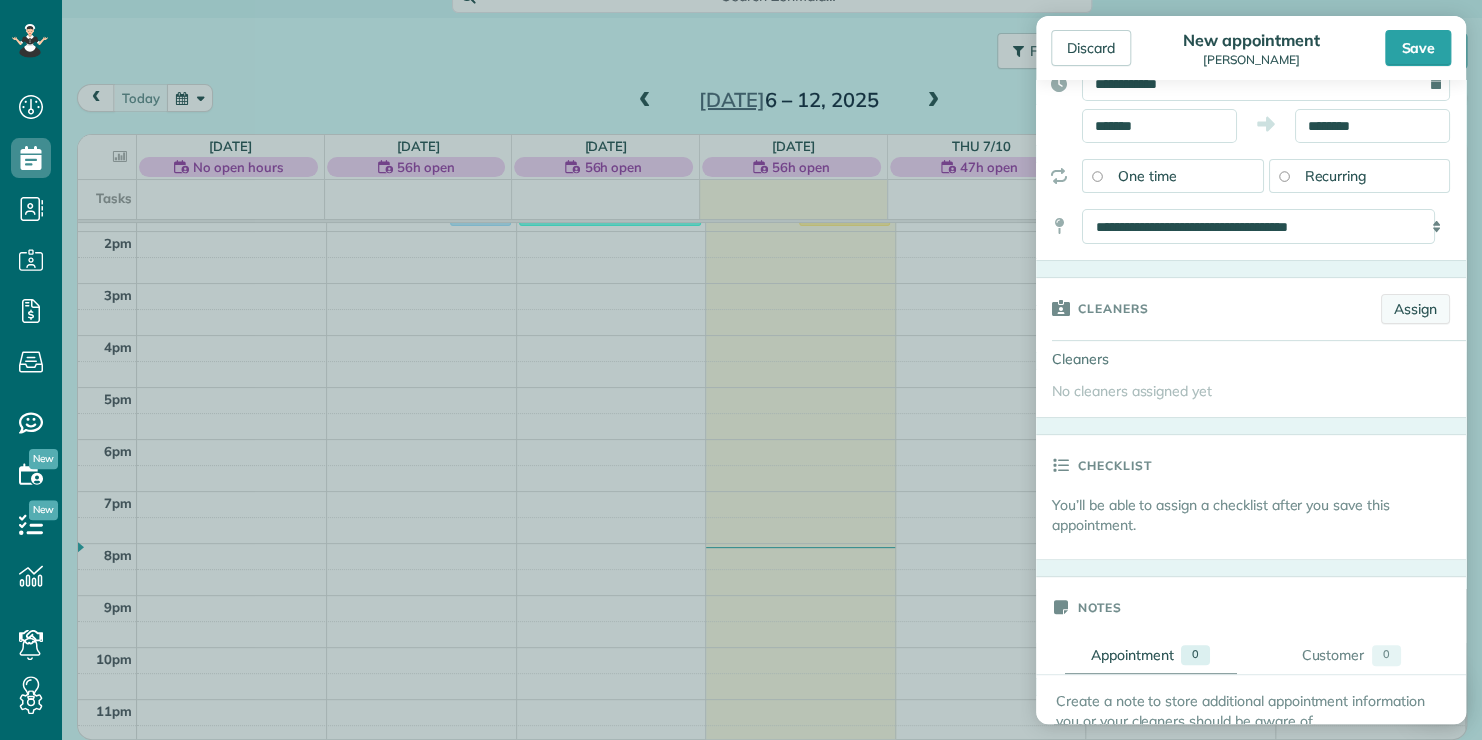 click on "Assign" at bounding box center [1415, 309] 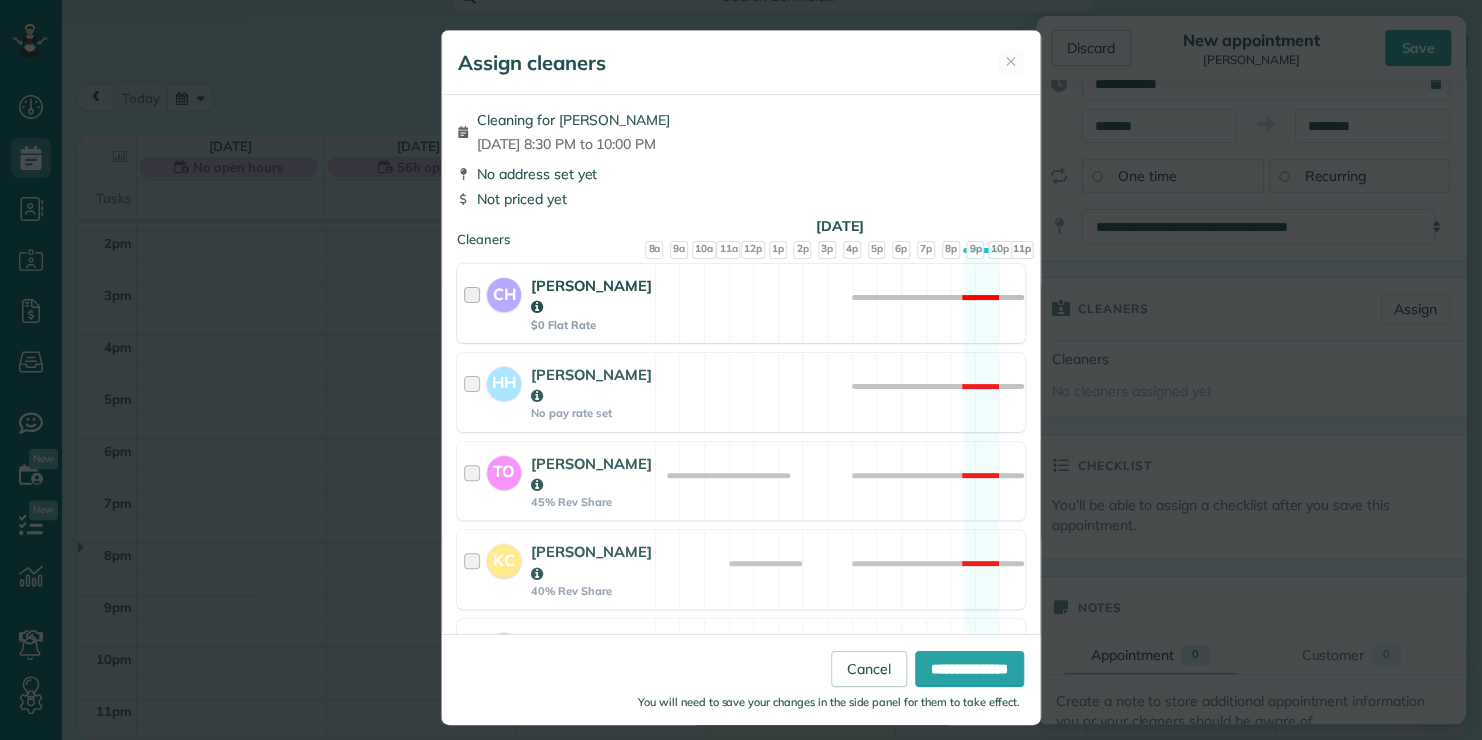 click on "[PERSON_NAME]" at bounding box center (591, 296) 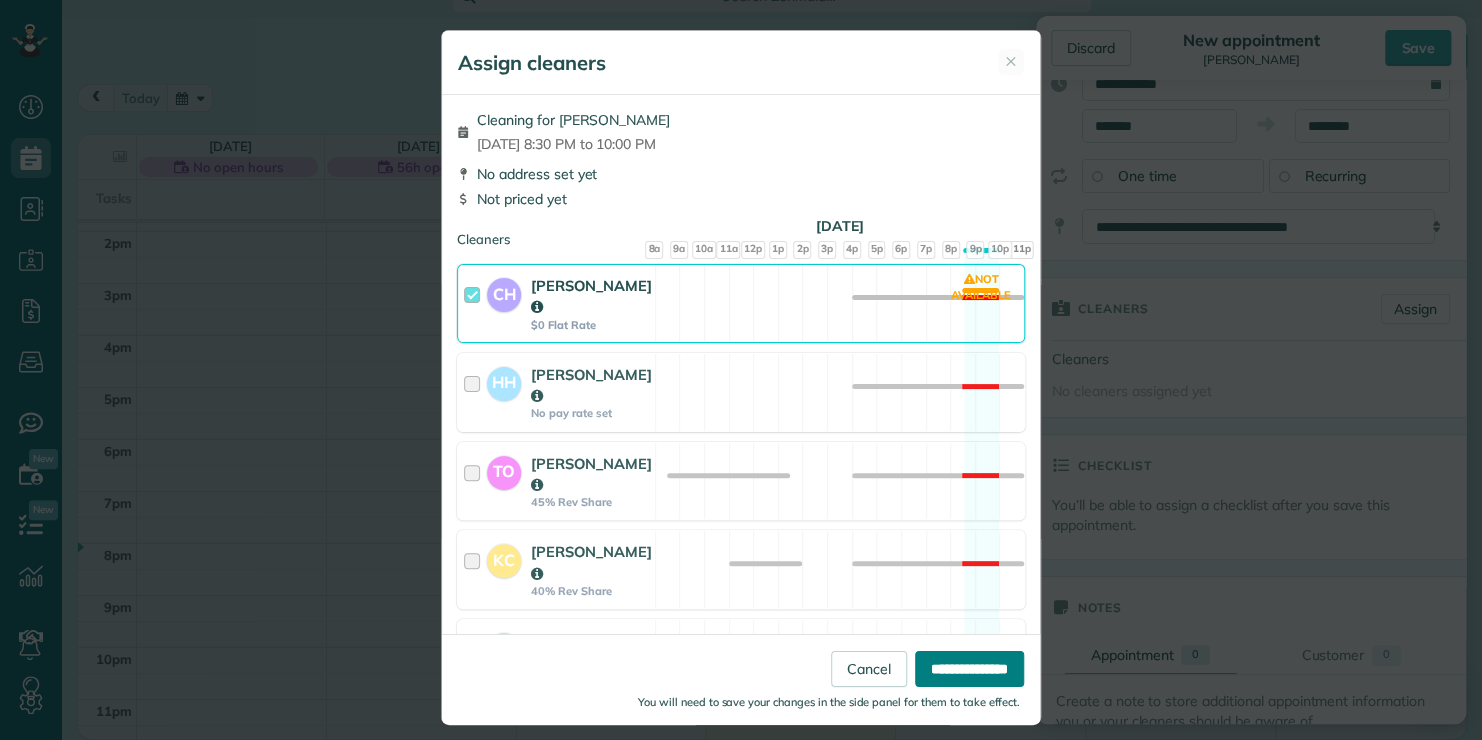 click on "**********" at bounding box center (969, 669) 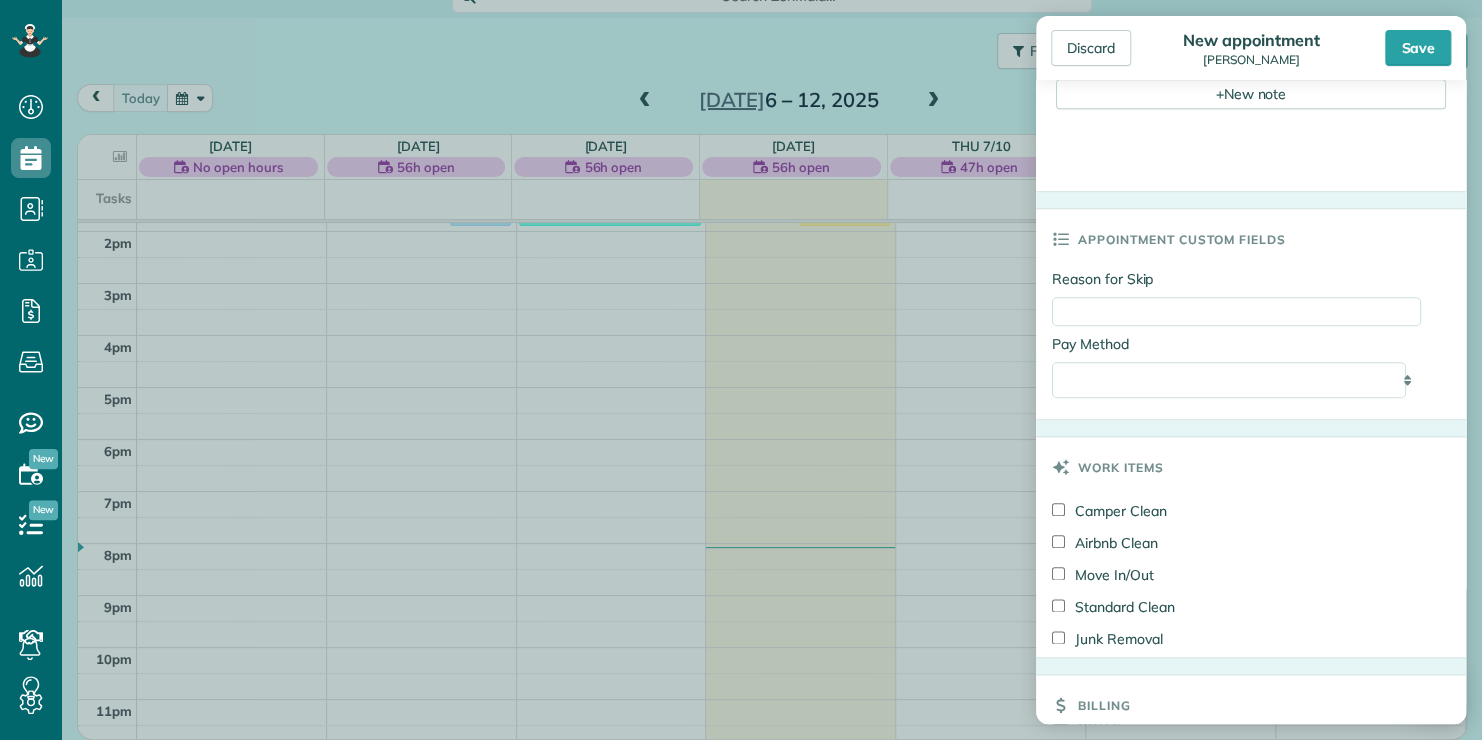 scroll, scrollTop: 1000, scrollLeft: 0, axis: vertical 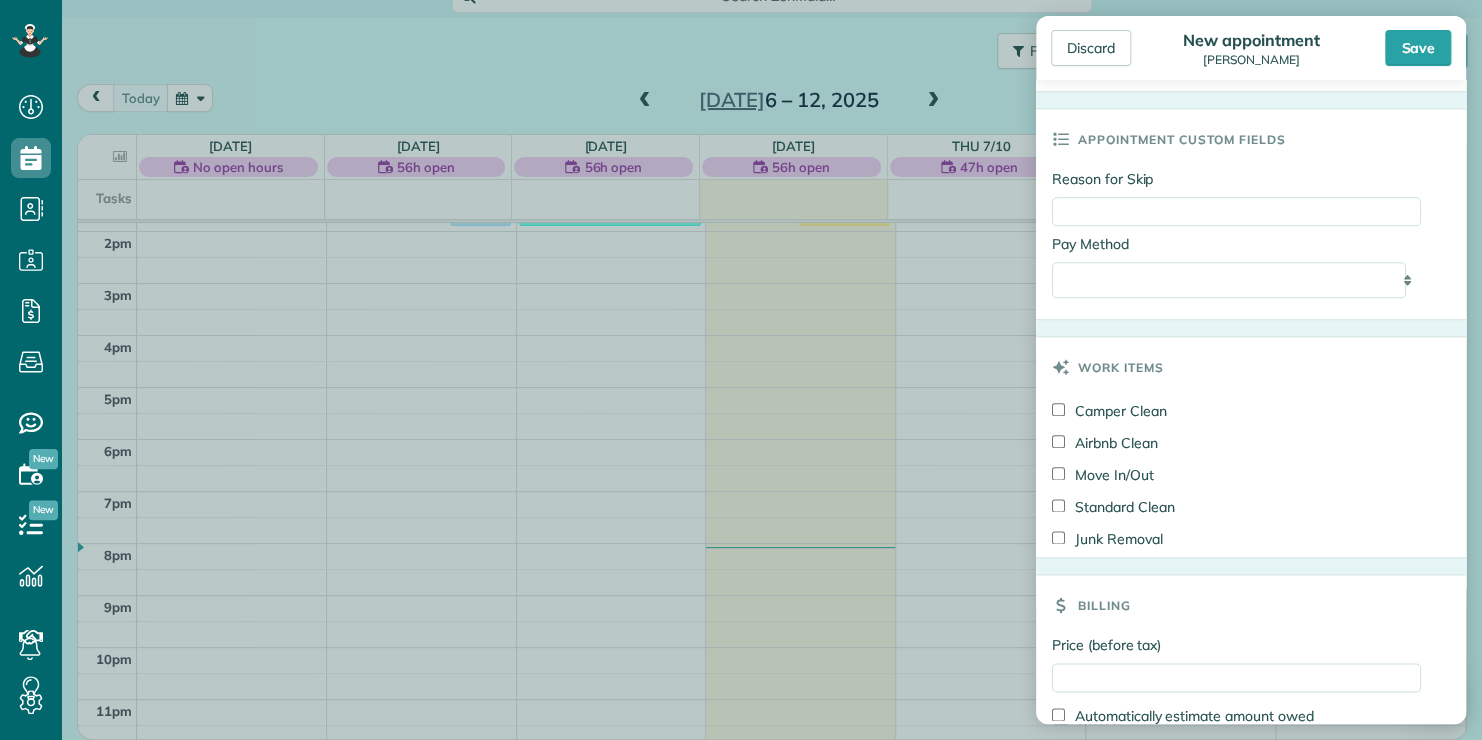 click on "Junk Removal" at bounding box center (1107, 539) 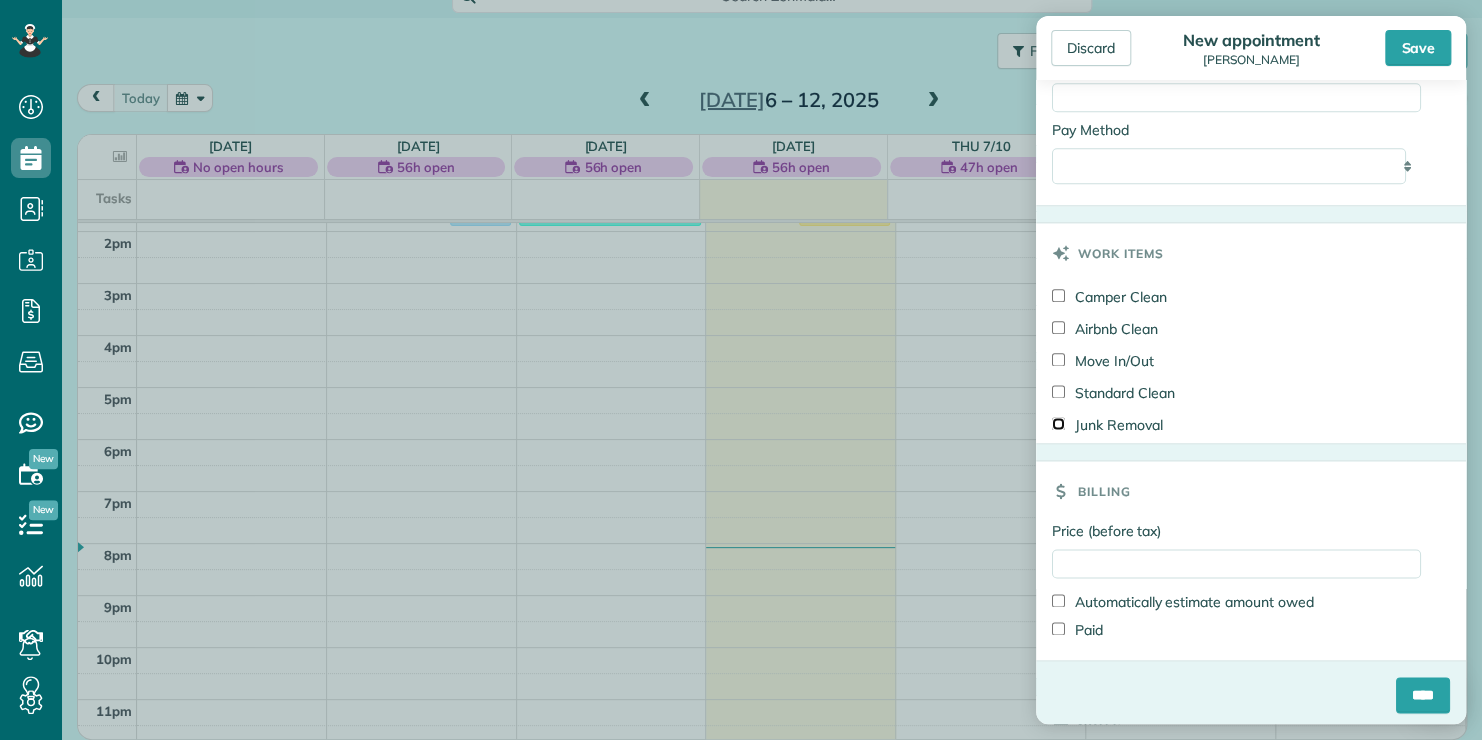 scroll, scrollTop: 1119, scrollLeft: 0, axis: vertical 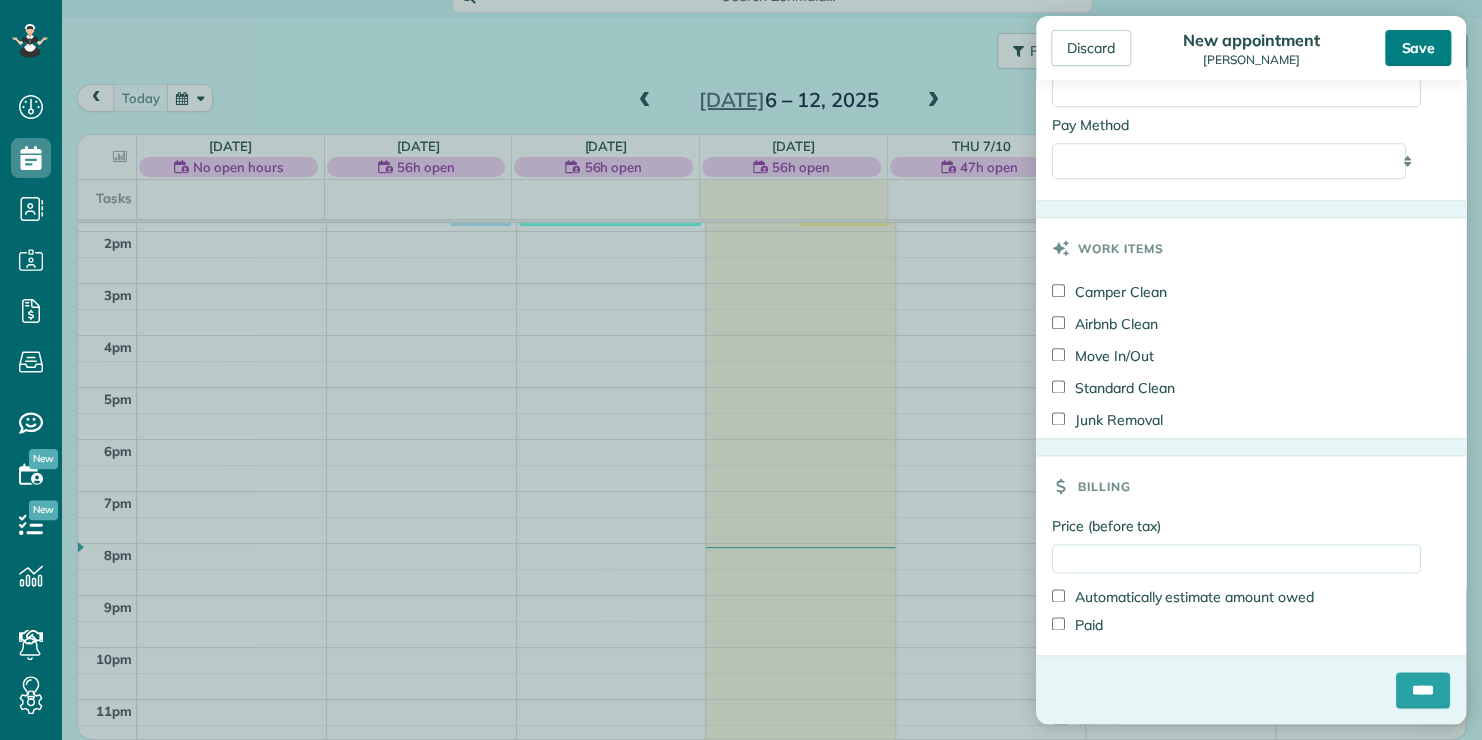 click on "Save" at bounding box center [1418, 48] 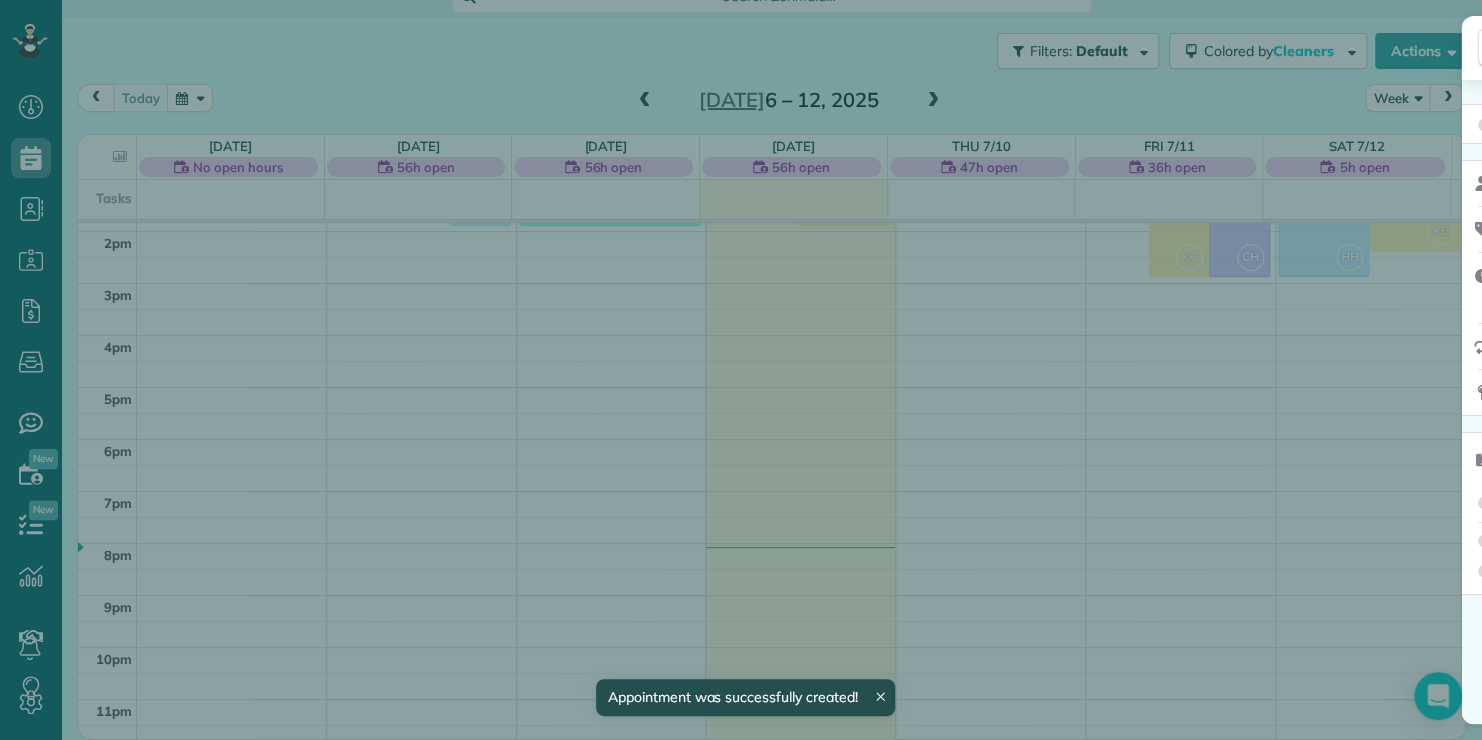scroll, scrollTop: 139, scrollLeft: 0, axis: vertical 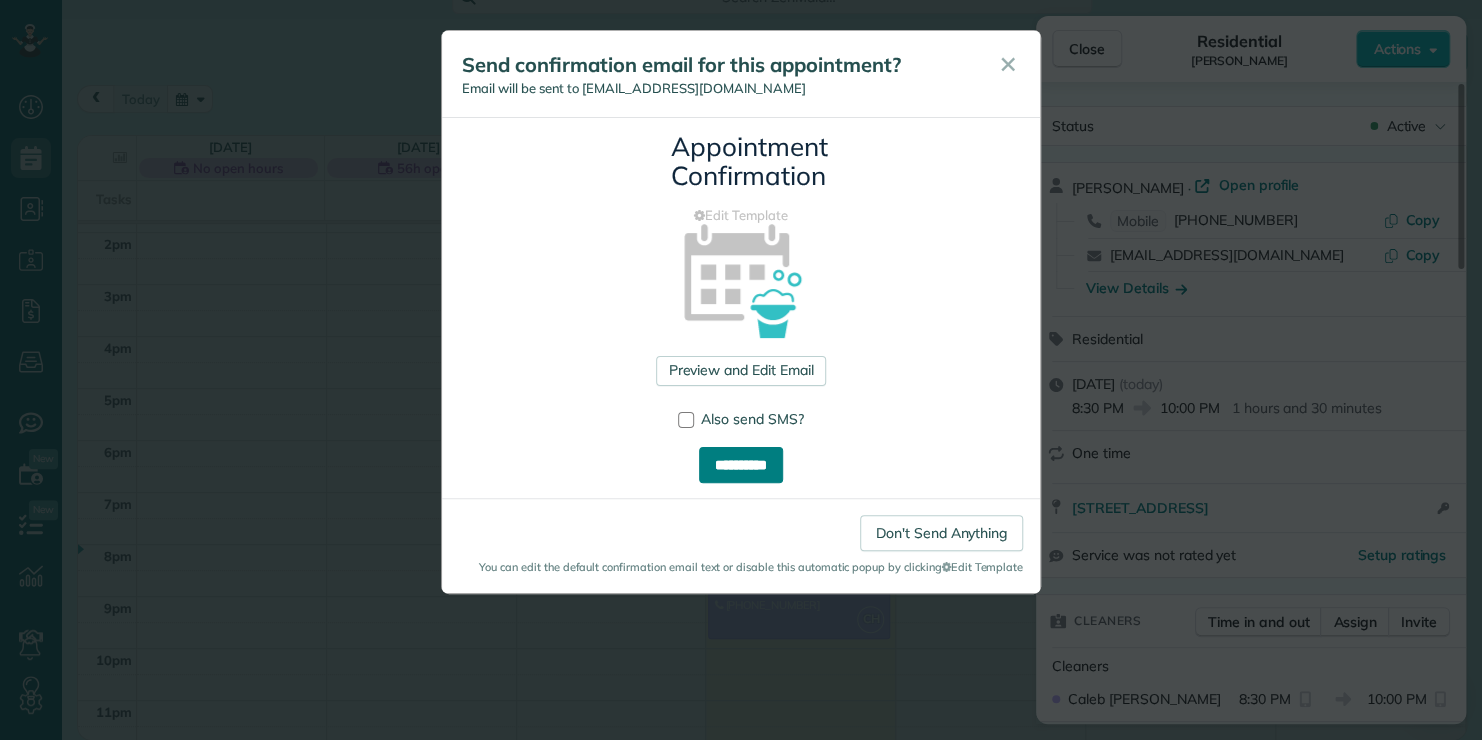 click on "**********" at bounding box center (741, 465) 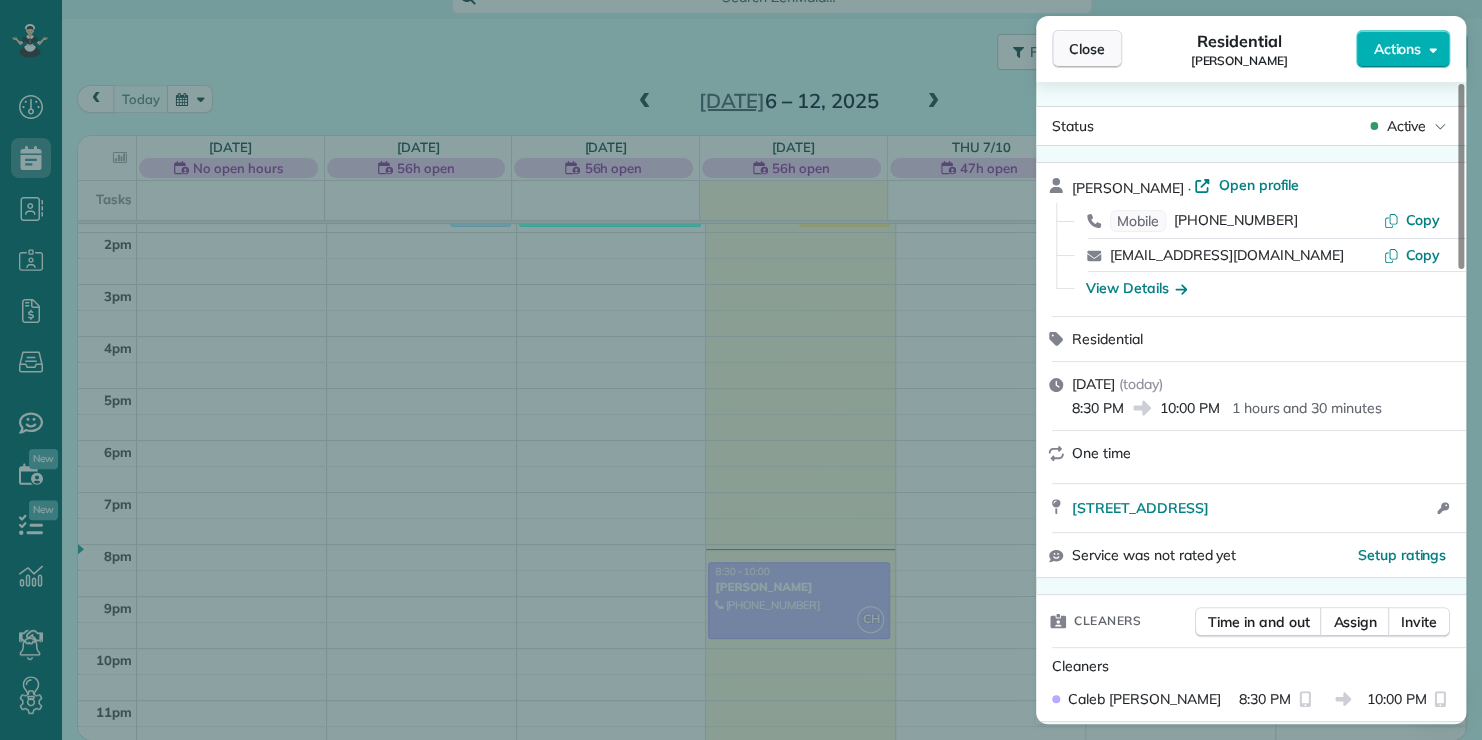 click on "Close" at bounding box center (1087, 49) 